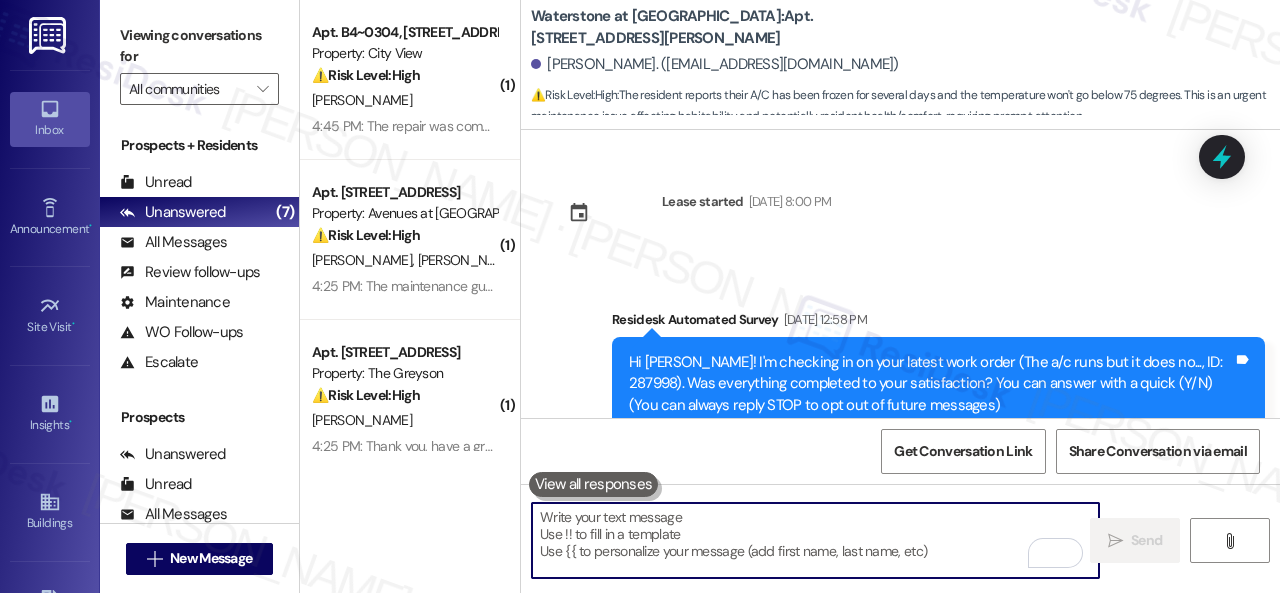 scroll, scrollTop: 0, scrollLeft: 0, axis: both 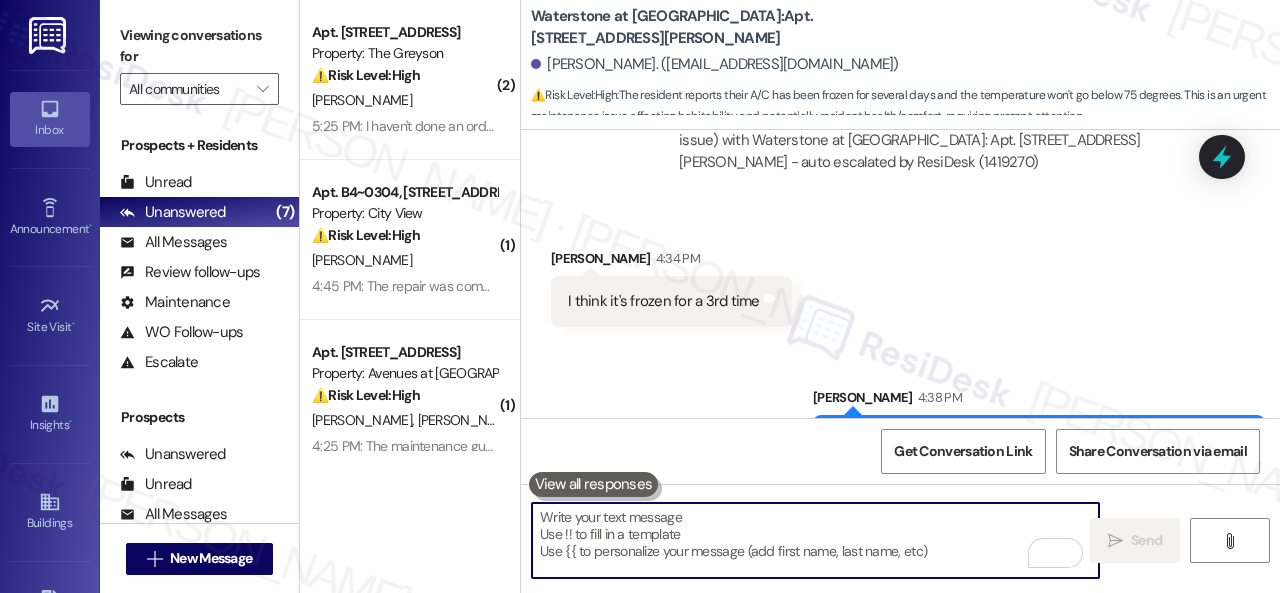 drag, startPoint x: 430, startPoint y: 120, endPoint x: 612, endPoint y: 173, distance: 189.56001 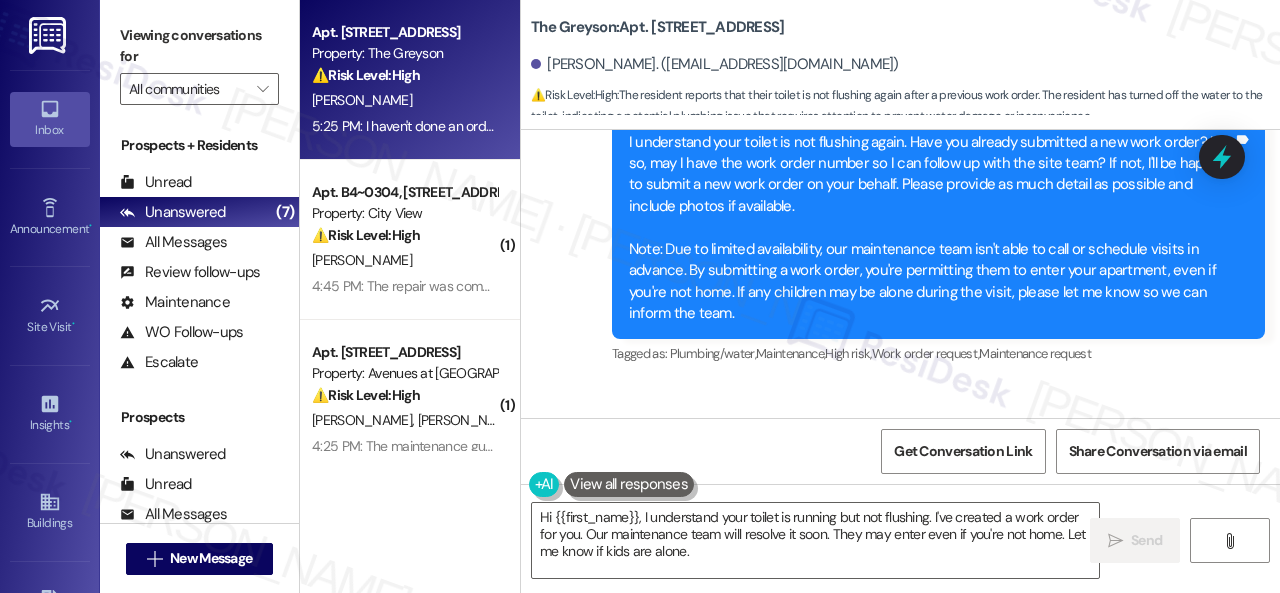 scroll, scrollTop: 6784, scrollLeft: 0, axis: vertical 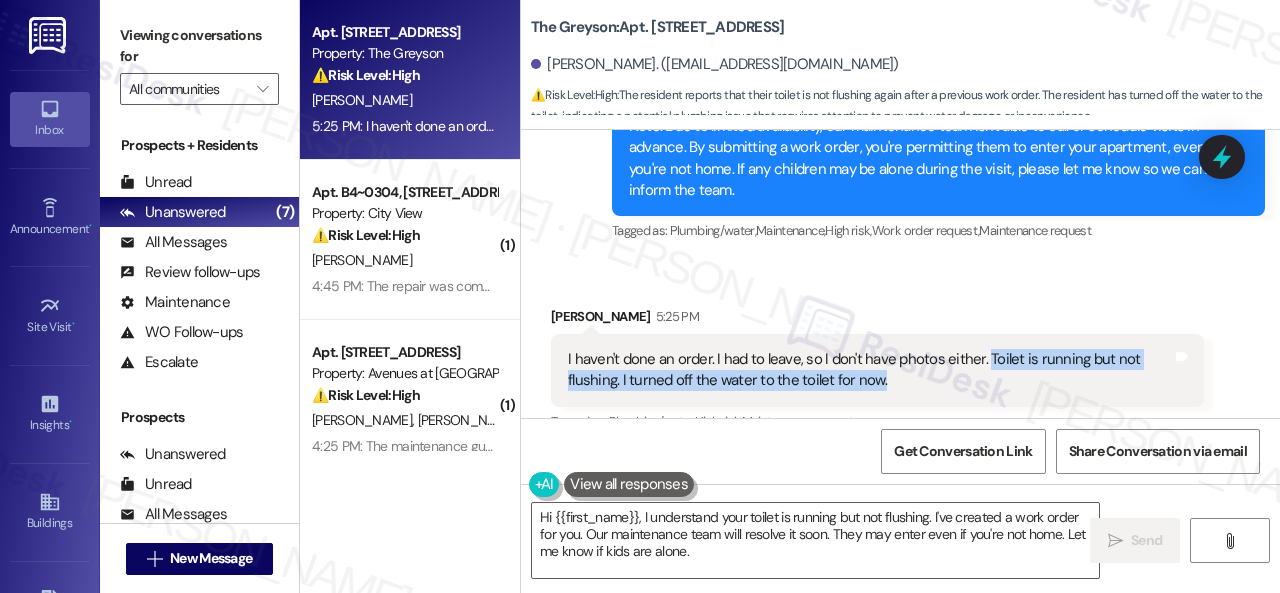 drag, startPoint x: 981, startPoint y: 338, endPoint x: 918, endPoint y: 360, distance: 66.730804 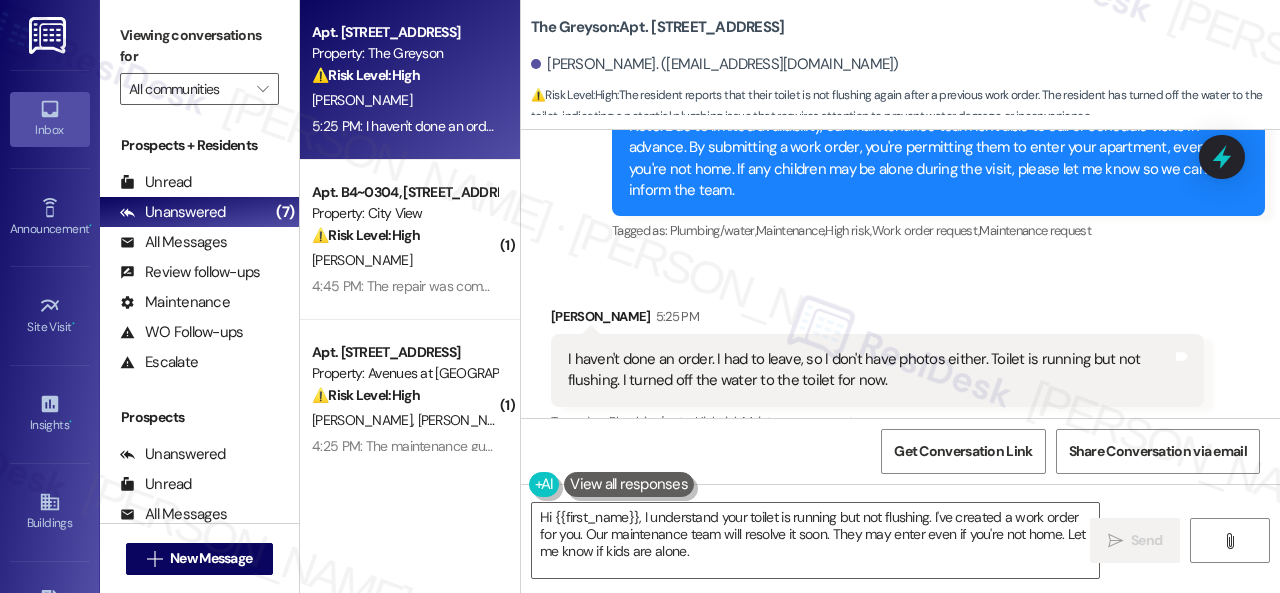 click on "I haven't done an order. I had to leave, so I don't have photos either. Toilet is running but not flushing. I turned off the water to the toilet for now." at bounding box center [870, 370] 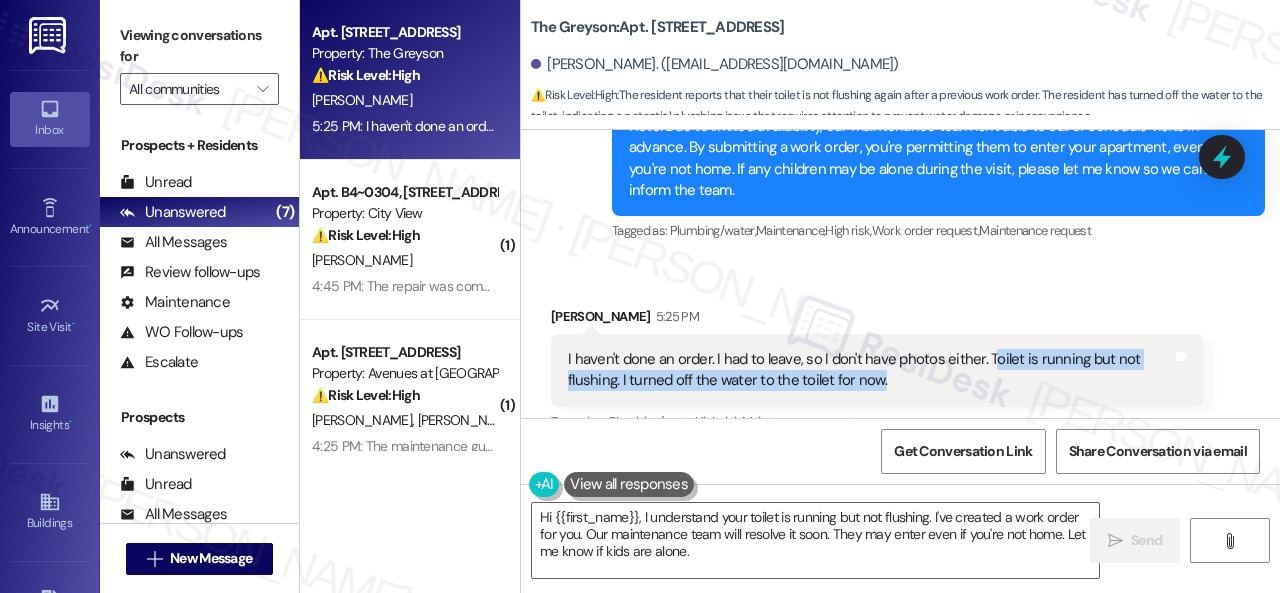 drag, startPoint x: 983, startPoint y: 337, endPoint x: 992, endPoint y: 376, distance: 40.024994 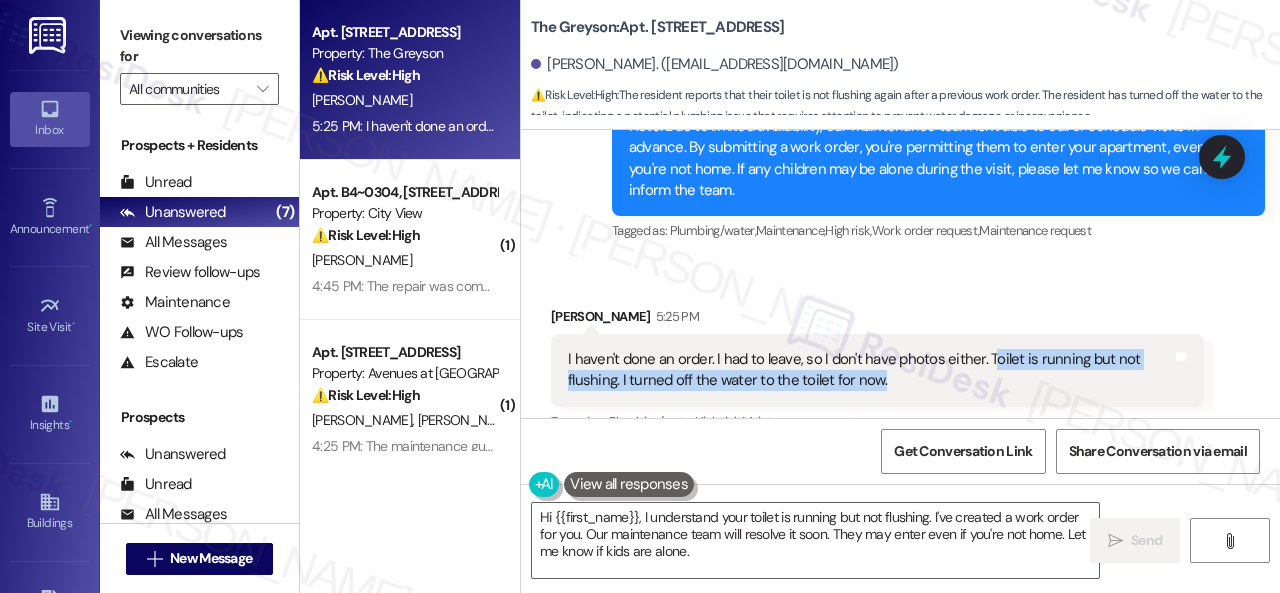 click on "I haven't done an order. I had to leave, so I don't have photos either. Toilet is running but not flushing. I turned off the water to the toilet for now." at bounding box center (870, 370) 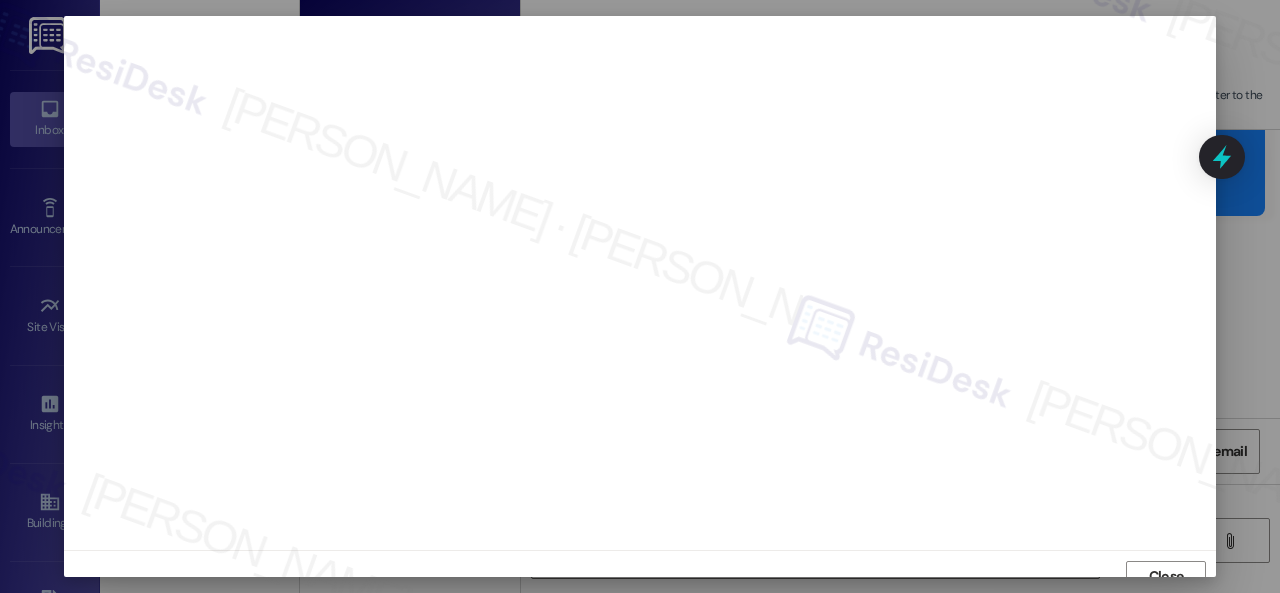 scroll, scrollTop: 15, scrollLeft: 0, axis: vertical 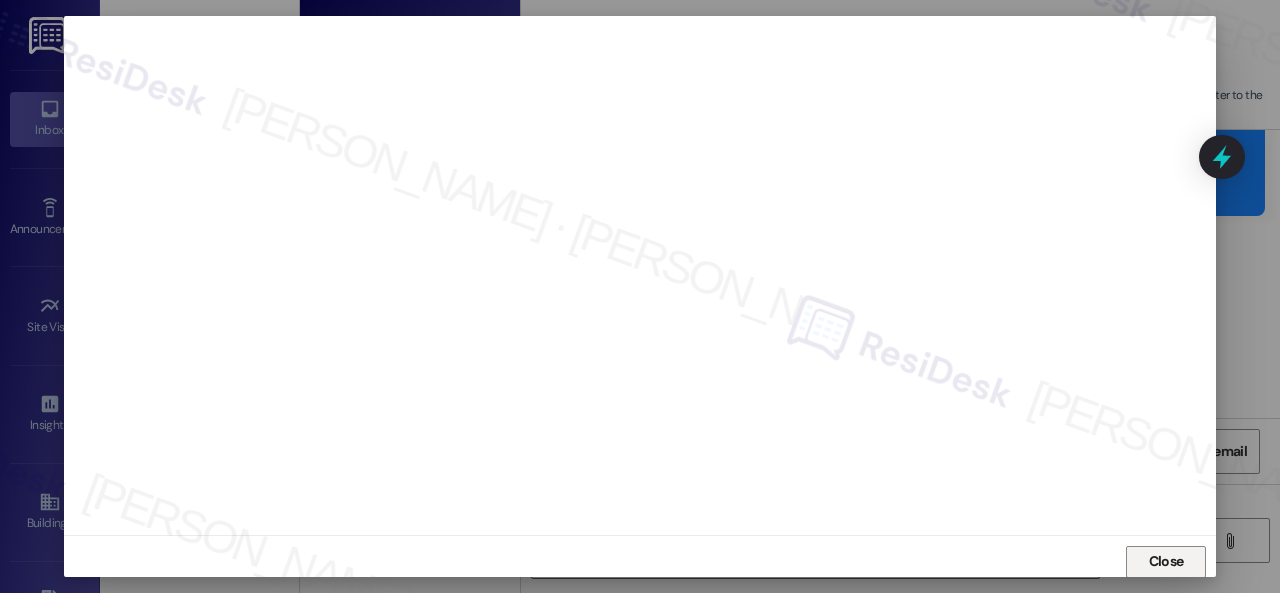 click on "Close" at bounding box center [1166, 561] 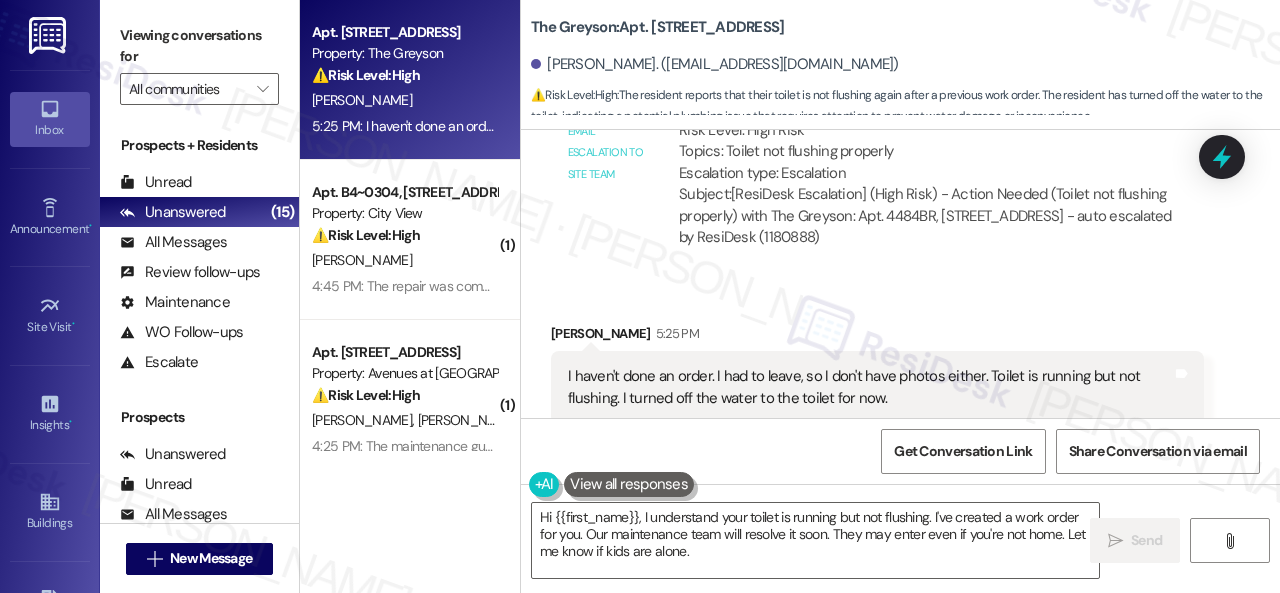 scroll, scrollTop: 7285, scrollLeft: 0, axis: vertical 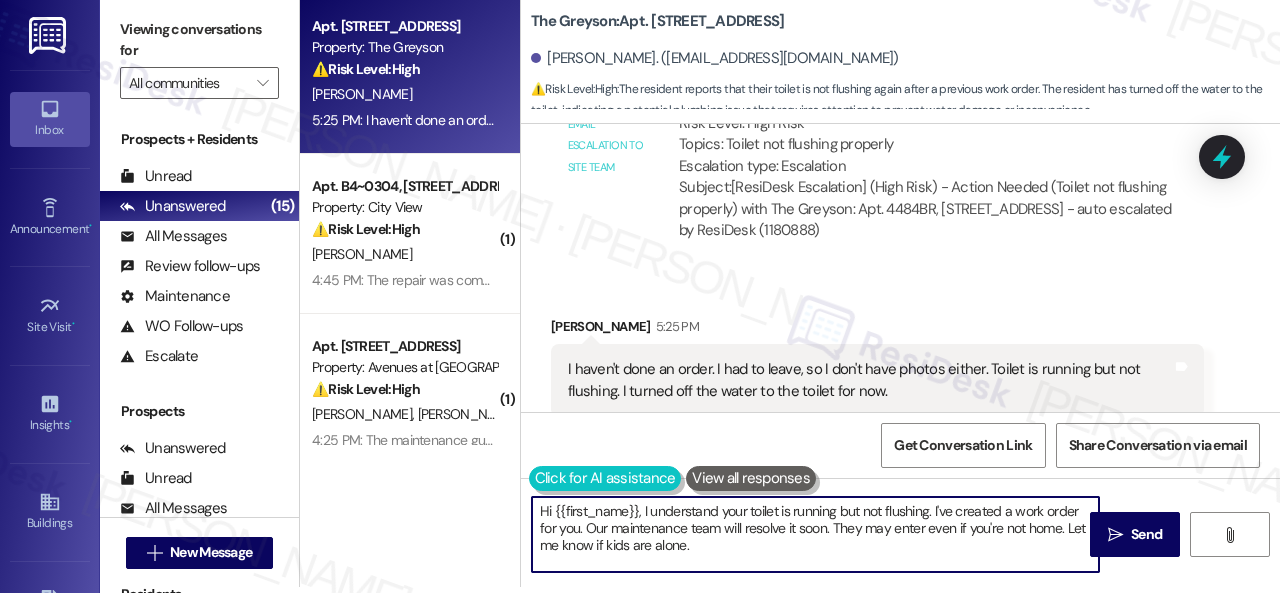 drag, startPoint x: 497, startPoint y: 463, endPoint x: 530, endPoint y: 469, distance: 33.54102 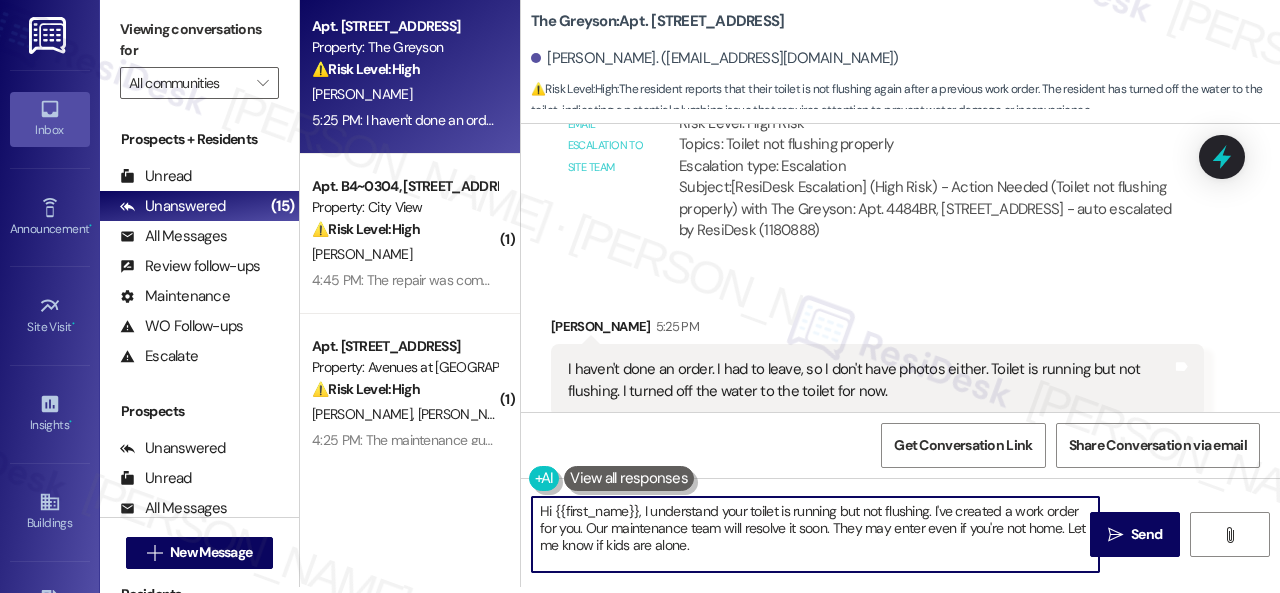paste on "I've submitted a work order on your behalf and notified the site team. Please let me know if you have an update or need anything els" 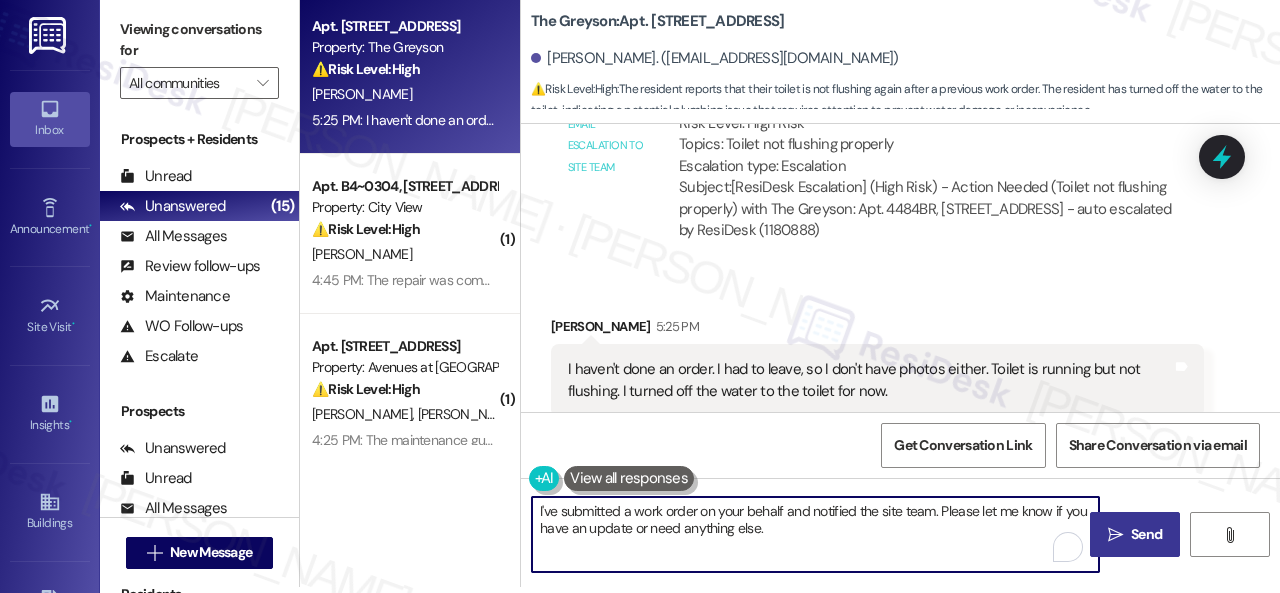 type on "I've submitted a work order on your behalf and notified the site team. Please let me know if you have an update or need anything else." 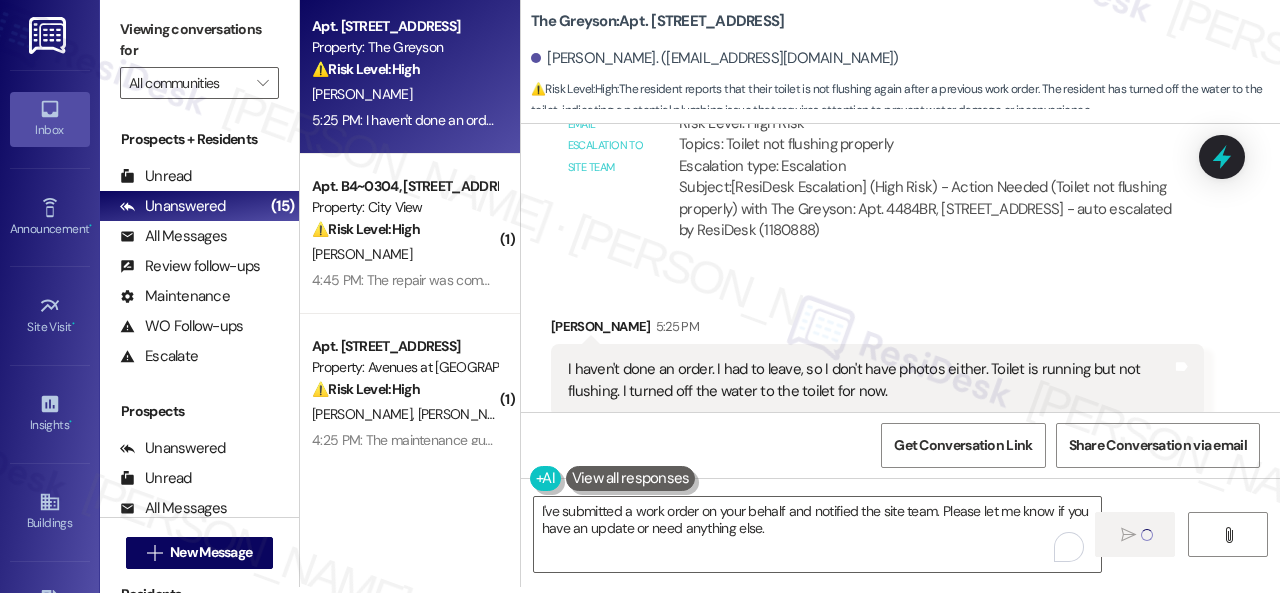 type 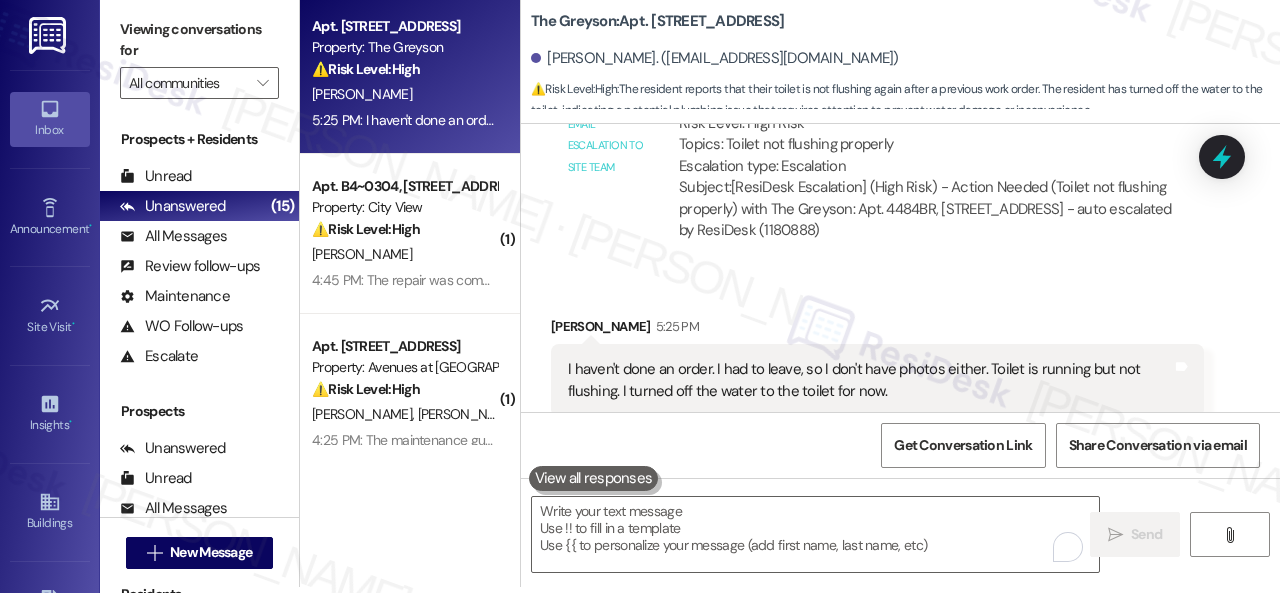 scroll, scrollTop: 0, scrollLeft: 0, axis: both 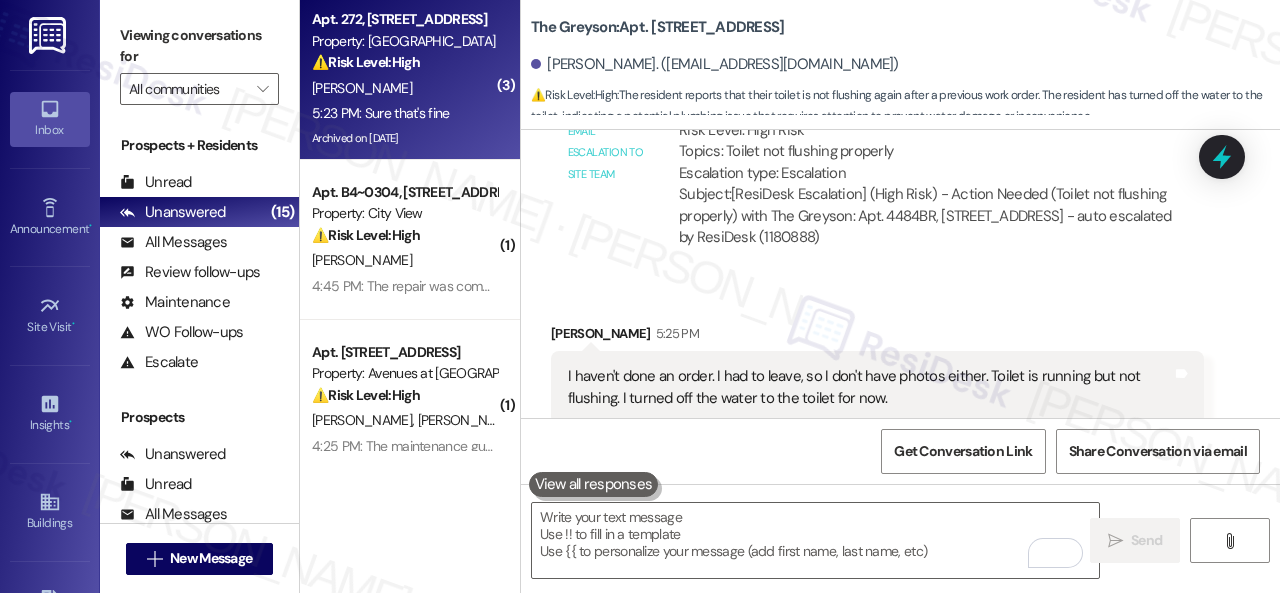 click on "5:23 PM: Sure that's fine  5:23 PM: Sure that's fine" at bounding box center [381, 113] 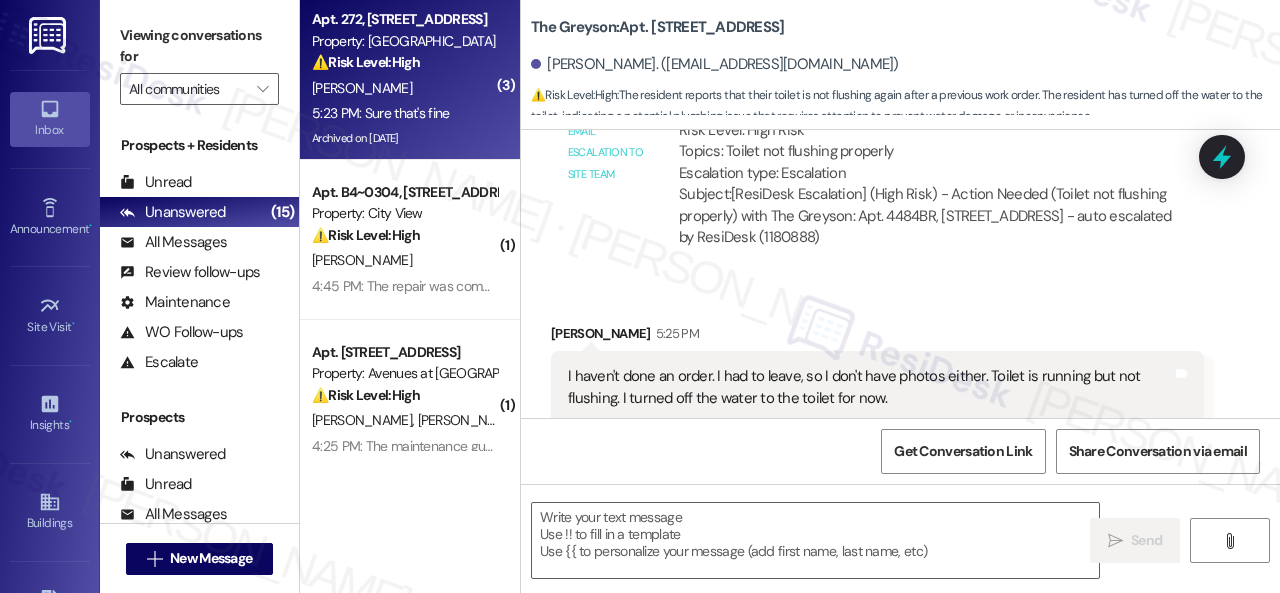 type on "Fetching suggested responses. Please feel free to read through the conversation in the meantime." 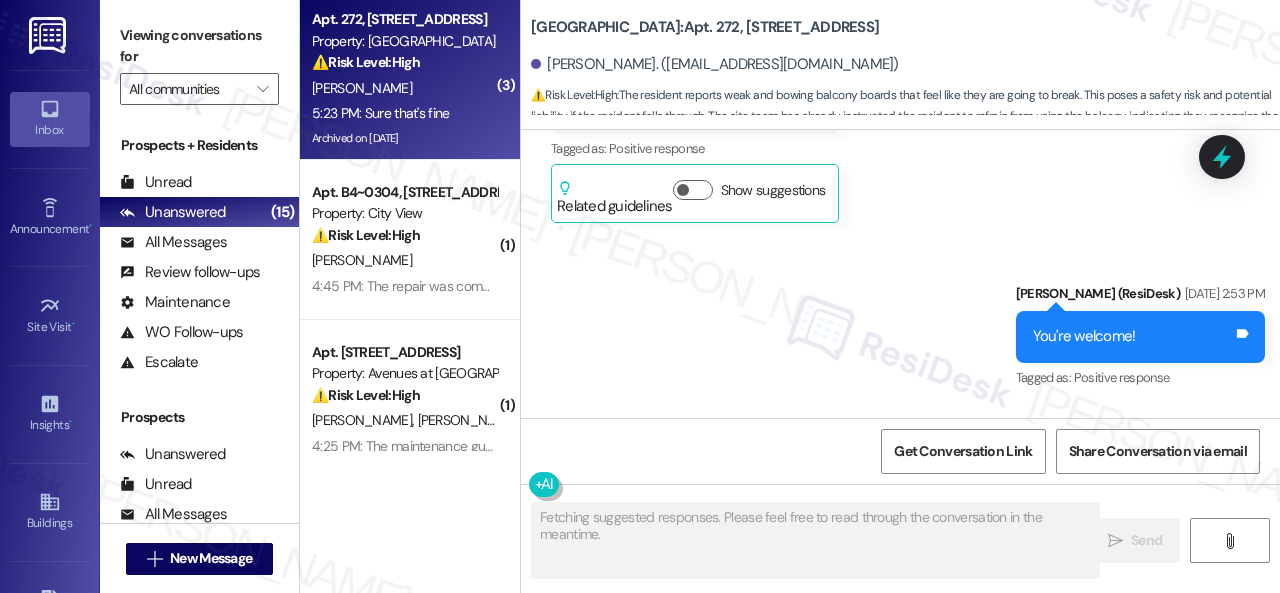 scroll, scrollTop: 32387, scrollLeft: 0, axis: vertical 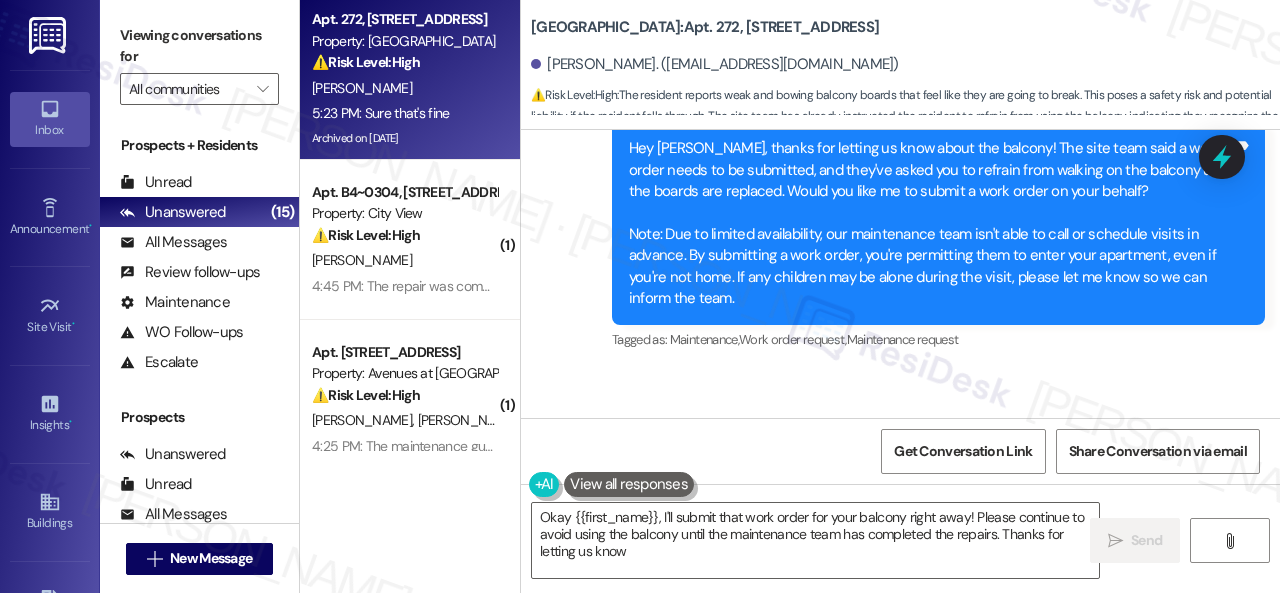 type on "Okay {{first_name}}, I'll submit that work order for your balcony right away! Please continue to avoid using the balcony until the maintenance team has completed the repairs. Thanks for letting us know!" 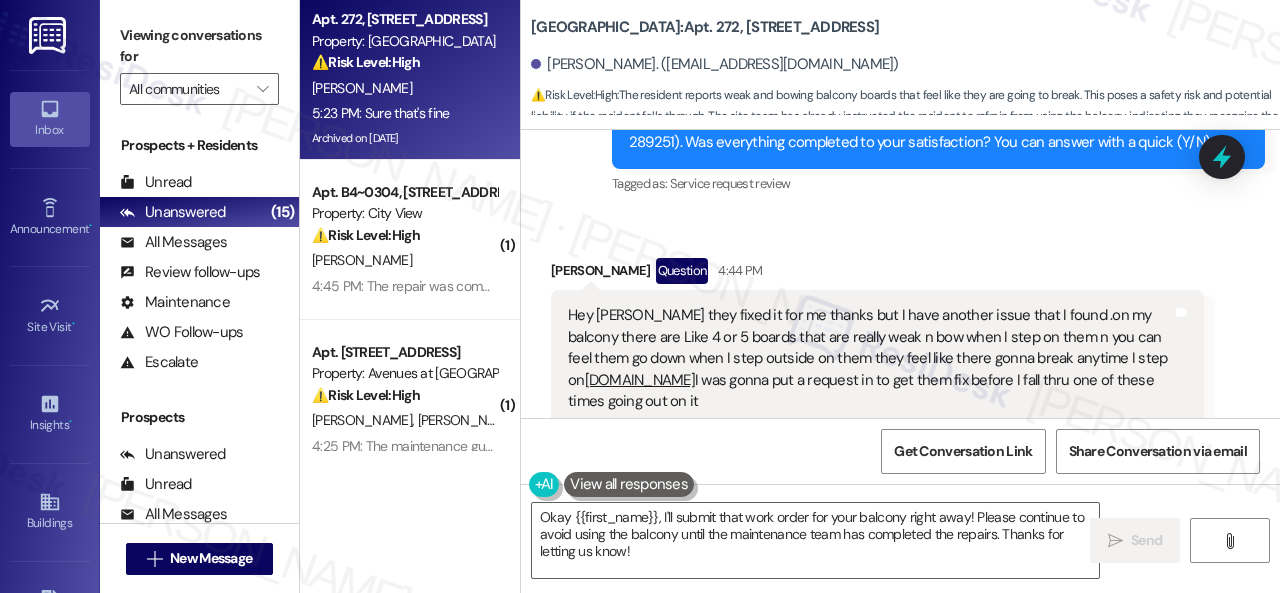 scroll, scrollTop: 30587, scrollLeft: 0, axis: vertical 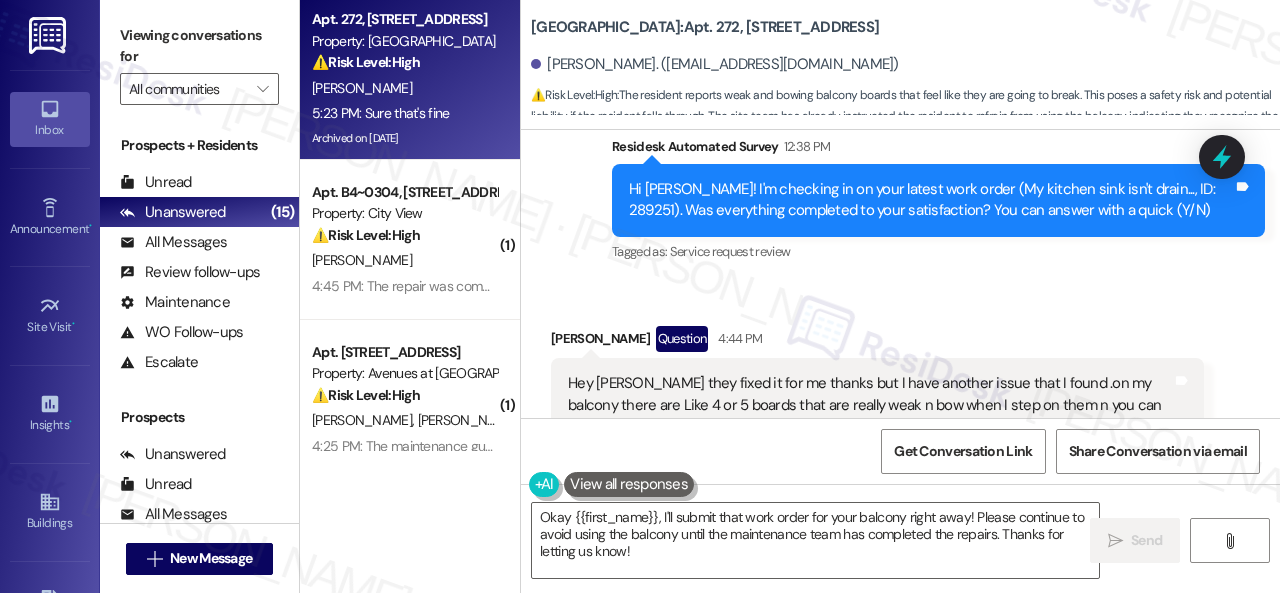 click on "Hey Sarah  they fixed it for me thanks but I have another issue that I found .on my balcony there are Like 4 or 5 boards that are really weak  n bow when I step on them n you can feel them go down when I step outside on them they feel like there gonna break anytime  I step on  them.so  I was gonna put a request in to get them fix before I fall thru one of these times going out on it" at bounding box center (870, 426) 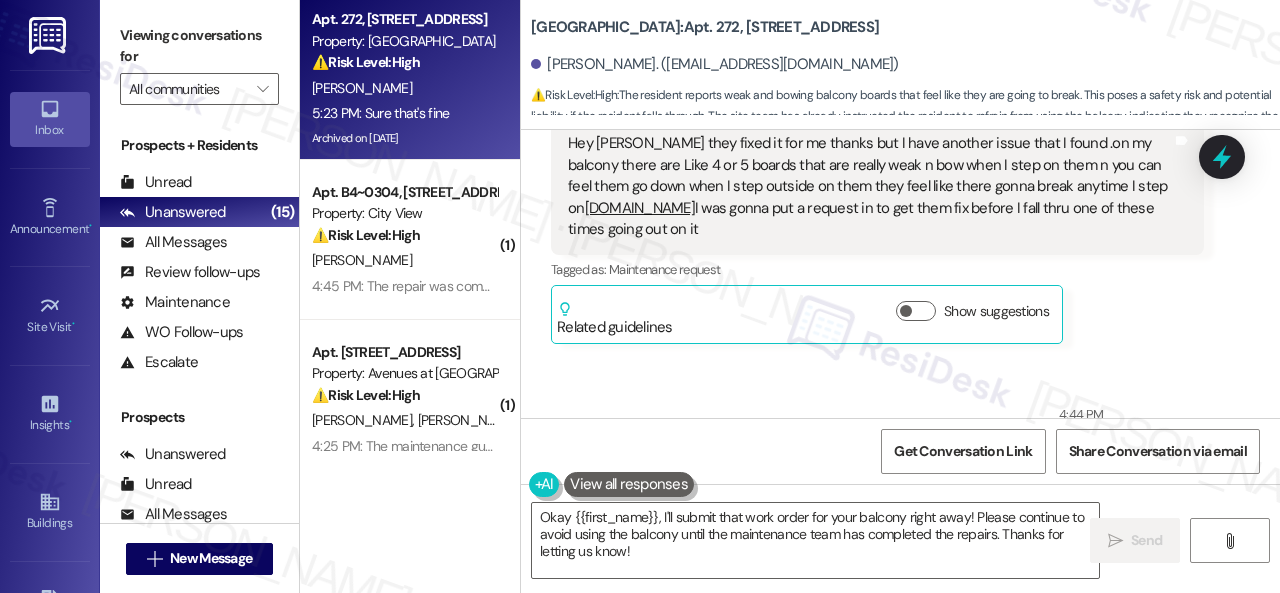 scroll, scrollTop: 30687, scrollLeft: 0, axis: vertical 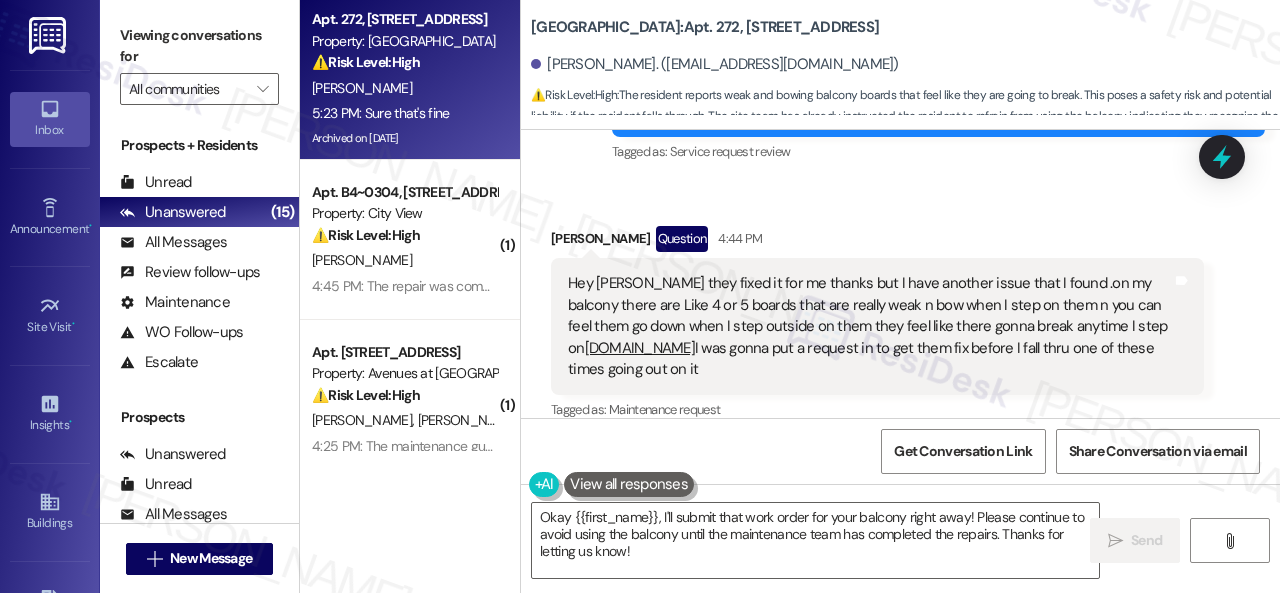 copy on "n my balcony there are Like 4 or 5 boards that are really weak  n bow when I step on them n you can feel them go down when I step outside on them they feel like there gonna break anytime  I step on  them.so  I was gonna put a request in to get them fix before I fall thru one of these times going out on it" 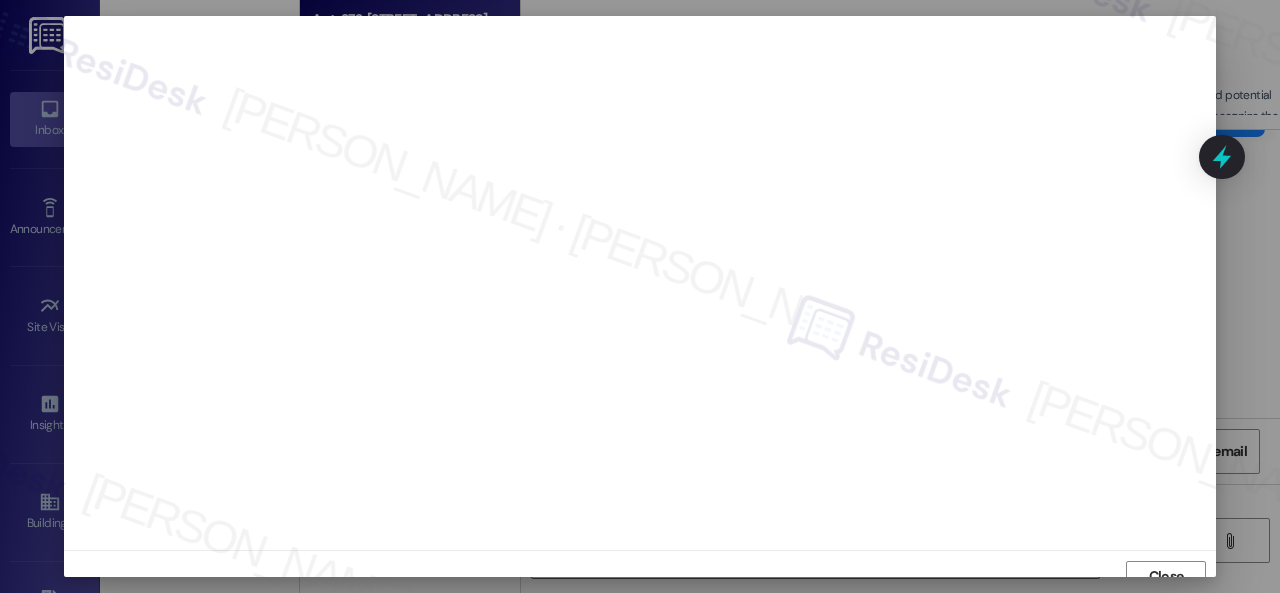 scroll, scrollTop: 15, scrollLeft: 0, axis: vertical 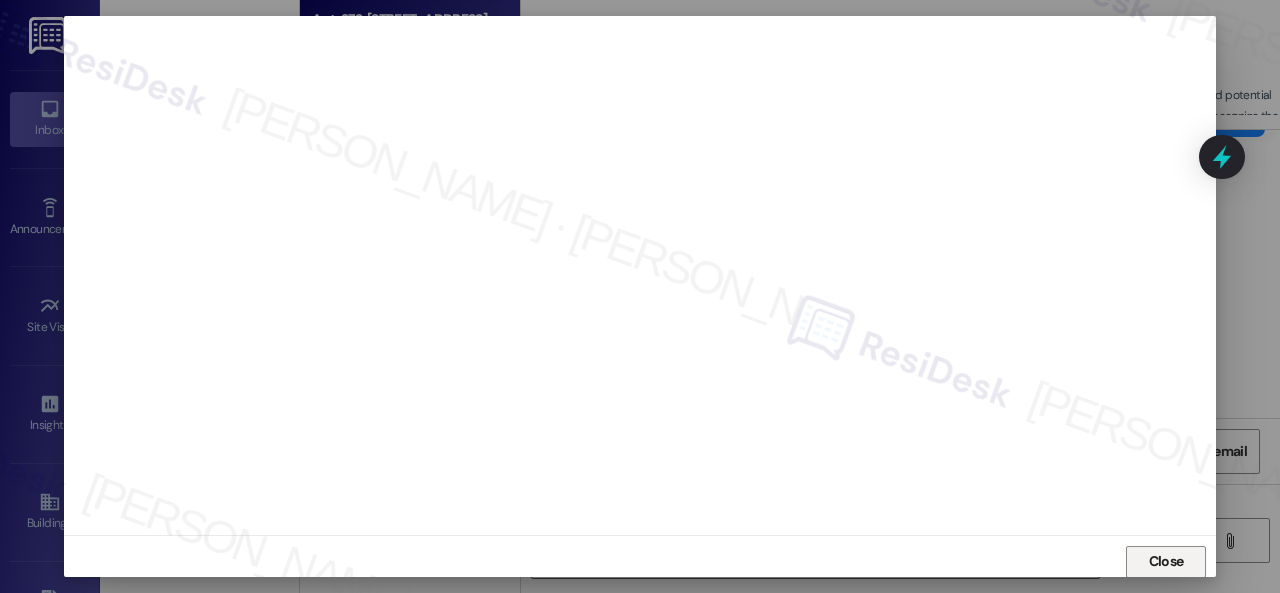 click on "Close" at bounding box center [1166, 561] 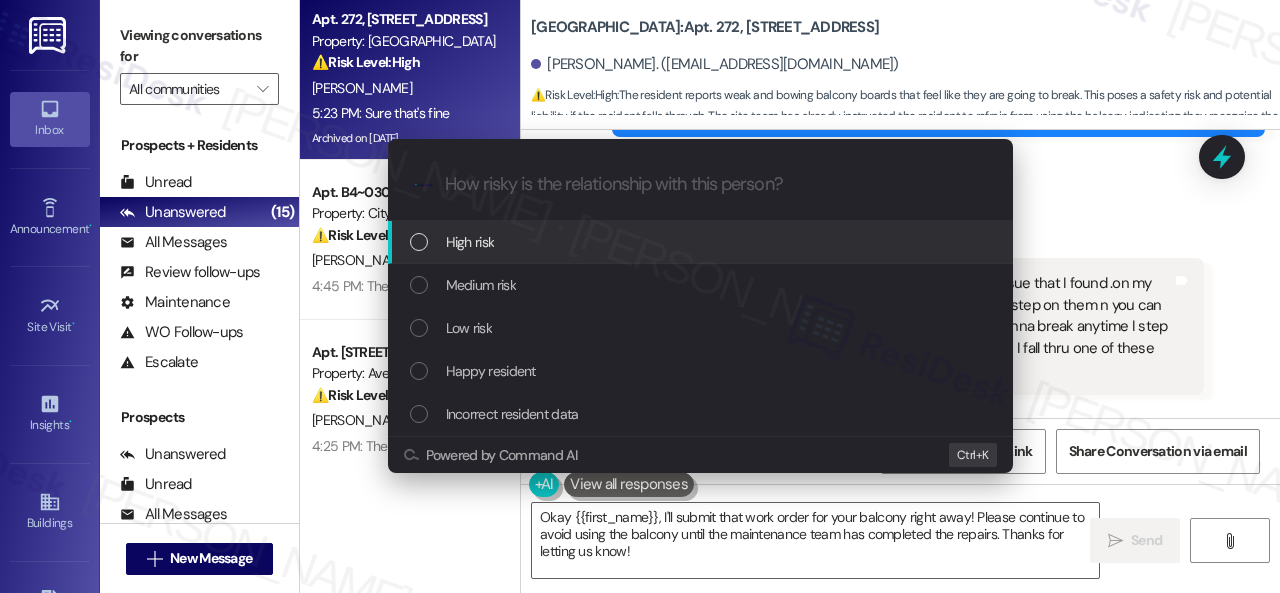 click on "High risk" at bounding box center (470, 242) 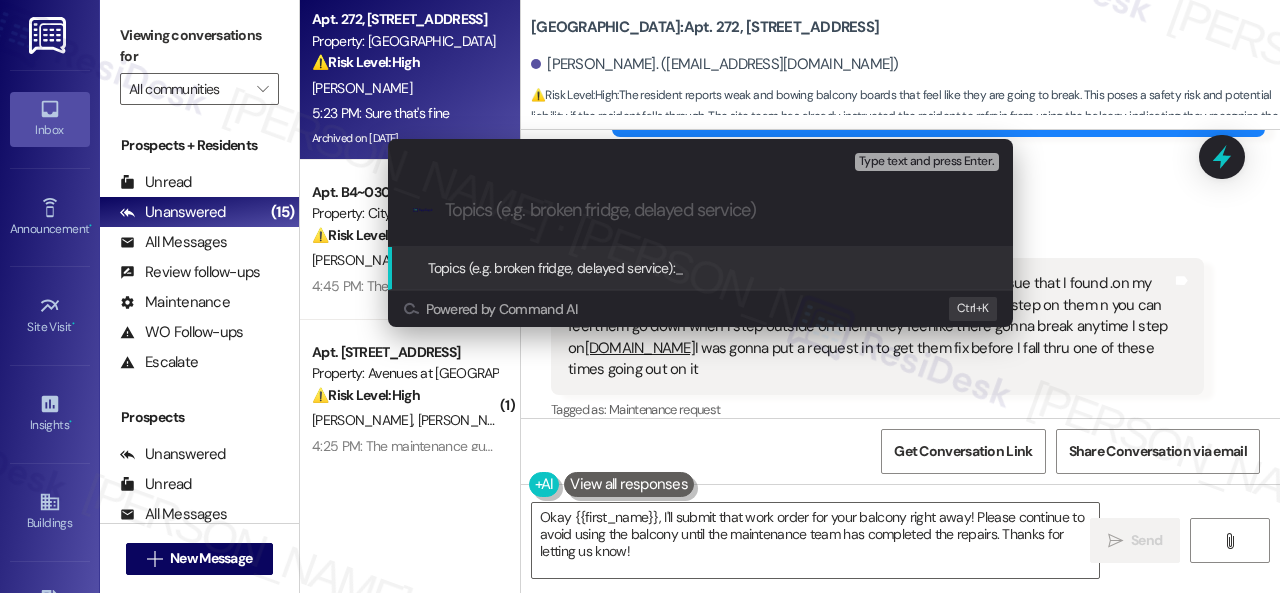 paste on "Work Order filed by ResiDesk 290559" 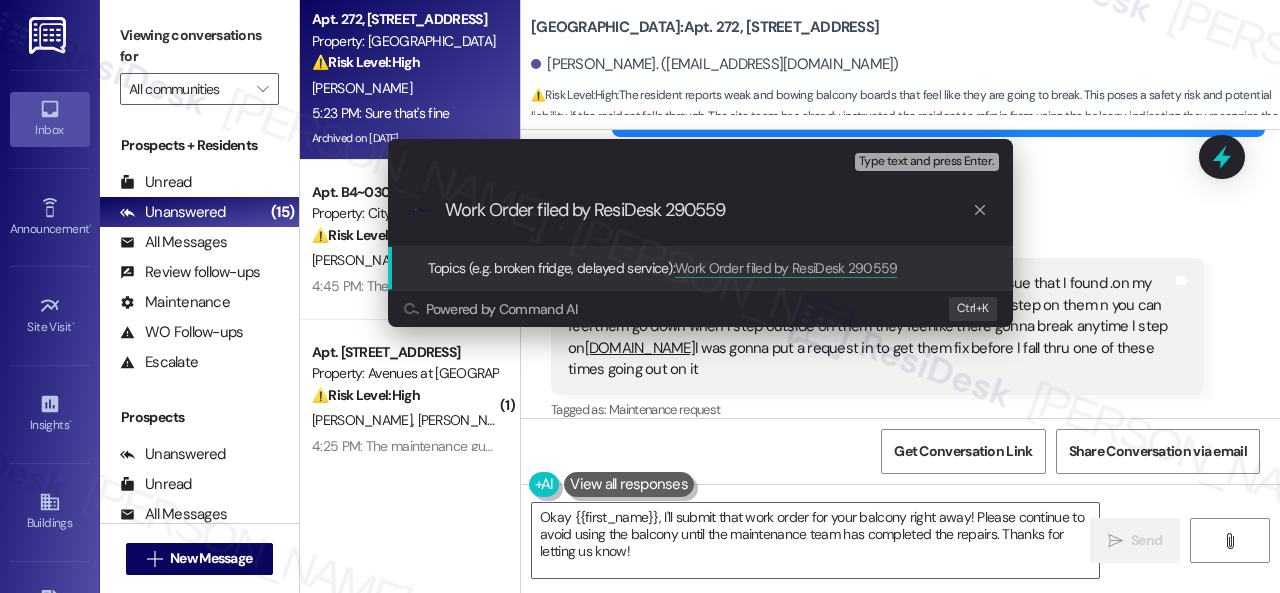 type 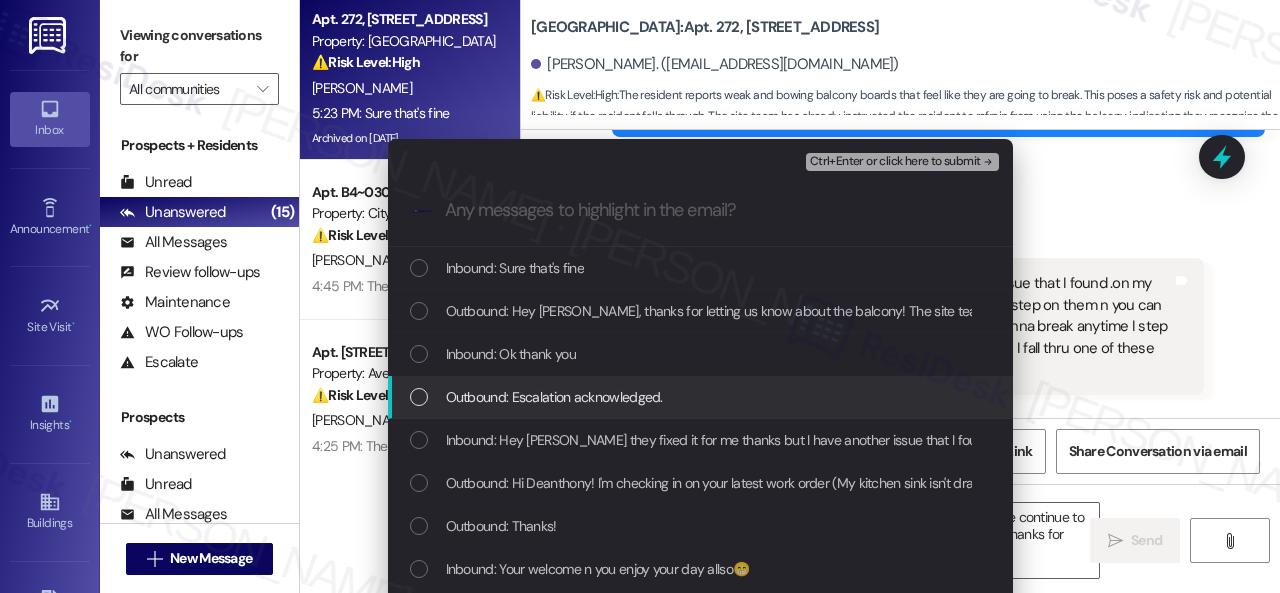 click on "Escalate Conversation High risk Work Order filed by ResiDesk 290559 Any messages to highlight in the email? Ctrl+Enter or click here to submit .cls-1{fill:#0a055f;}.cls-2{fill:#0cc4c4;} resideskLogoBlueOrange Inbound: Sure that's fine  Outbound: Hey Deanthony, thanks for letting us know about the balcony! The site team said a work order needs to be submitted, and they've asked you to refrain from walking on the balcony until the boards are replaced. Would you like me to submit a work order on your behalf?
Note: Due to limited availability, our maintenance team isn't able to call or schedule visits in advance. By submitting a work order, you're permitting them to enter your apartment, even if you're not home. If any children may be alone during the visit, please let me know so we can inform the team. Inbound: Ok thank you Outbound: Escalation acknowledged. Outbound: Thanks! Inbound: Your welcome n you enjoy your day allso😁 Outbound: We appreciate your feedback! Enjoy your day! Inbound: Y Ctrl+ K" at bounding box center [640, 296] 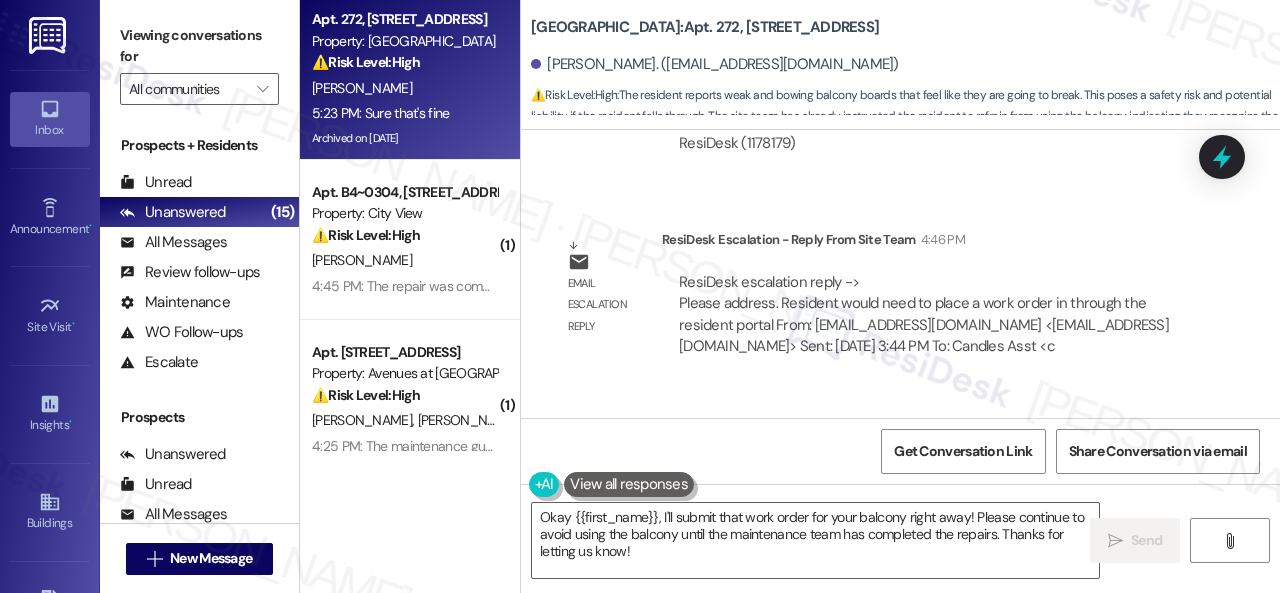 scroll, scrollTop: 31887, scrollLeft: 0, axis: vertical 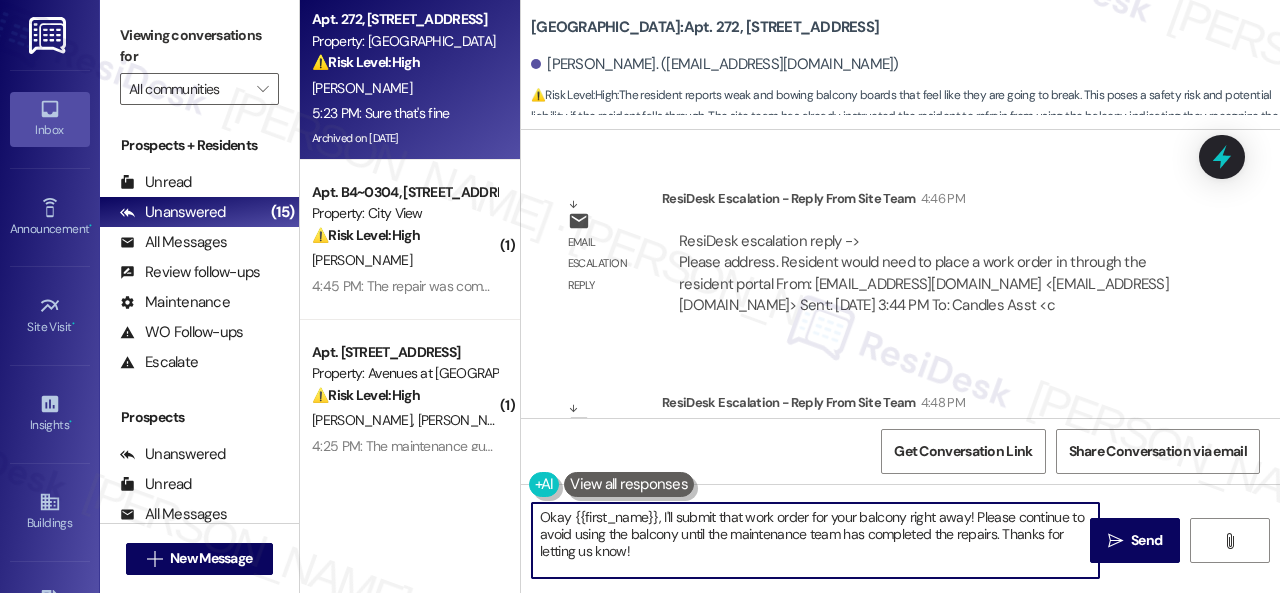 drag, startPoint x: 468, startPoint y: 503, endPoint x: 556, endPoint y: 532, distance: 92.65527 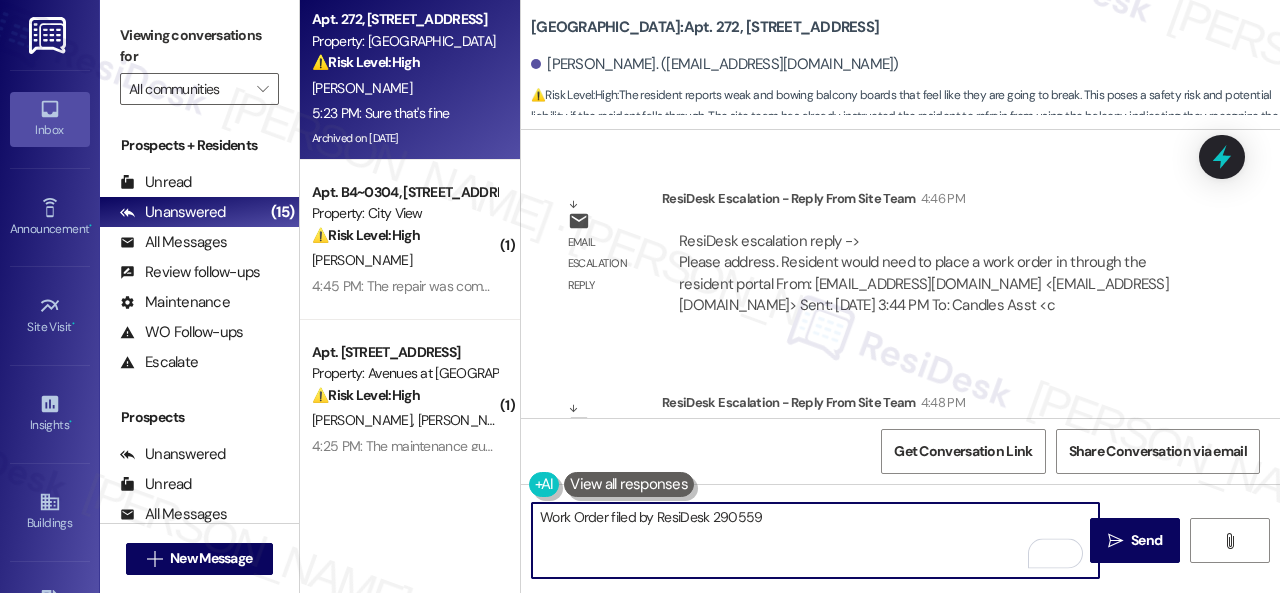 drag, startPoint x: 770, startPoint y: 518, endPoint x: 534, endPoint y: 516, distance: 236.00847 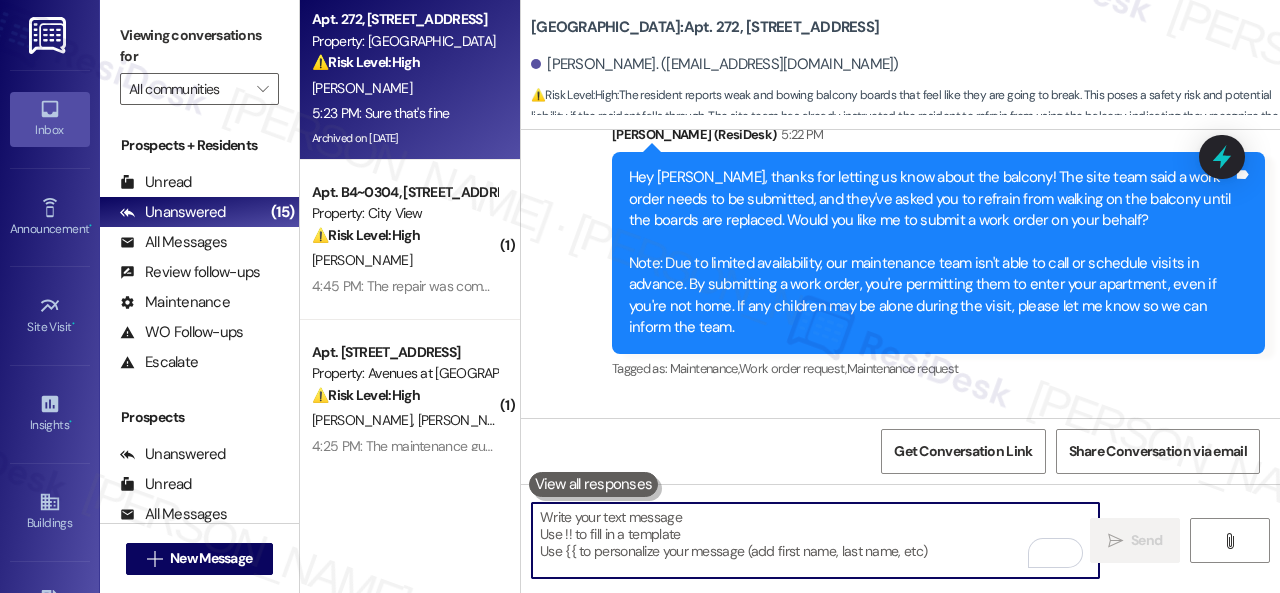 scroll, scrollTop: 32387, scrollLeft: 0, axis: vertical 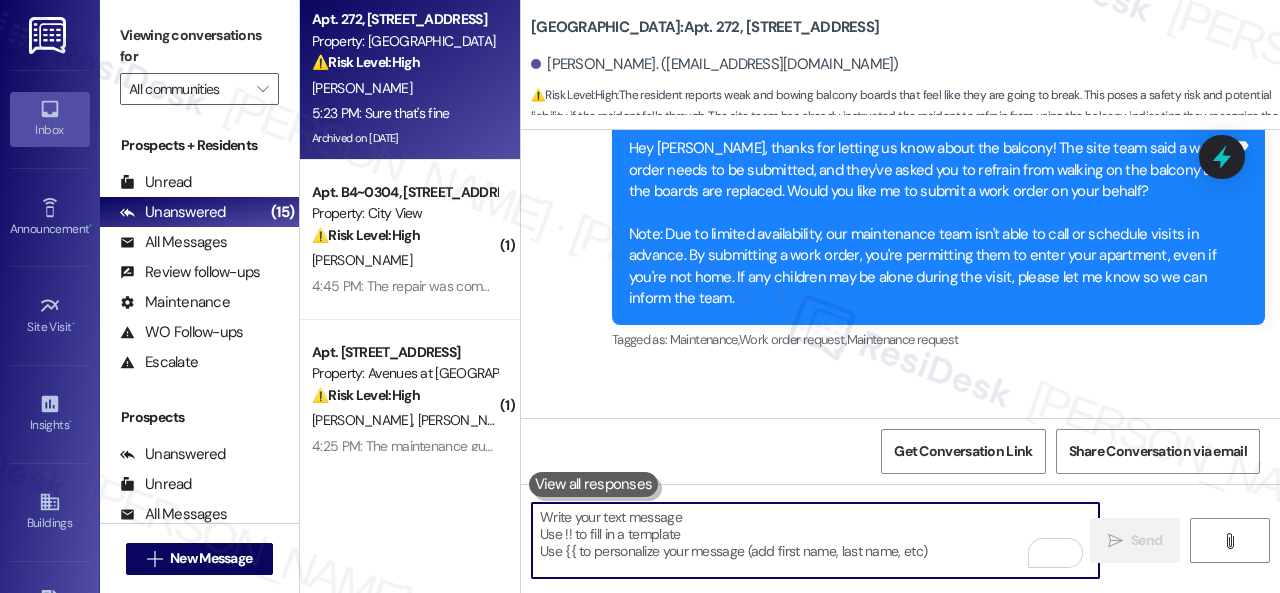 click at bounding box center [815, 540] 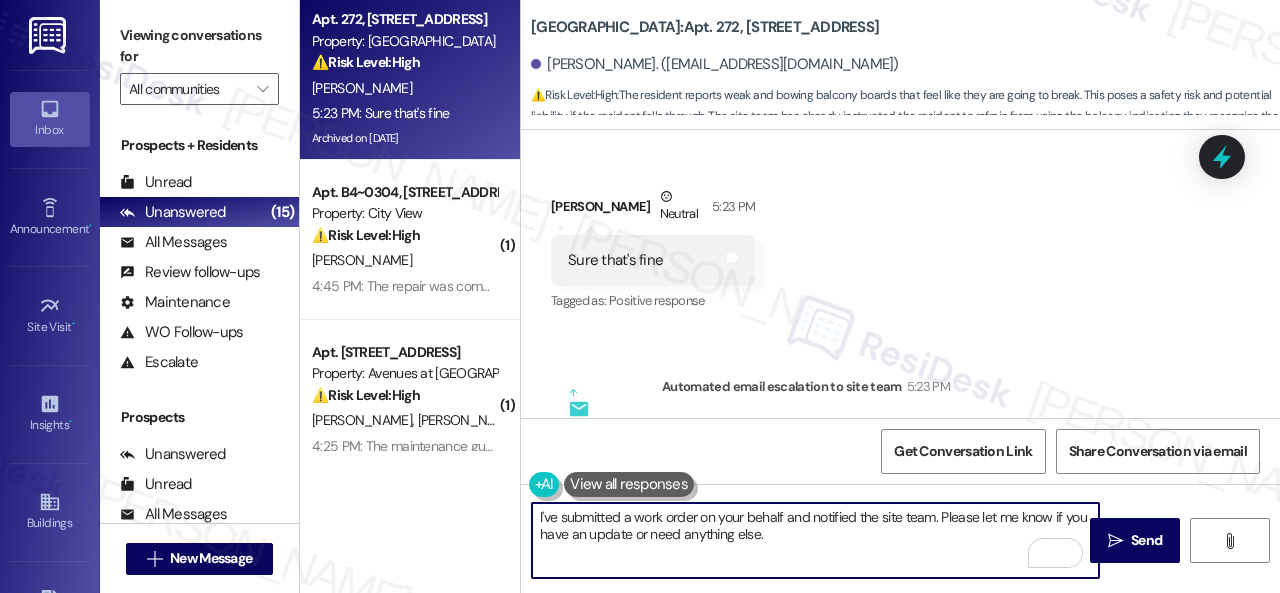 scroll, scrollTop: 32656, scrollLeft: 0, axis: vertical 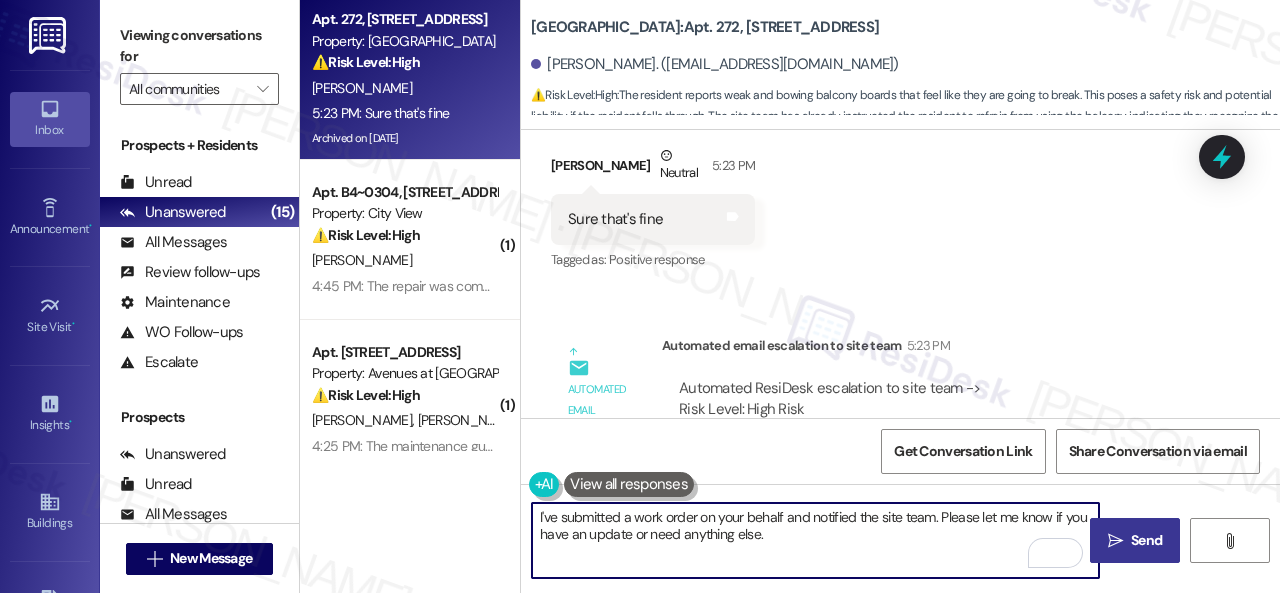 type on "I've submitted a work order on your behalf and notified the site team. Please let me know if you have an update or need anything else." 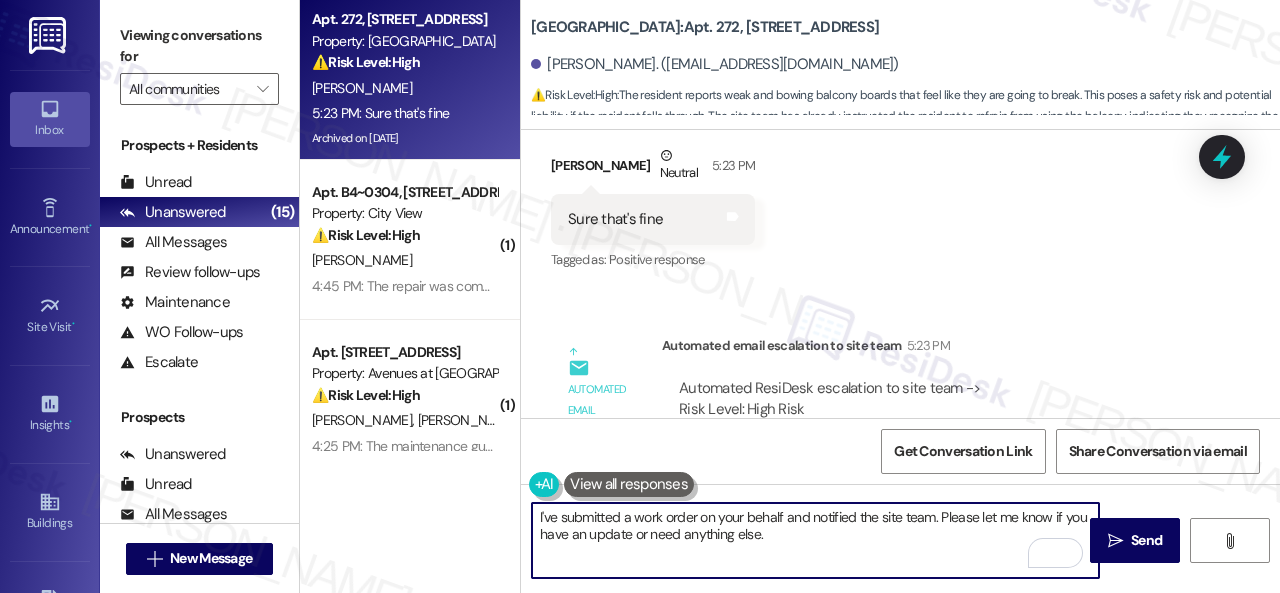 drag, startPoint x: 1132, startPoint y: 537, endPoint x: 1118, endPoint y: 503, distance: 36.769554 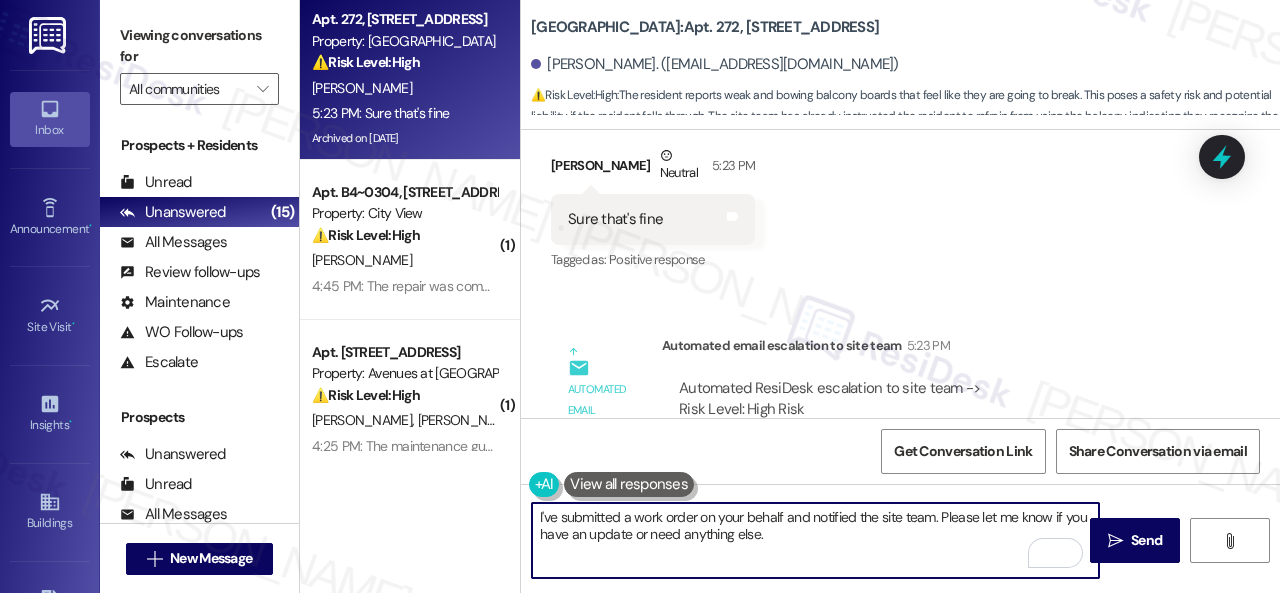 click on "Send" at bounding box center [1146, 540] 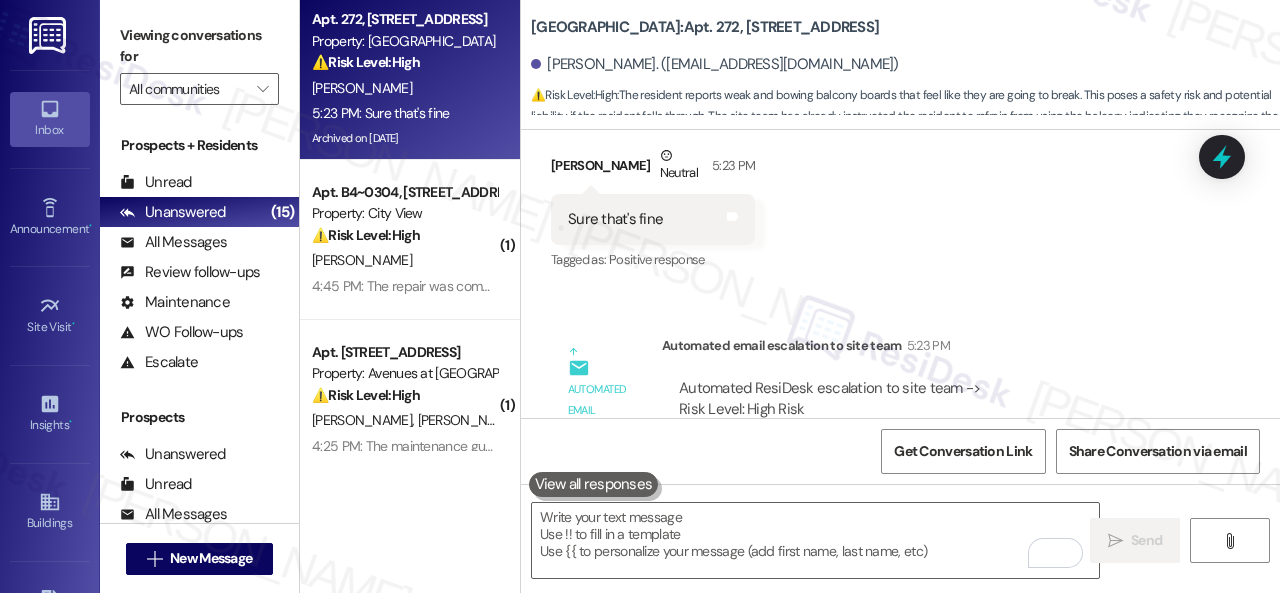 scroll, scrollTop: 32387, scrollLeft: 0, axis: vertical 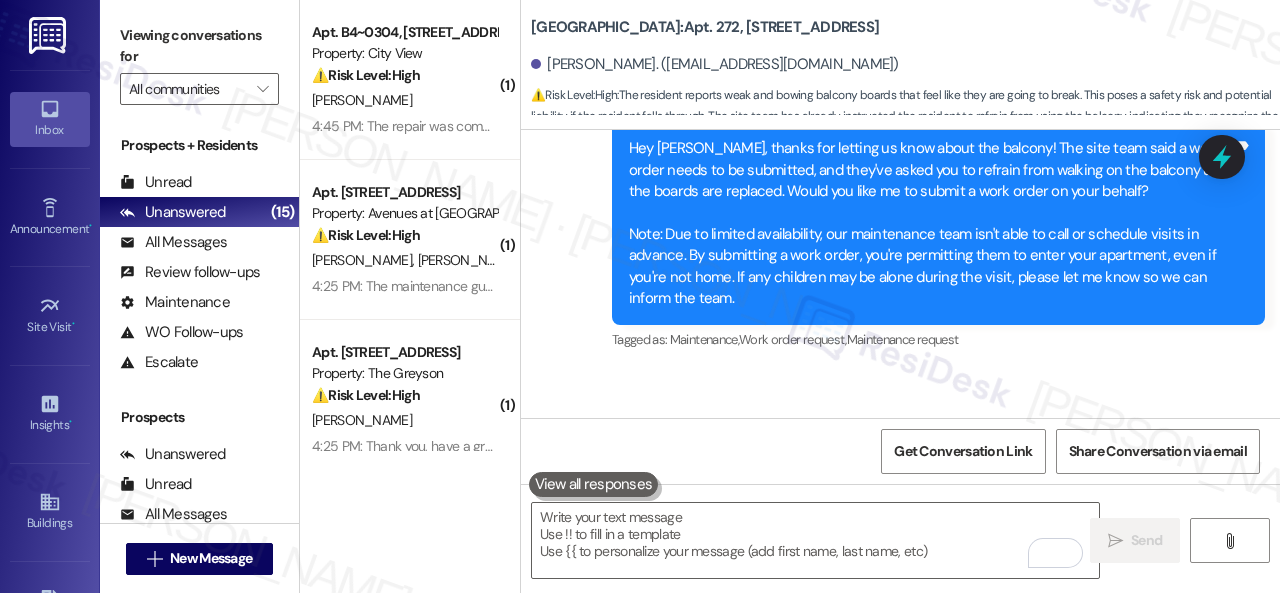 click on "Received via SMS Deanthony Brown   Neutral 5:23 PM Sure that's fine  Tags and notes Tagged as:   Positive response Click to highlight conversations about Positive response" at bounding box center (900, 464) 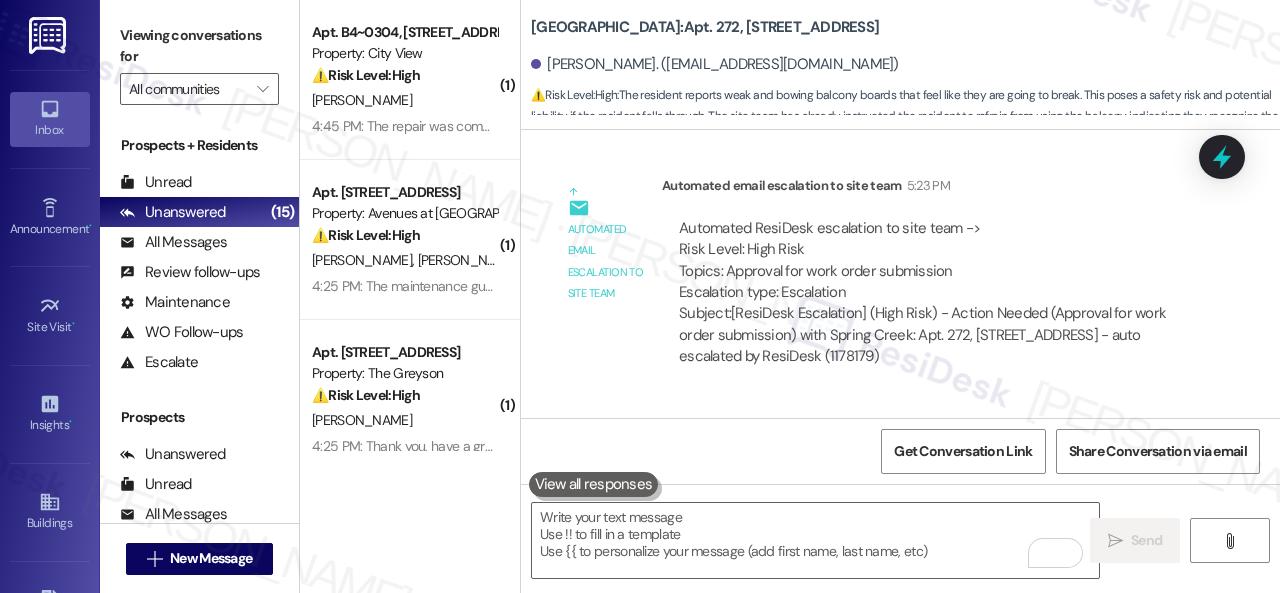 scroll, scrollTop: 32817, scrollLeft: 0, axis: vertical 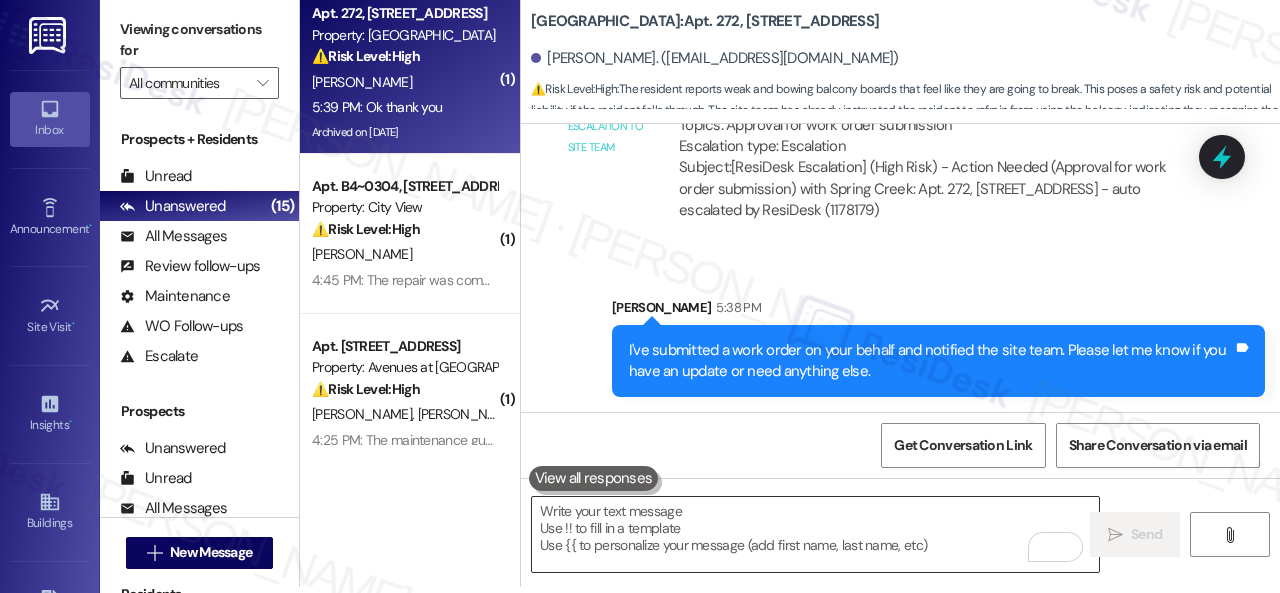 click at bounding box center [815, 534] 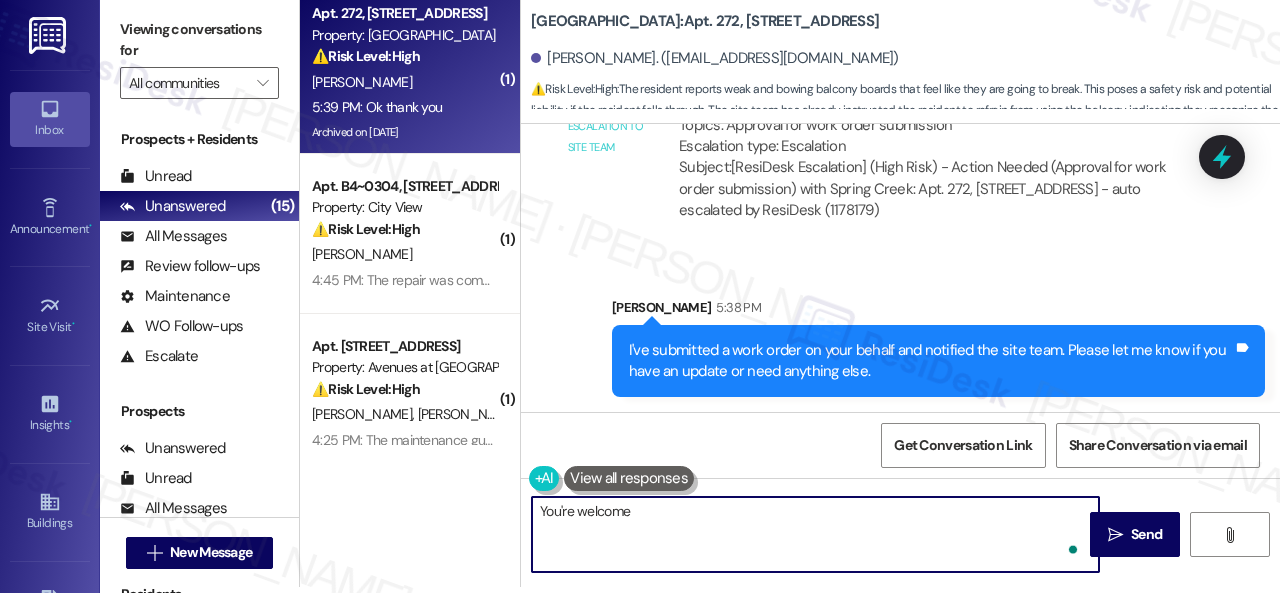 type on "You're welcome!" 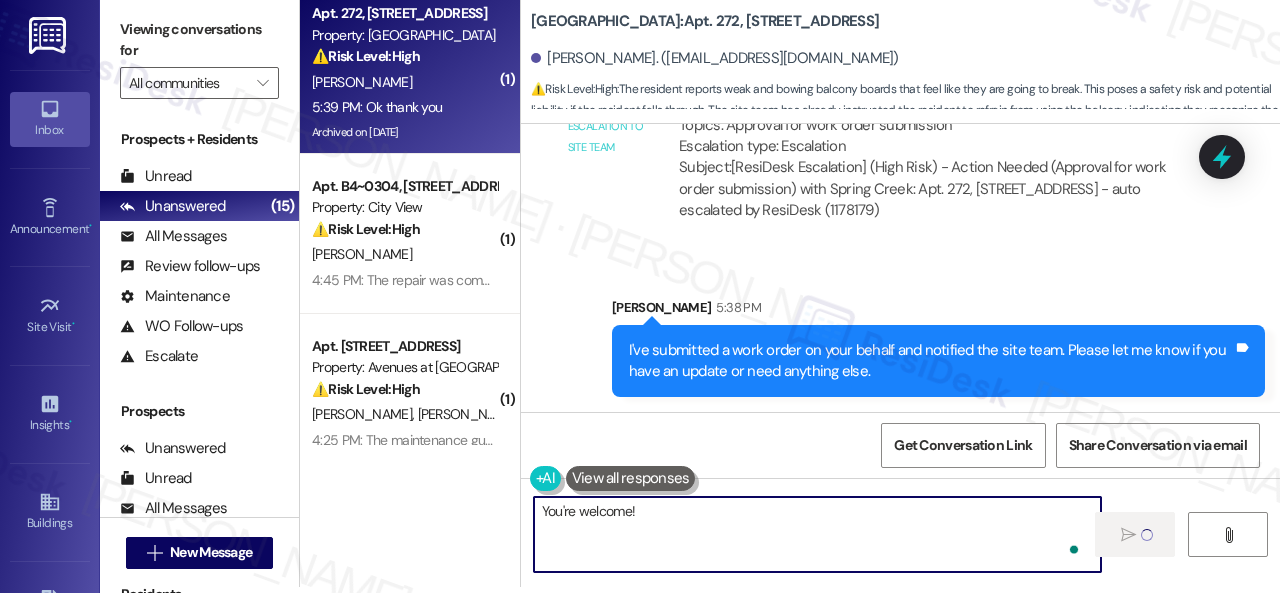 type 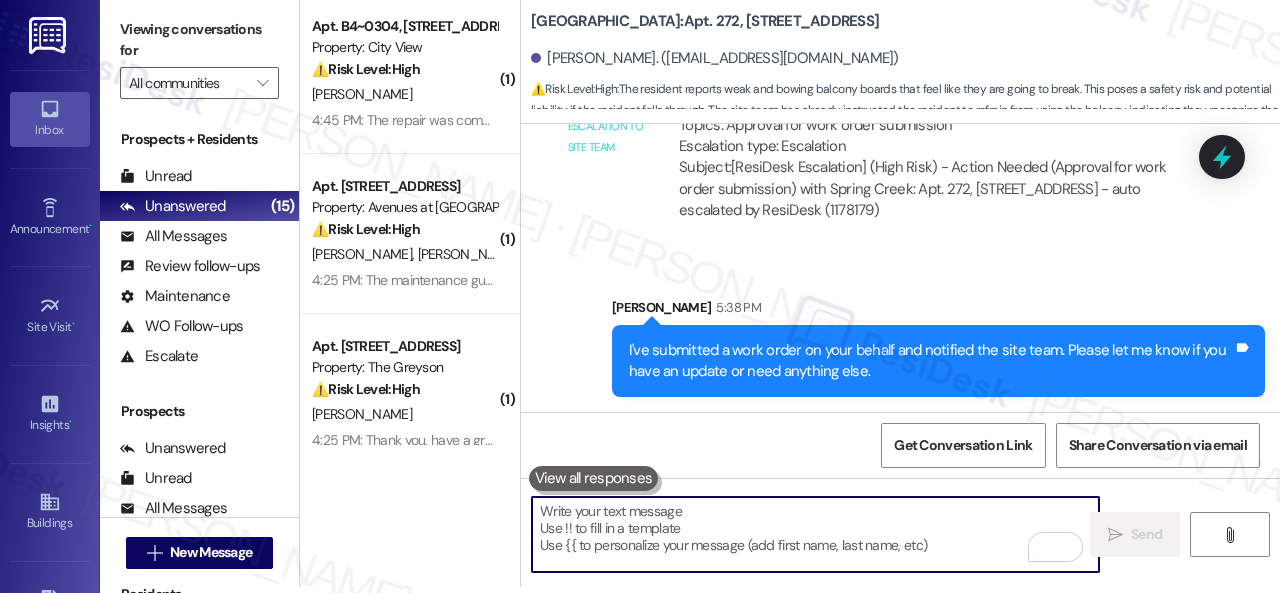 scroll, scrollTop: 0, scrollLeft: 0, axis: both 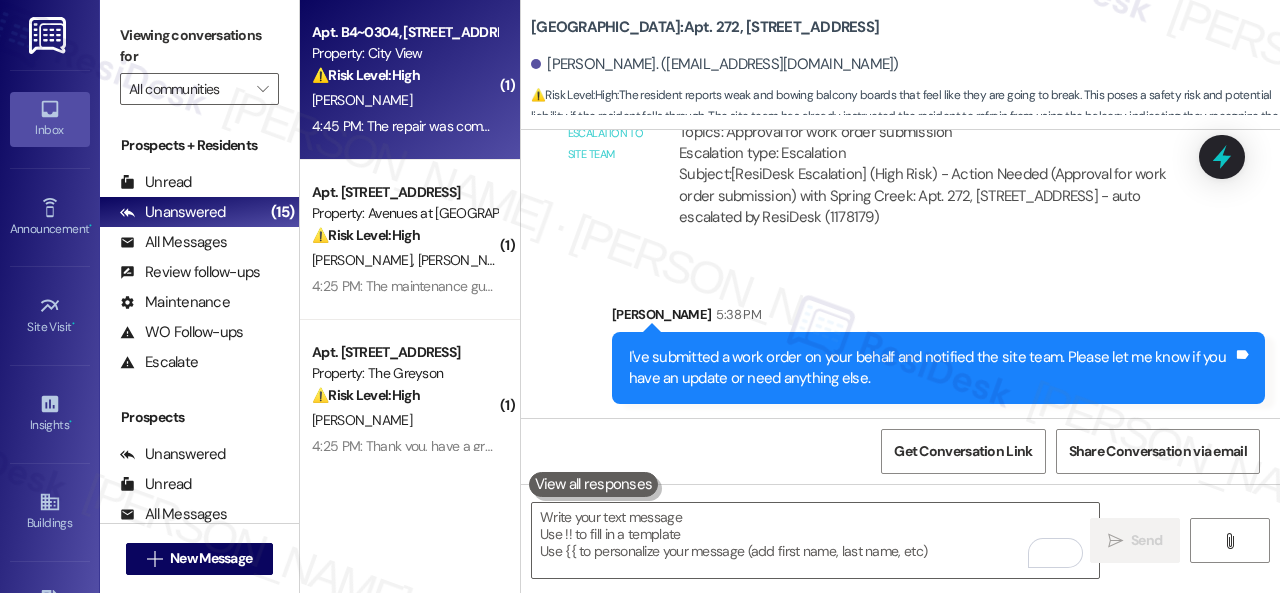 click on "C. Hammer" at bounding box center [404, 100] 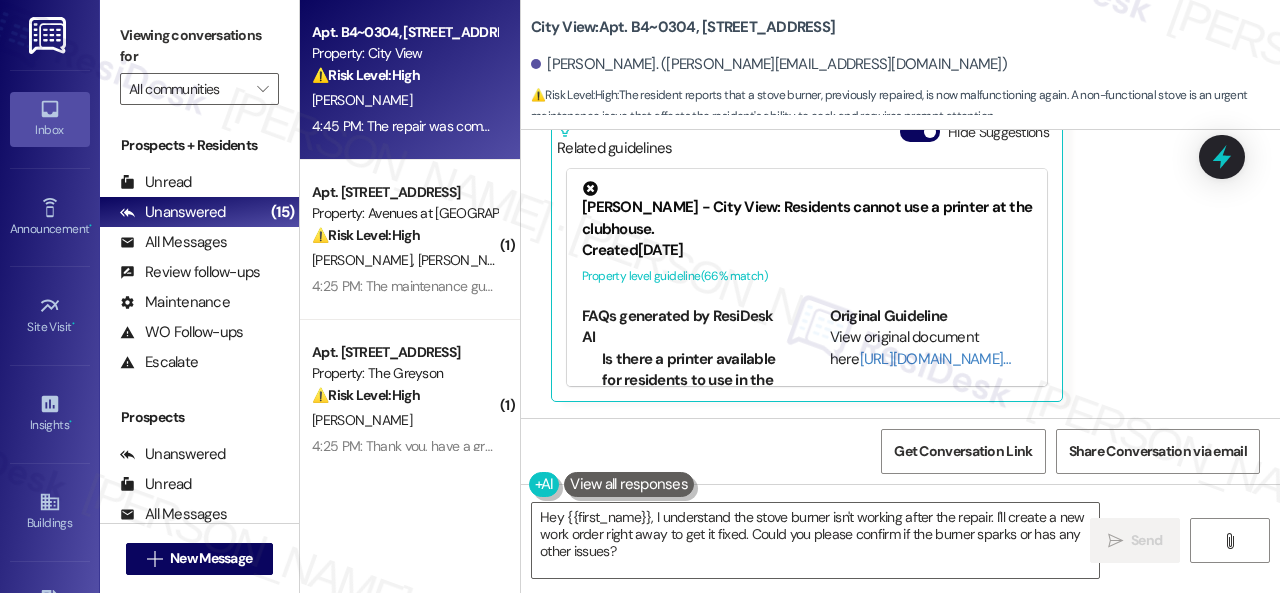 scroll, scrollTop: 2109, scrollLeft: 0, axis: vertical 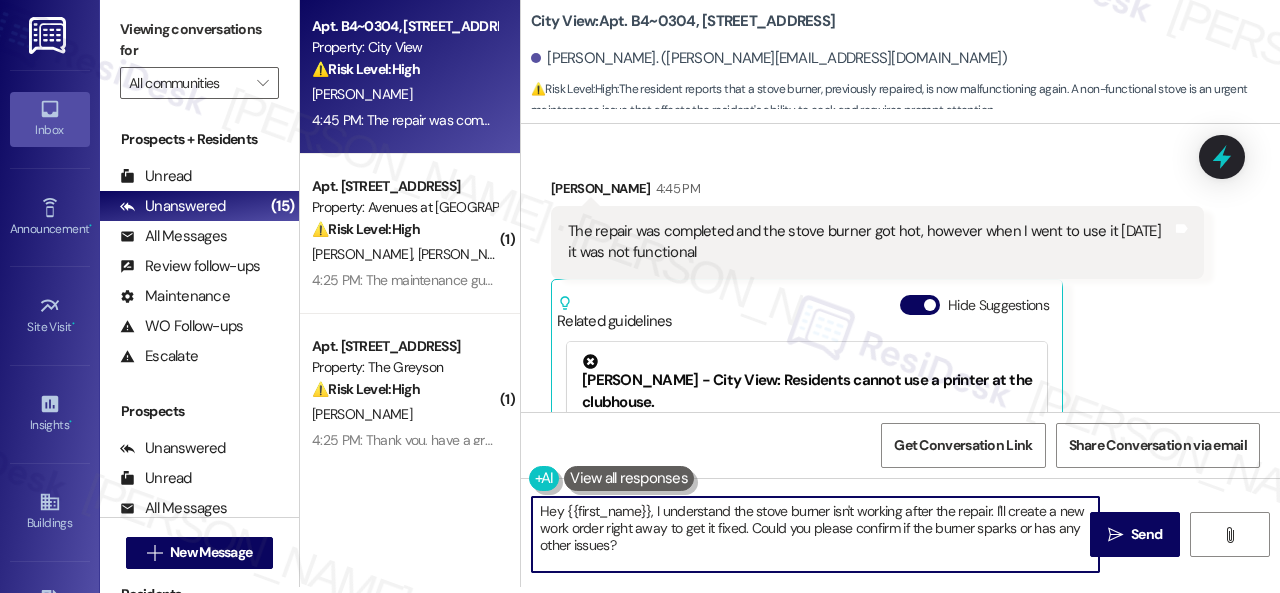 drag, startPoint x: 640, startPoint y: 551, endPoint x: 500, endPoint y: 507, distance: 146.7515 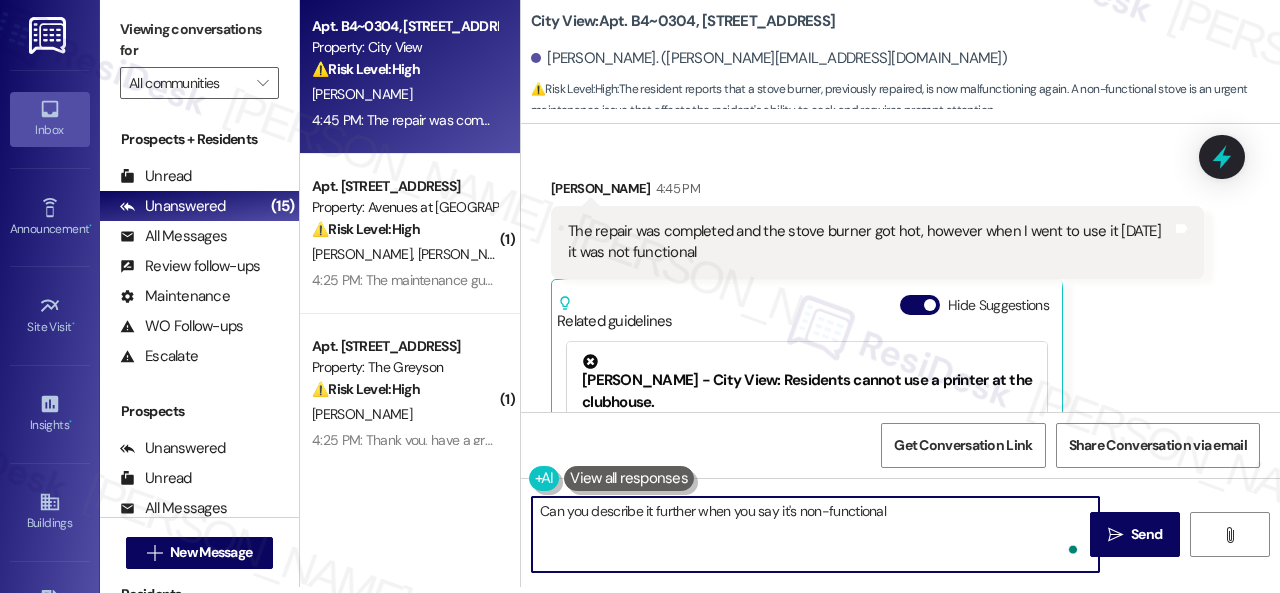 type on "Can you describe it further when you say it's non-functional?" 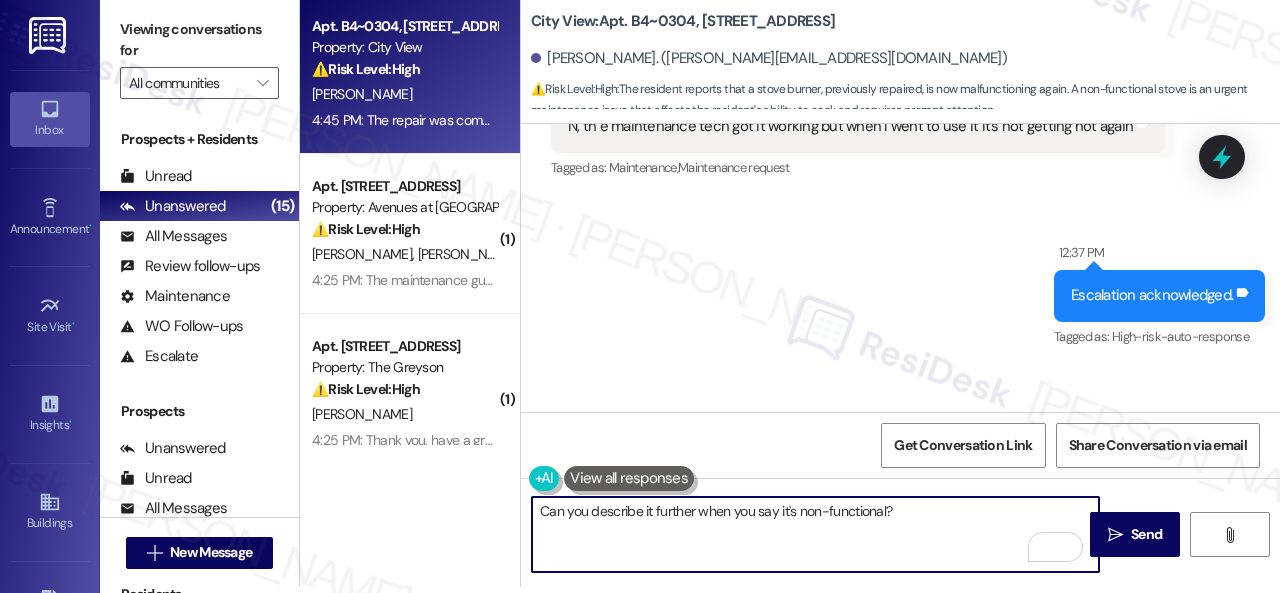 scroll, scrollTop: 409, scrollLeft: 0, axis: vertical 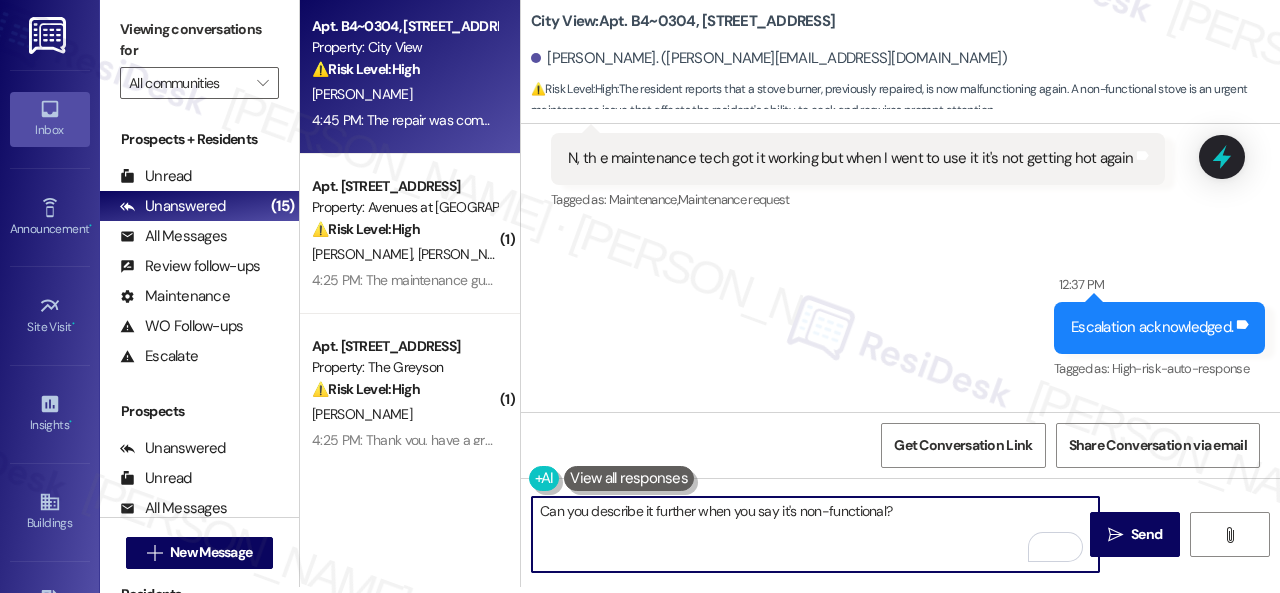 drag, startPoint x: 933, startPoint y: 515, endPoint x: 522, endPoint y: 511, distance: 411.01947 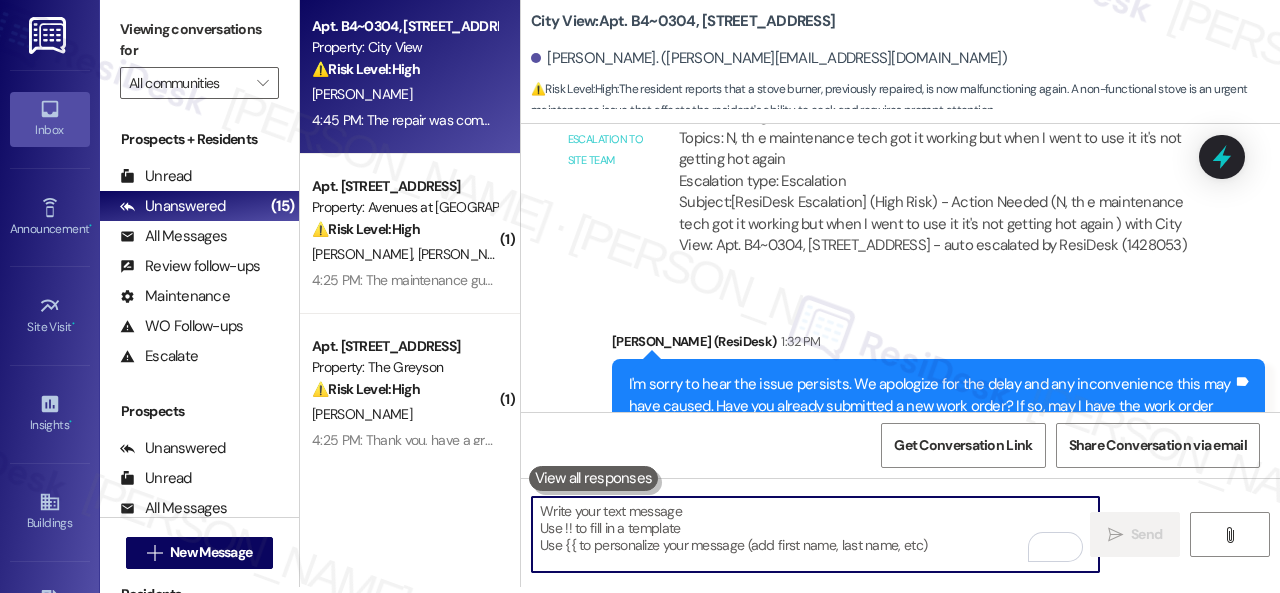 scroll, scrollTop: 809, scrollLeft: 0, axis: vertical 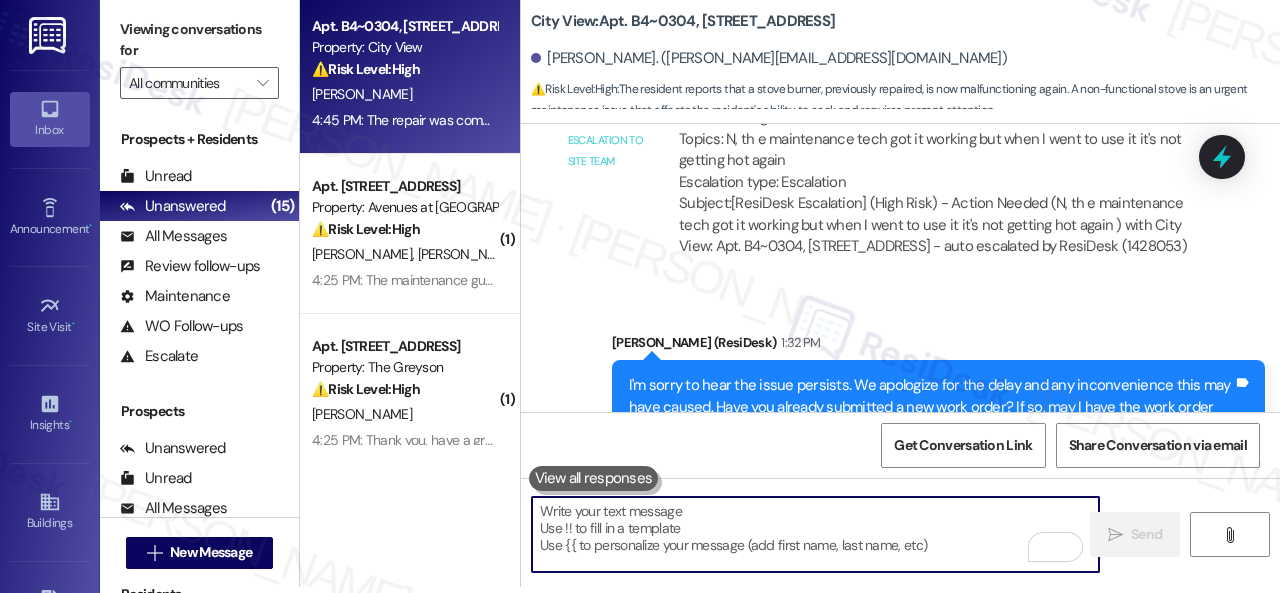 type 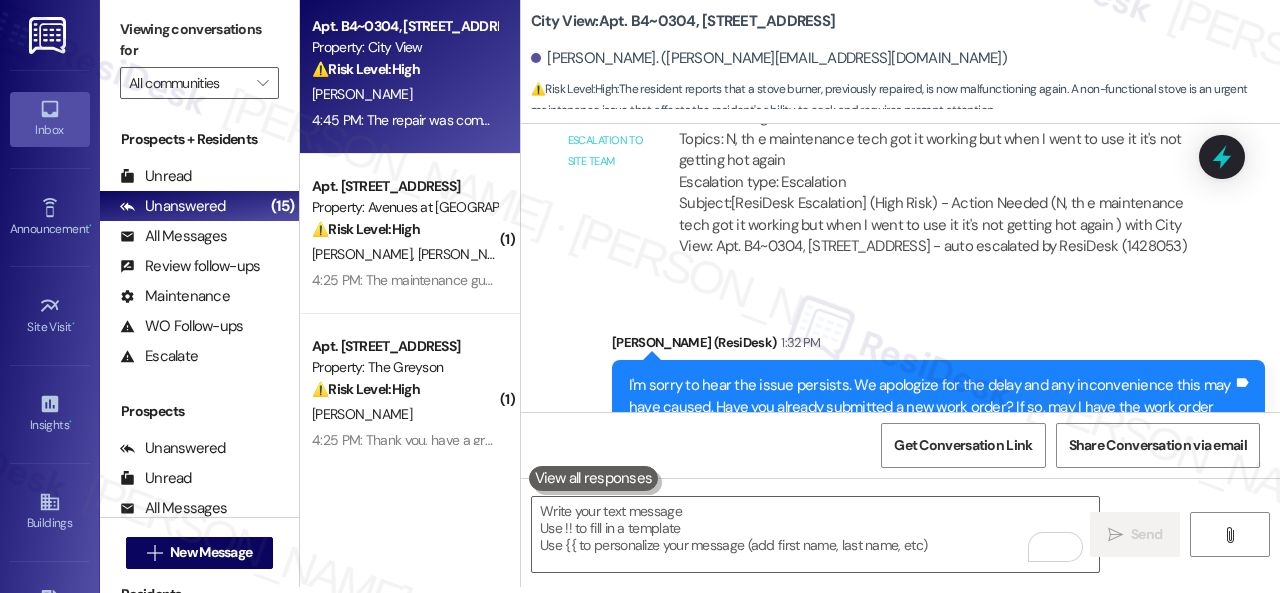 click on "Sent via SMS Sarah   (ResiDesk) 1:32 PM I'm sorry to hear the issue persists. We apologize for the delay and any inconvenience this may have caused. Have you already submitted a new work order? If so, may I have the work order number so I can follow up with the site team? If not, I'll be happy to submit a new work order on your behalf. Please provide as much detail as possible and include photos if available.
Note: Due to limited availability, our maintenance team isn't able to call or schedule visits in advance. By submitting a work order, you're permitting them to enter your apartment, even if you're not home. If any children may be alone during the visit, please let me know so we can inform the team. Tags and notes Tagged as:   Maintenance ,  Click to highlight conversations about Maintenance Work order request ,  Click to highlight conversations about Work order request Maintenance request ,  Click to highlight conversations about Maintenance request Apartment entry" at bounding box center [900, 457] 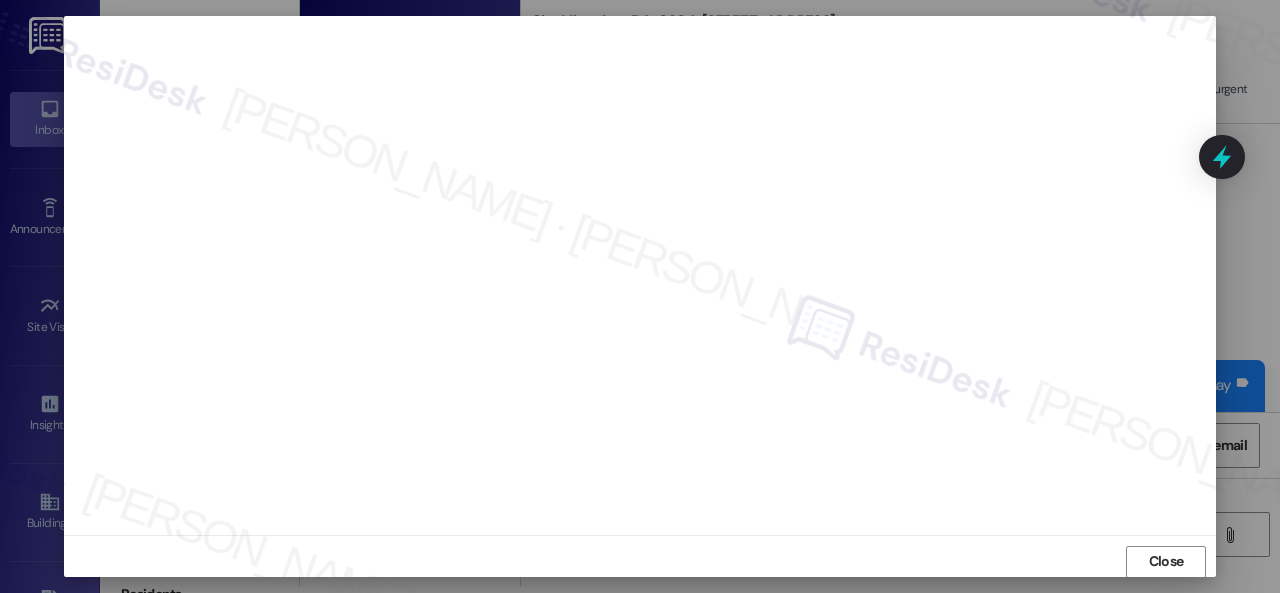 scroll, scrollTop: 25, scrollLeft: 0, axis: vertical 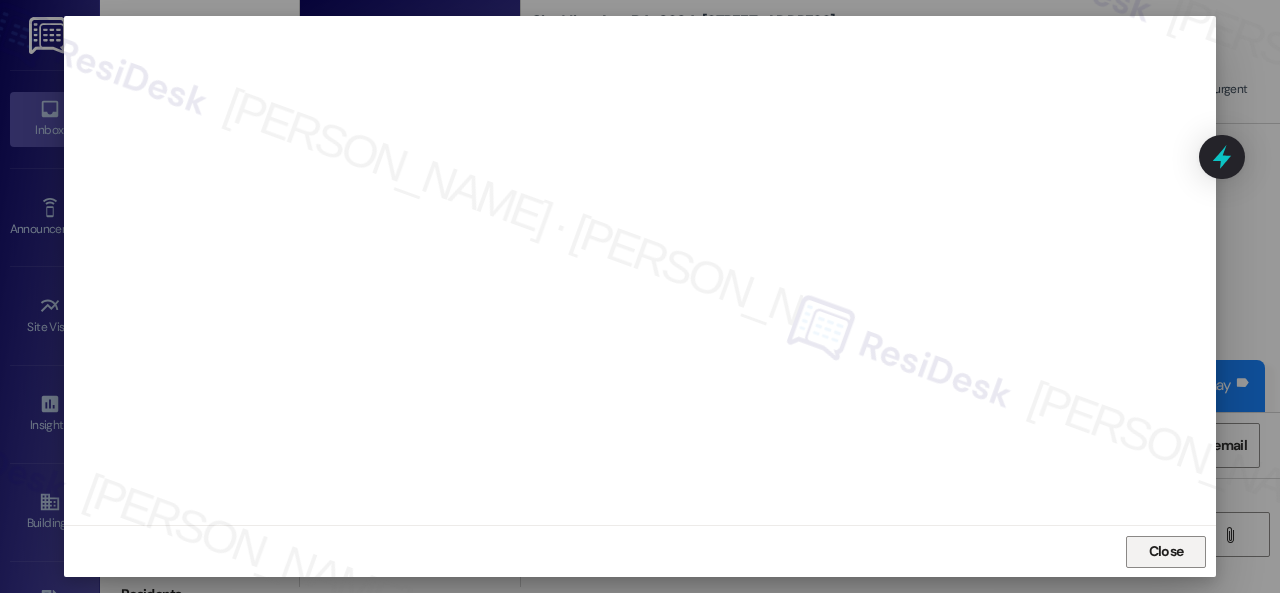 click on "Close" at bounding box center (1166, 551) 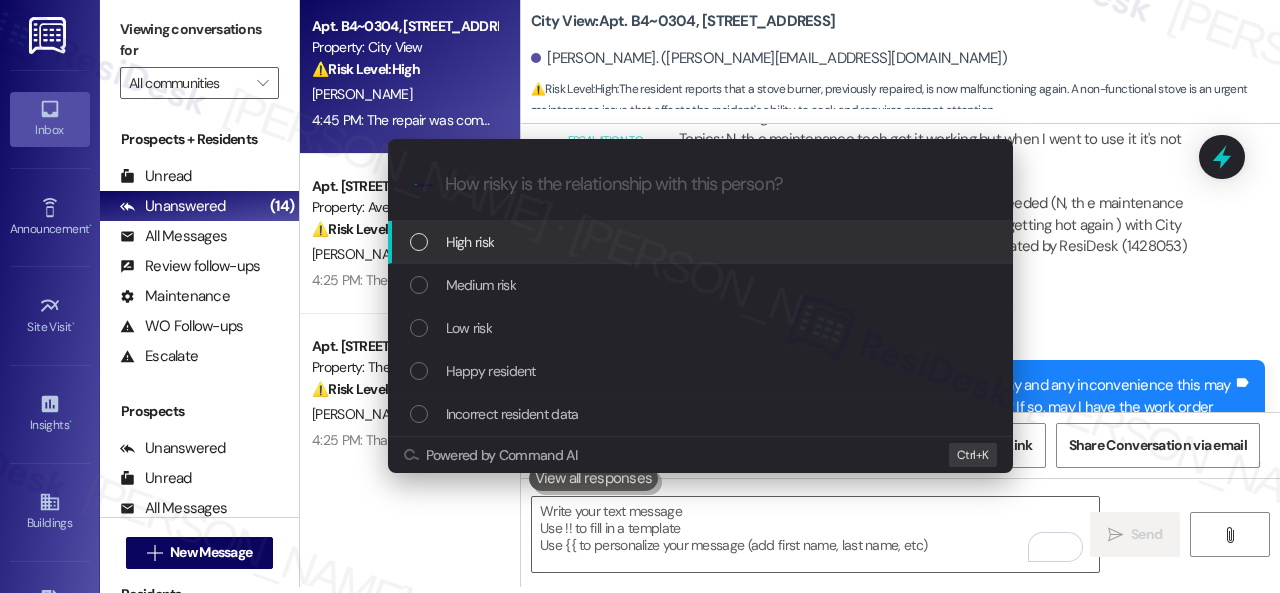 click on "High risk" at bounding box center (470, 242) 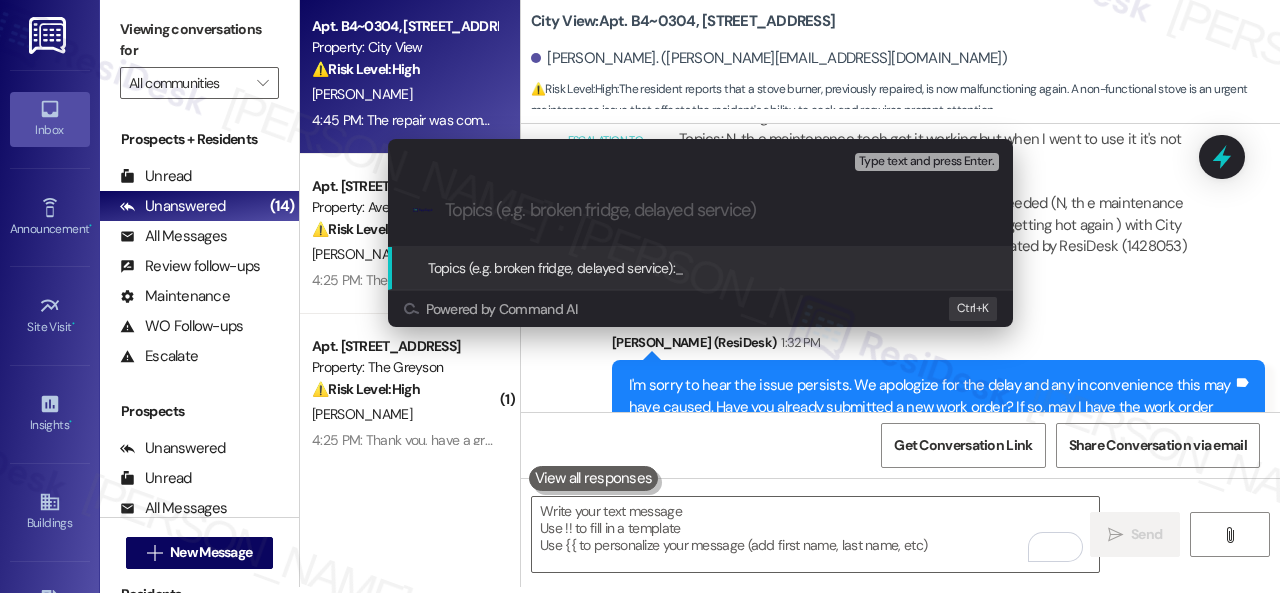 paste on "Work Order filed by ResiDesk 290562" 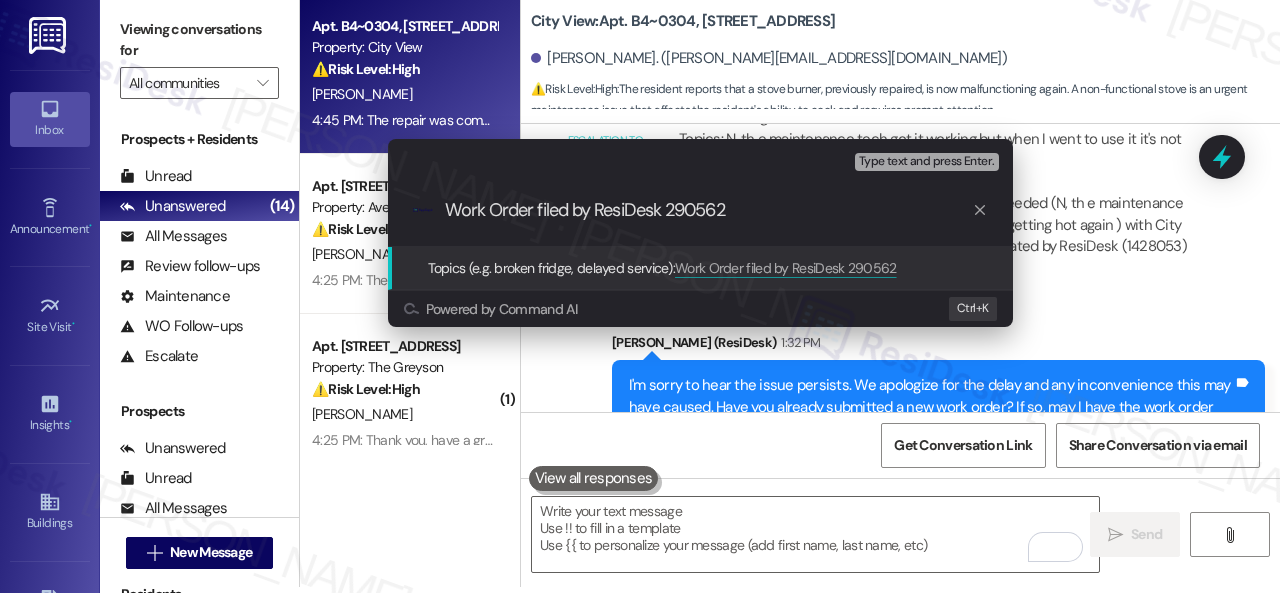 type 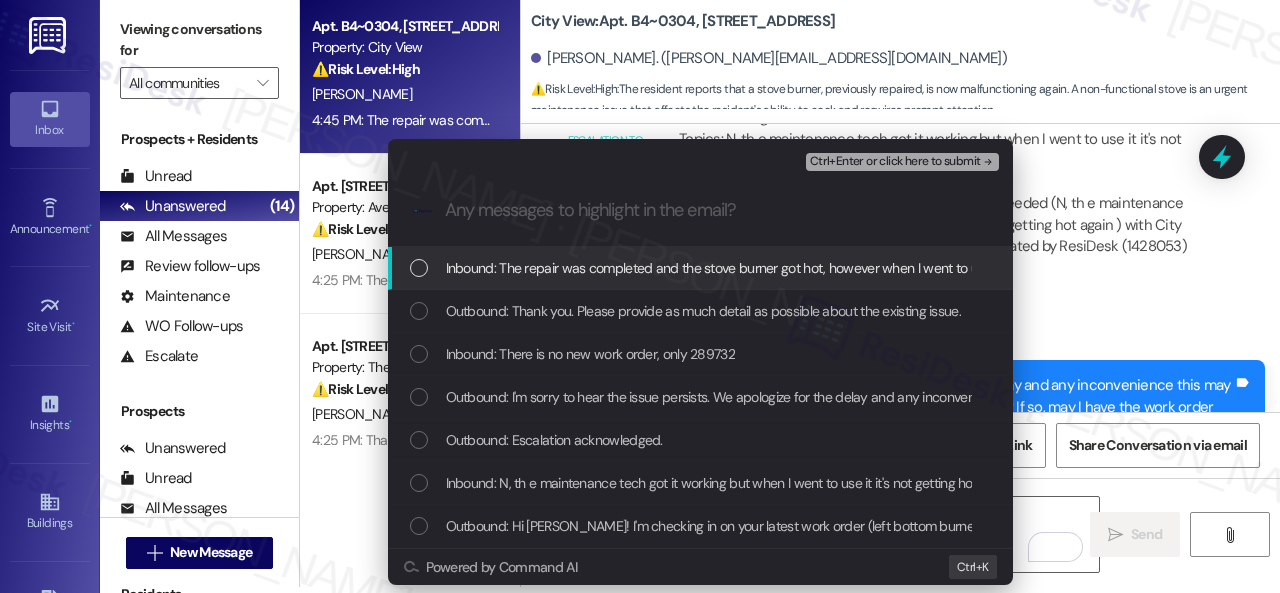 click on "Inbound: The repair was completed and the stove burner got hot, however when I went to use it today it was not functional" at bounding box center (804, 268) 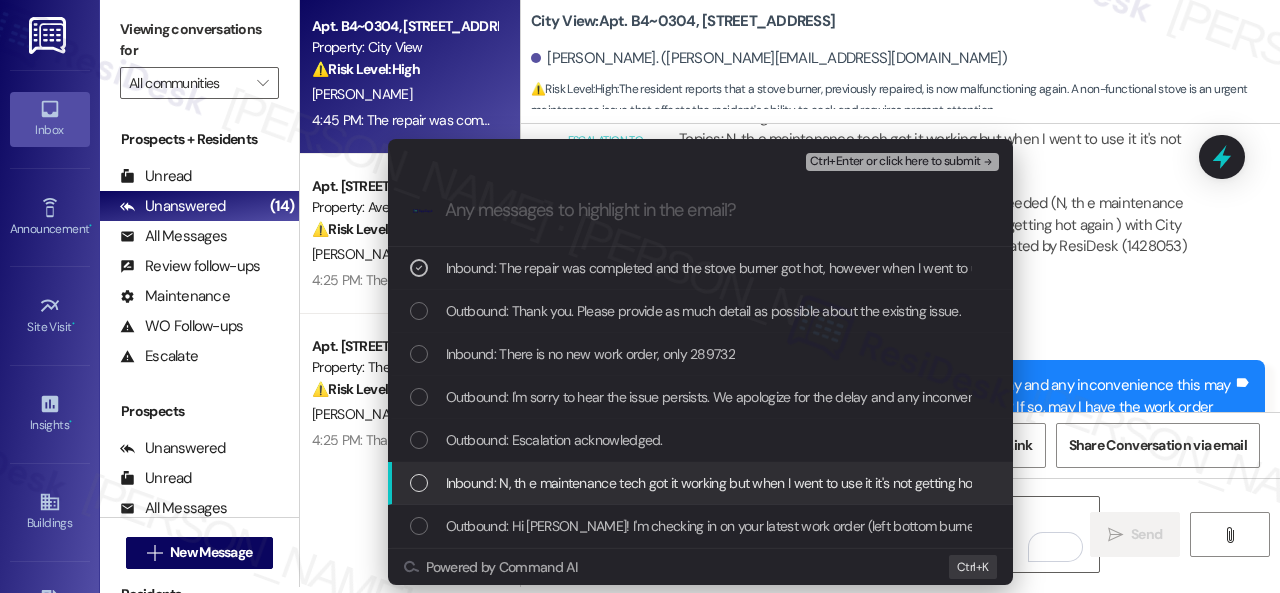click on "Inbound: N, th e maintenance tech got it working but when I went to use it it's not getting hot again" at bounding box center (729, 483) 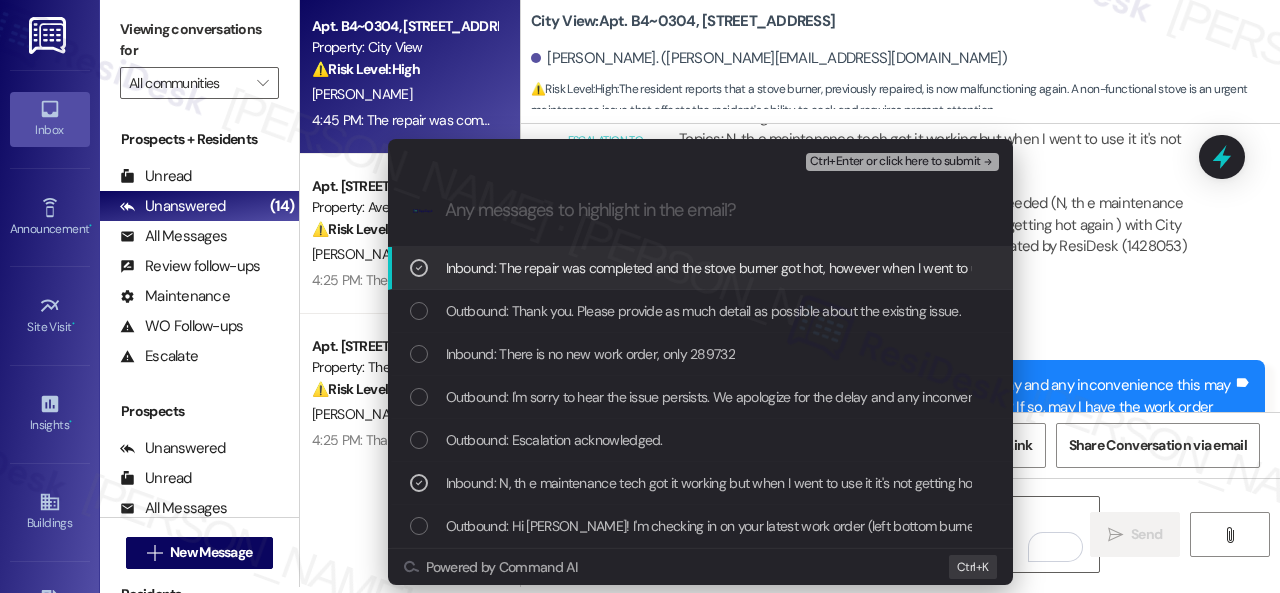 click on "Ctrl+Enter or click here to submit" at bounding box center [895, 162] 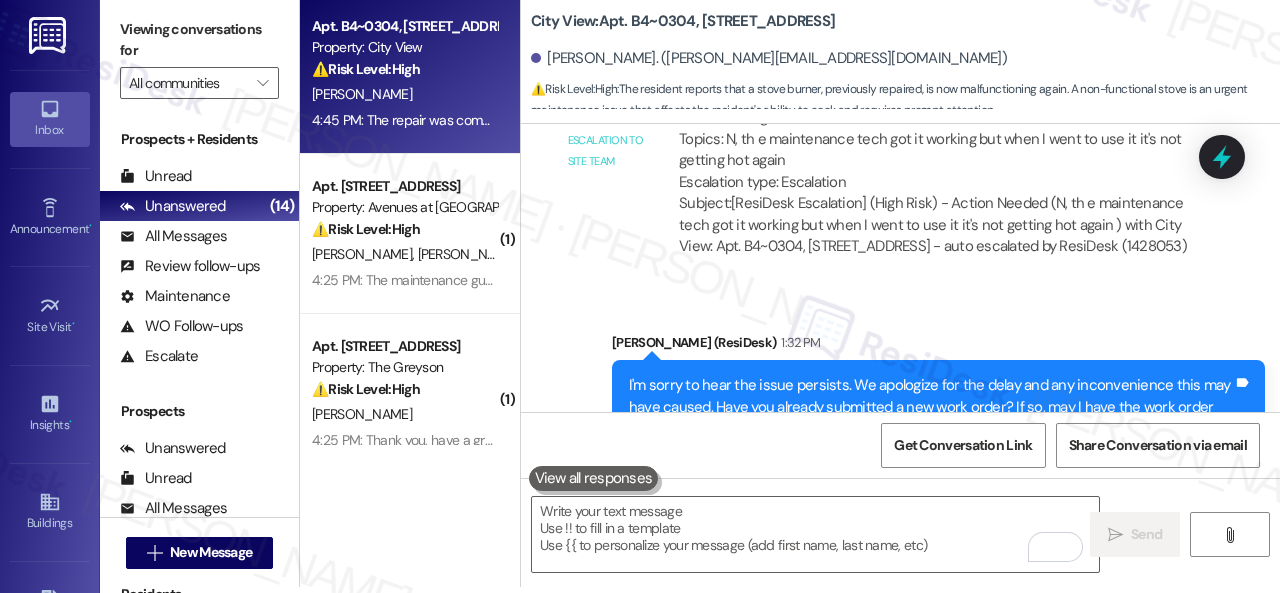 scroll, scrollTop: 509, scrollLeft: 0, axis: vertical 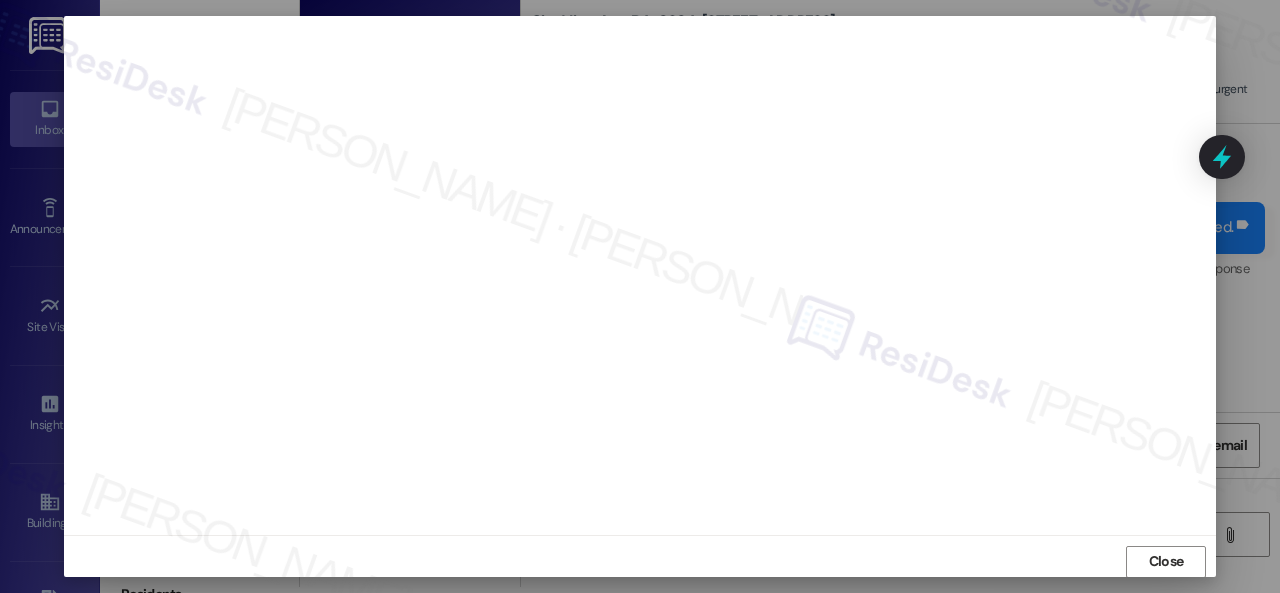 type 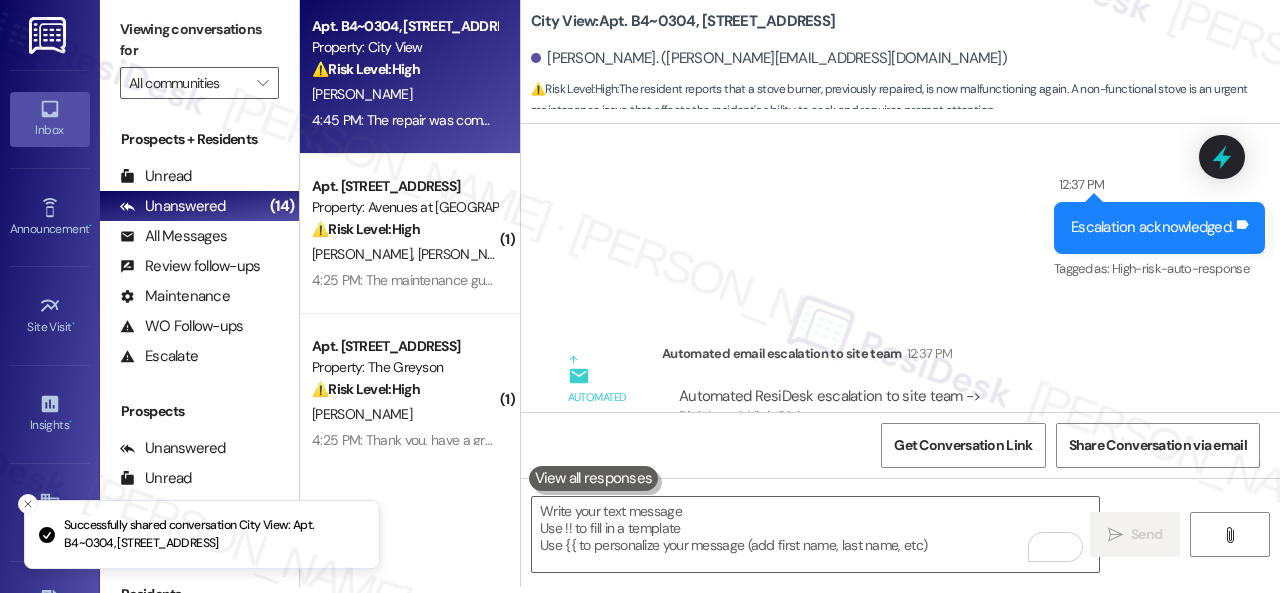 scroll, scrollTop: 0, scrollLeft: 0, axis: both 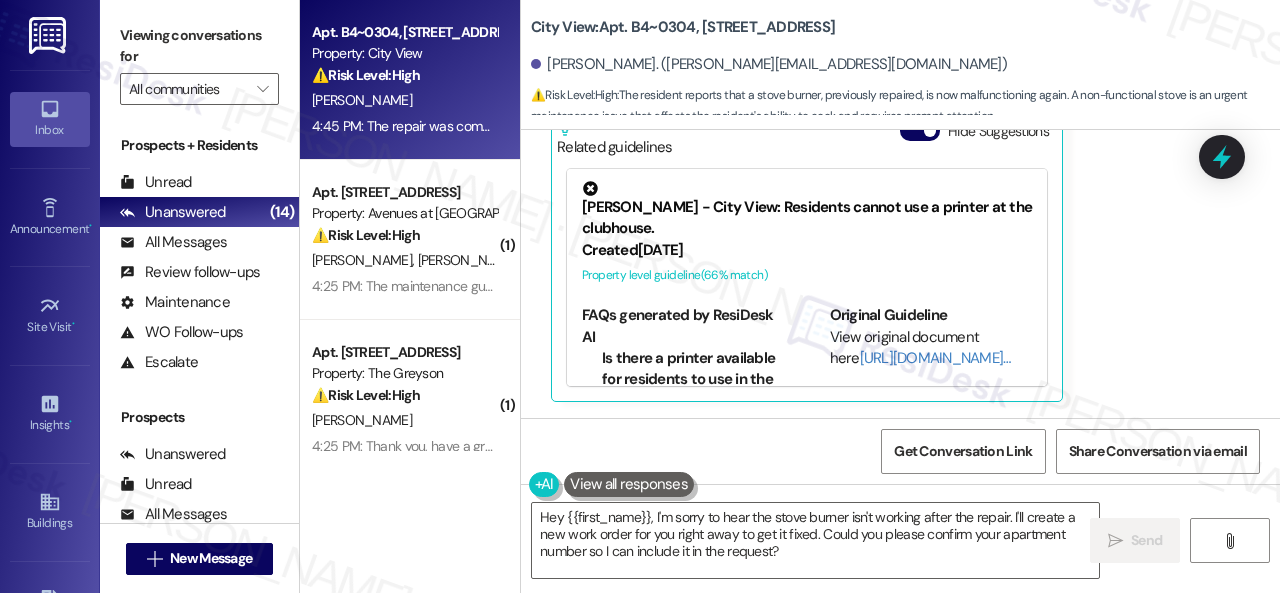click on "Clinton Hammer 4:45 PM The repair was completed and the stove burner got hot, however when I went to use it today it was not functional Tags and notes Tagged as:   Emailed client ,  Click to highlight conversations about Emailed client Escalation type escalation Click to highlight conversations about Escalation type escalation  Related guidelines Hide Suggestions Nolan - City View: Residents cannot use a printer at the clubhouse. Created  9 months ago Property level guideline  ( 66 % match) FAQs generated by ResiDesk AI Is there a printer available for residents to use in the clubhouse? No, there is not a printer available for residents to use in the clubhouse. Where can I print documents if there's no printer in the clubhouse? You'll need to use your own printer or visit a local print shop, as there is no printer available for residents in the clubhouse. Are there any plans to add a printer to the clubhouse in the future? At this time, there are no plans to add a printer to the clubhouse for resident use.  (" at bounding box center [877, 188] 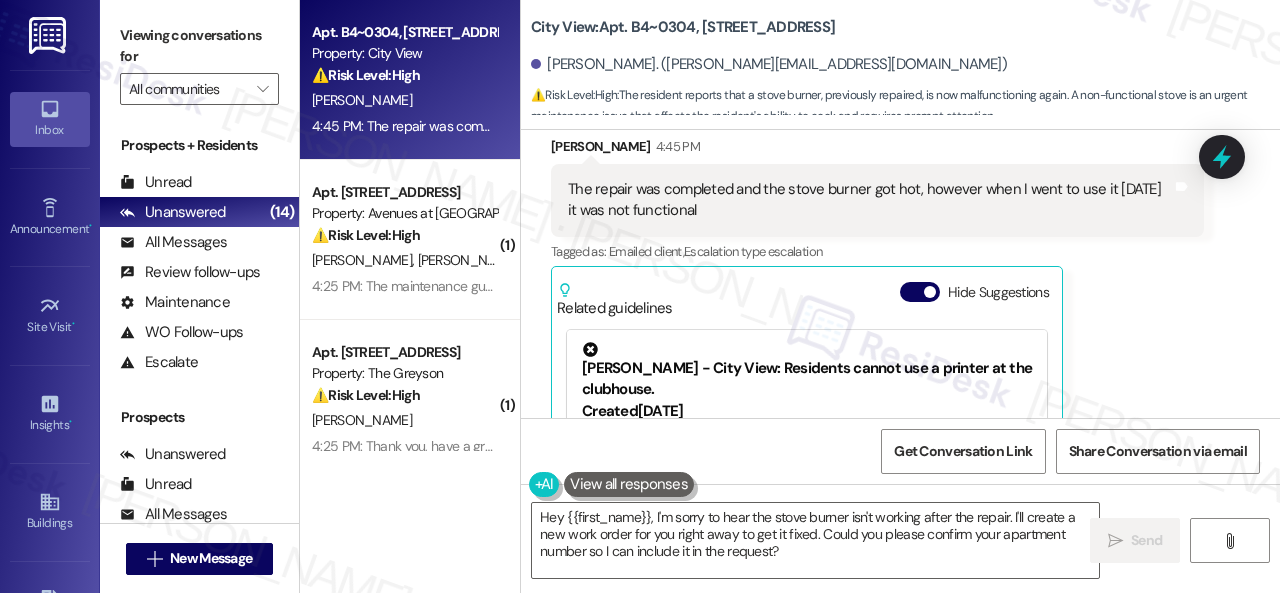 scroll, scrollTop: 1938, scrollLeft: 0, axis: vertical 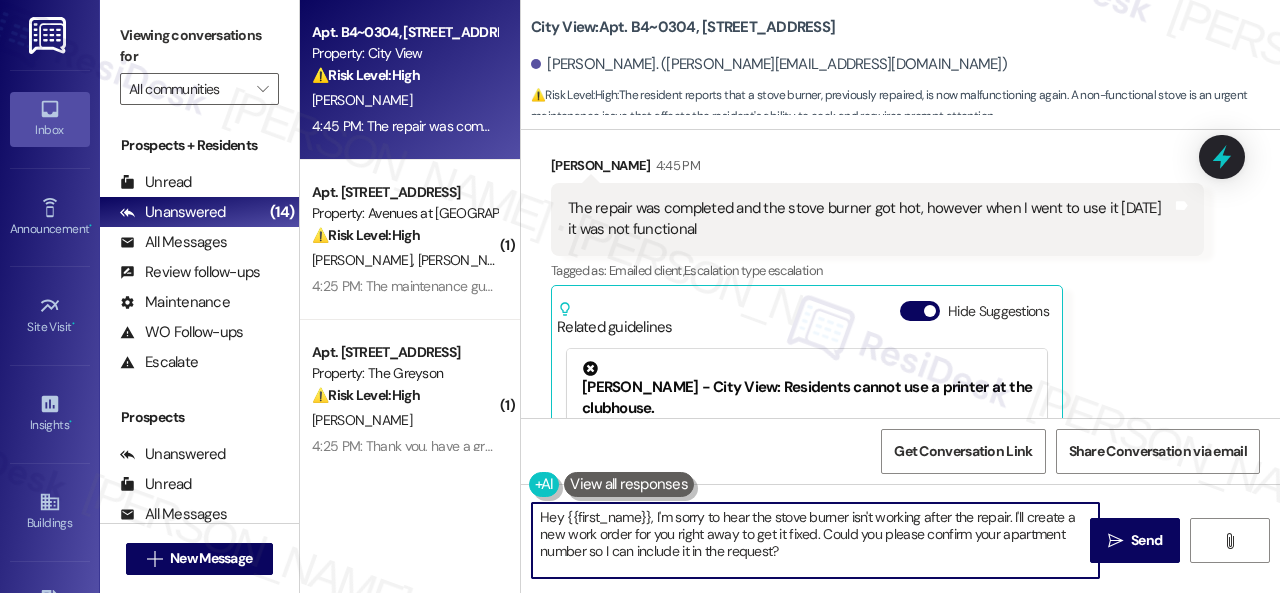 click on "Apt. B4~0304, 2600 Cityview Drive Property: City View ⚠️  Risk Level:  High The resident reports that a stove burner, previously repaired, is now malfunctioning again. A non-functional stove is an urgent maintenance issue that affects the resident's ability to cook and requires prompt attention. C. Hammer 4:45 PM: The repair was completed and the stove burner got hot, however when I went to use it today it was not functional 4:45 PM: The repair was completed and the stove burner got hot, however when I went to use it today it was not functional ( 1 ) Apt. 11106, 12501 Broadway St Property: Avenues at Shadow Creek ⚠️  Risk Level:  High The resident confirms the AC issue persists despite maintenance having visited. This unresolved issue affects habitability and requires urgent attention. K. Shannon J. Shannon 4:25 PM: The maintenance guy stated around 12 that he charged the outside ac but there was no change in temp when I left at 1:15 pm. And to my knowledge that was the only thing they did ( 1 ) High" at bounding box center [790, 296] 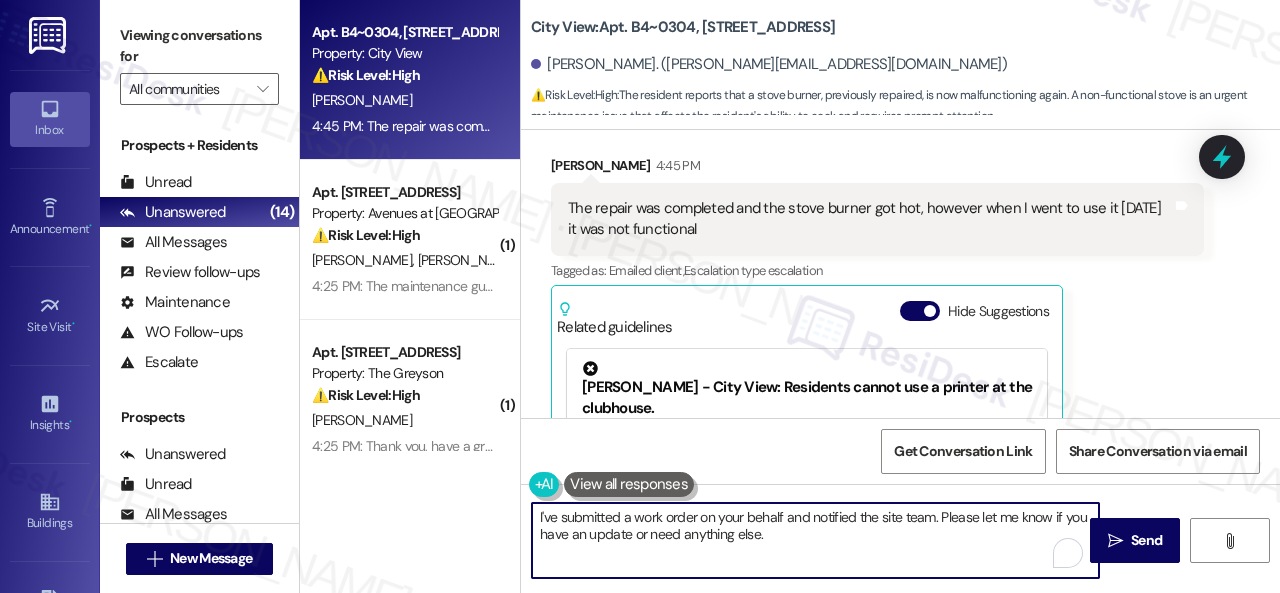 click on "I've submitted a work order on your behalf and notified the site team. Please let me know if you have an update or need anything else." at bounding box center [815, 540] 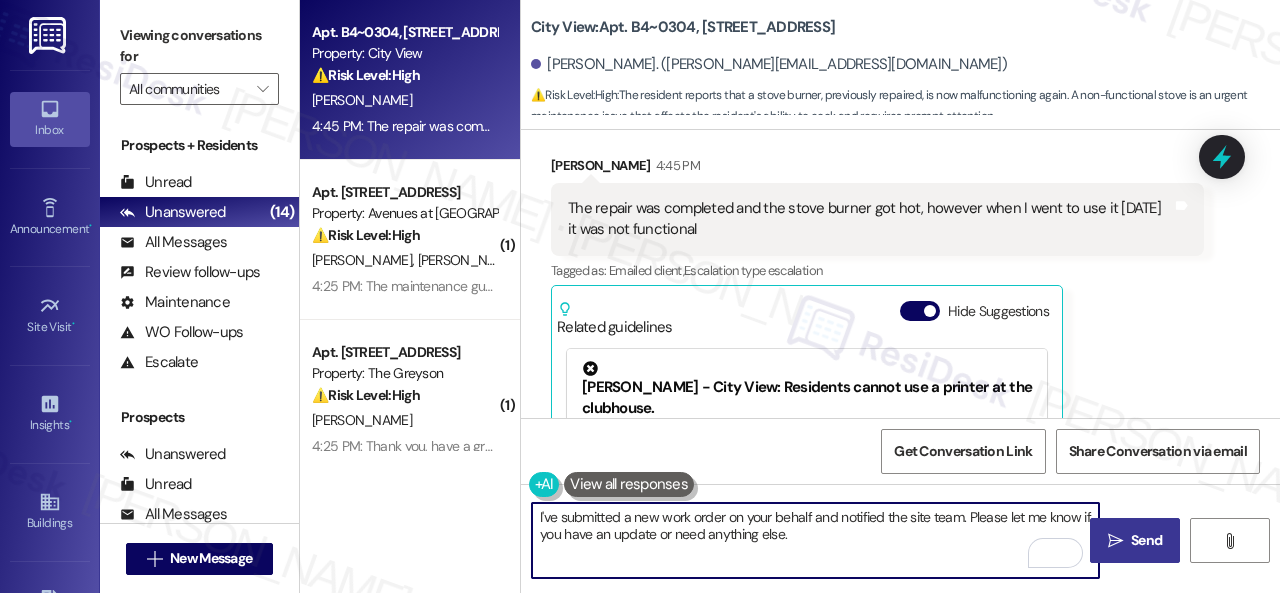 type on "I've submitted a new work order on your behalf and notified the site team. Please let me know if you have an update or need anything else." 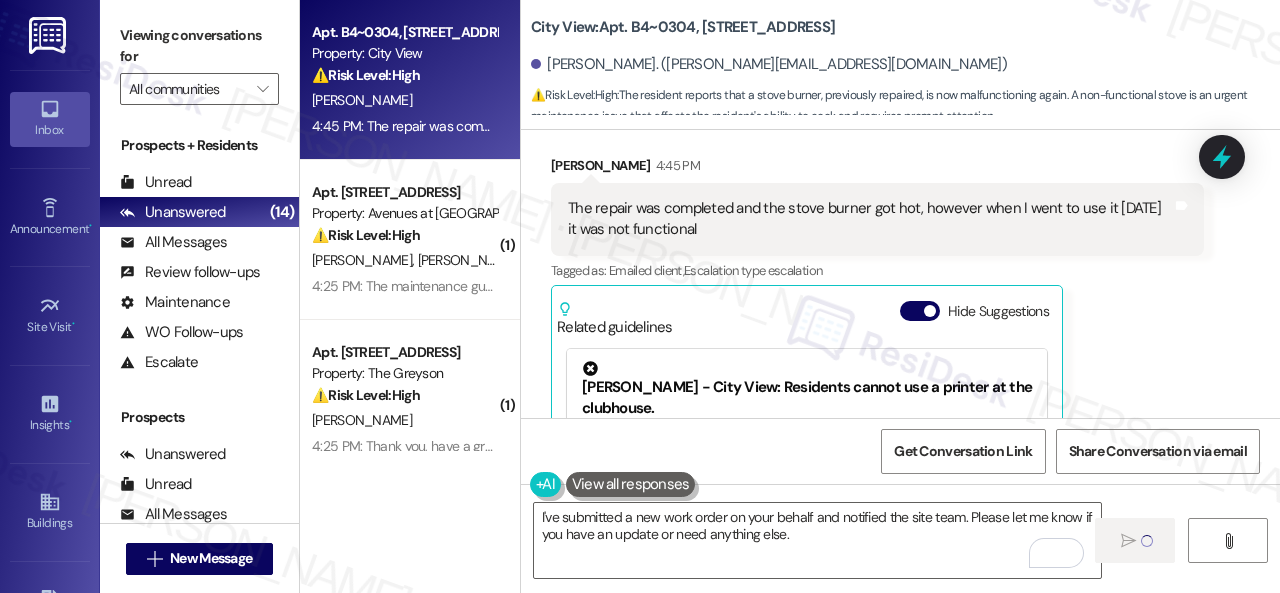 type 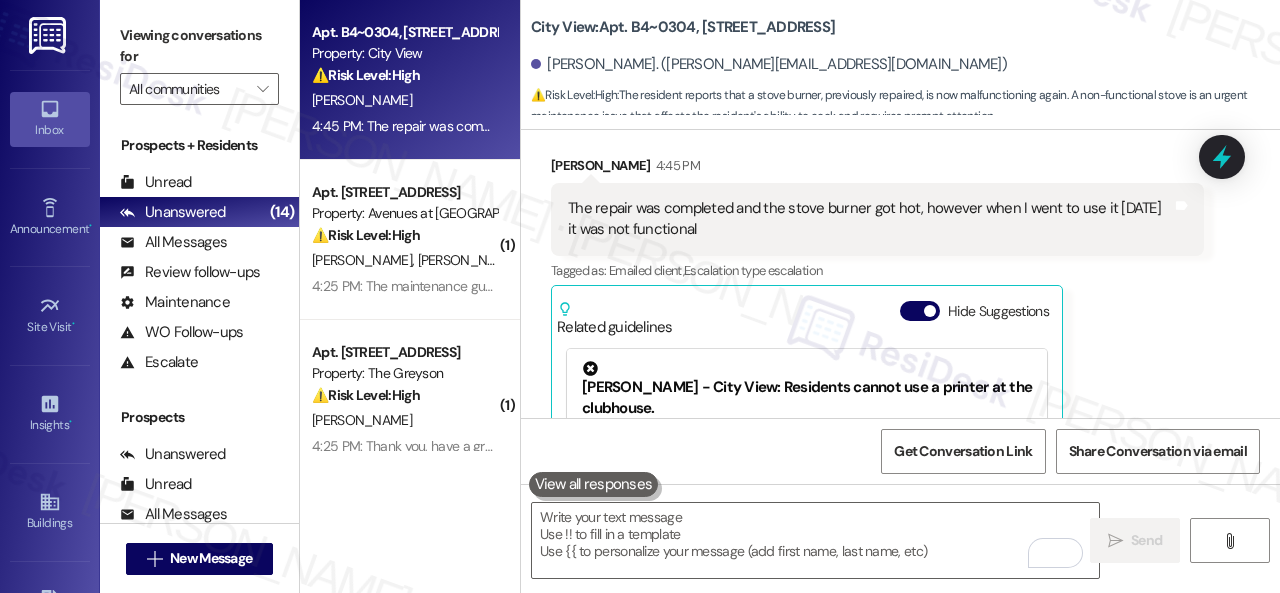 scroll, scrollTop: 2137, scrollLeft: 0, axis: vertical 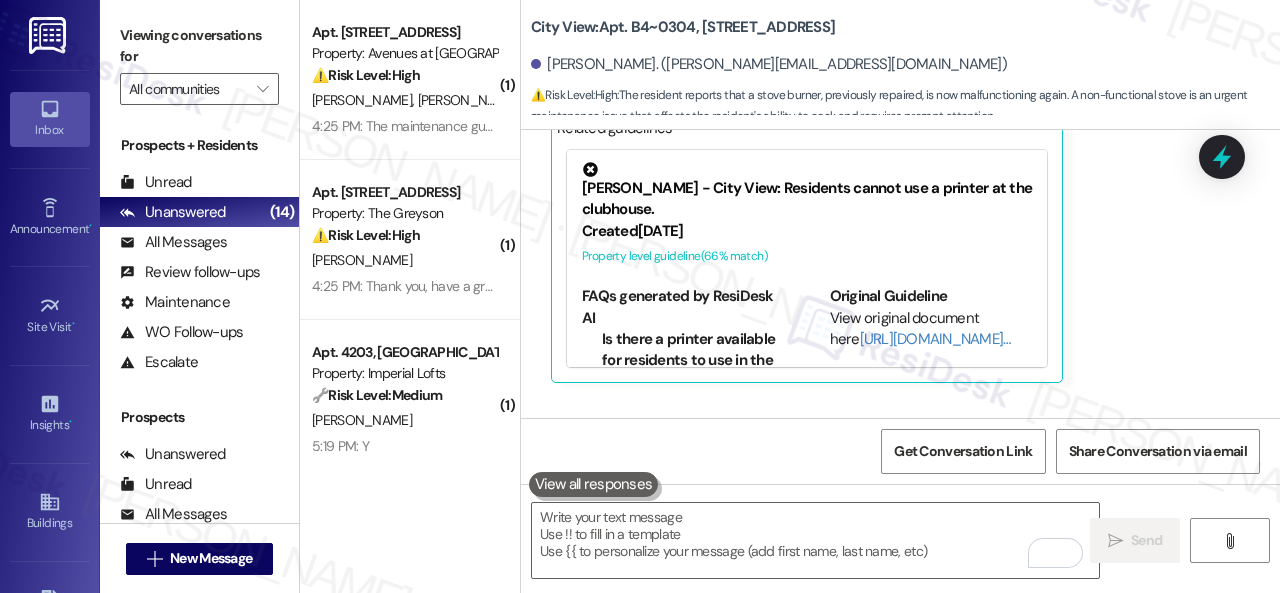 click on "⚠️  Risk Level:  High The resident confirms the AC issue persists despite maintenance having visited. This unresolved issue affects habitability and requires urgent attention." at bounding box center (404, 75) 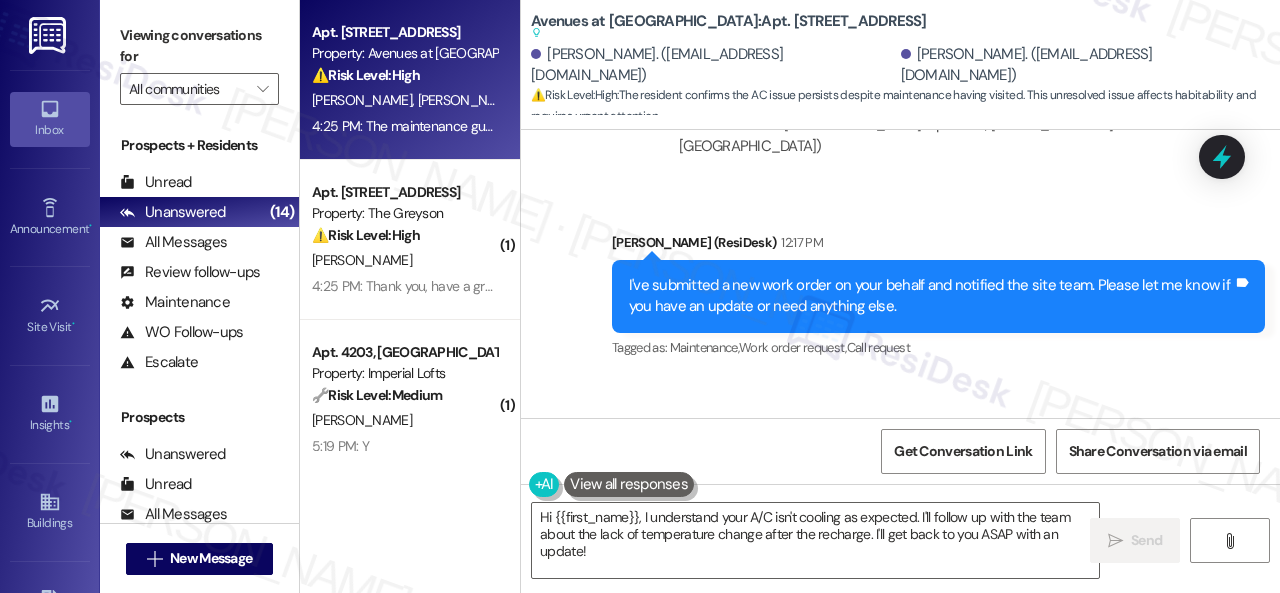 scroll, scrollTop: 5179, scrollLeft: 0, axis: vertical 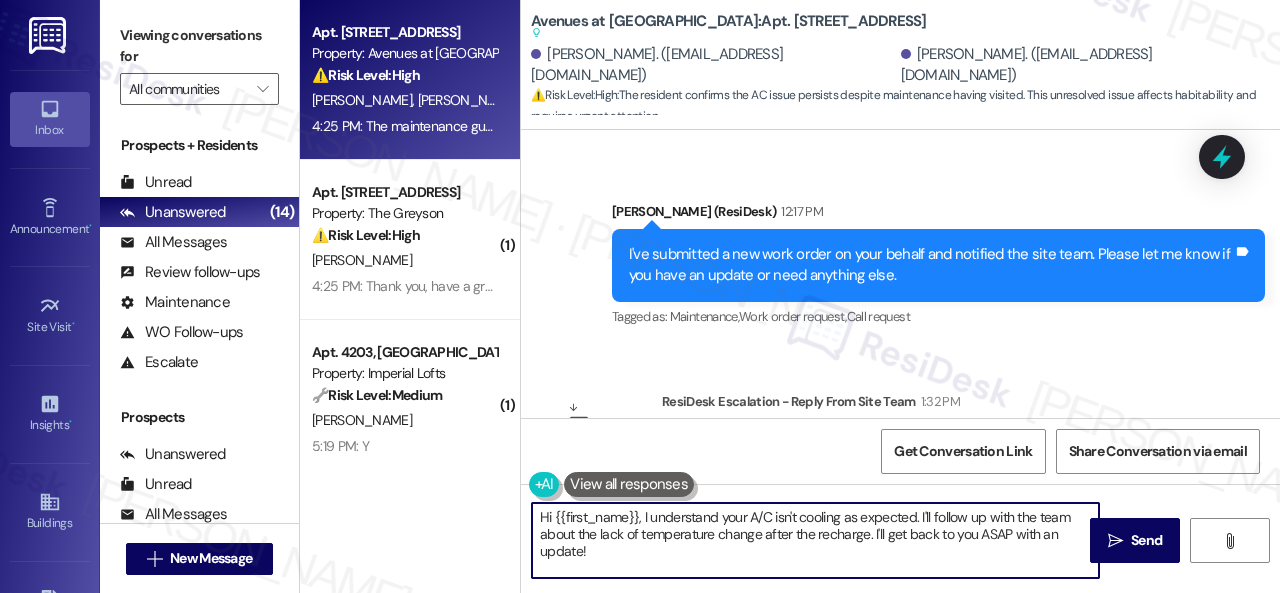 drag, startPoint x: 607, startPoint y: 559, endPoint x: 482, endPoint y: 482, distance: 146.8128 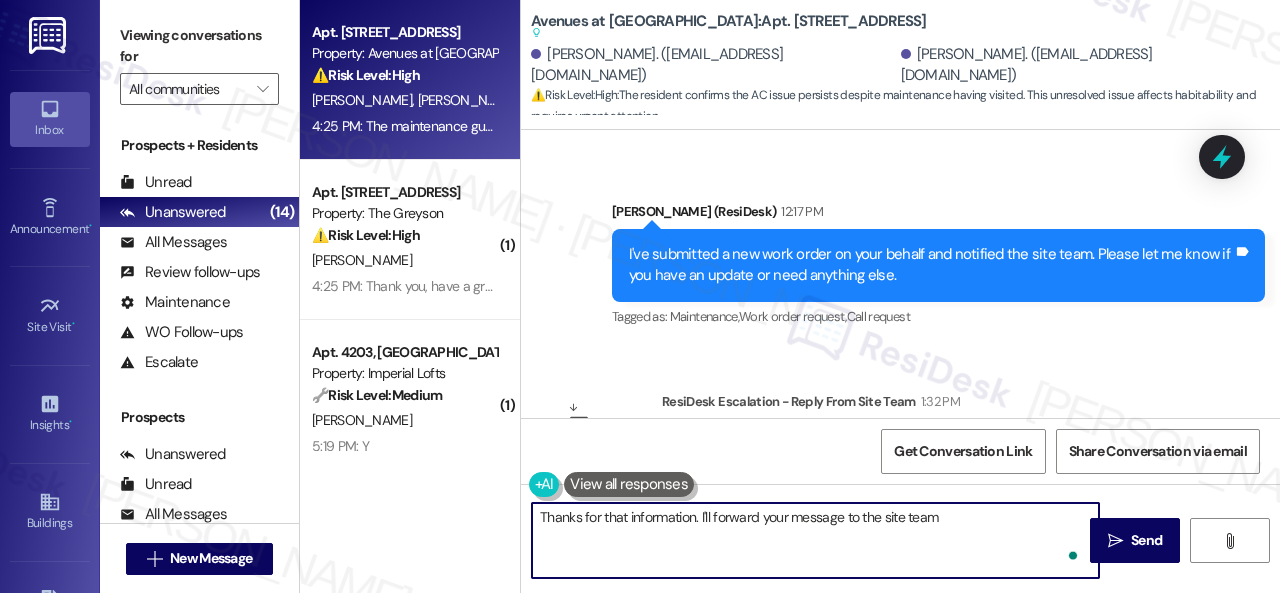 type on "Thanks for that information. I'll forward your message to the site team." 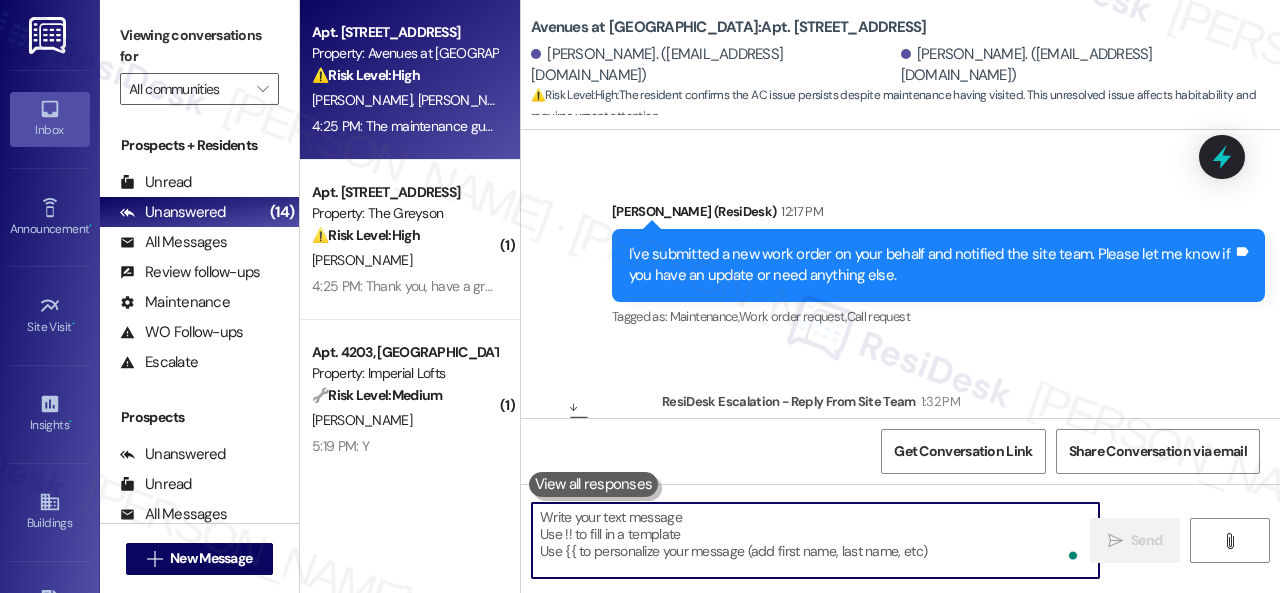 type 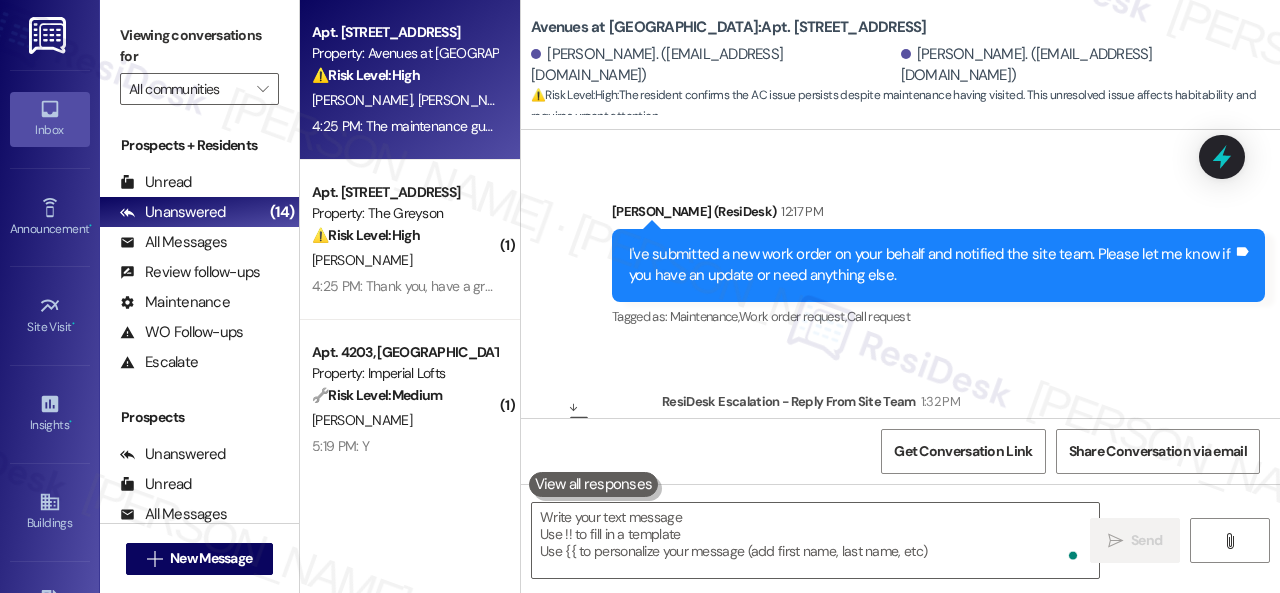 scroll, scrollTop: 5942, scrollLeft: 0, axis: vertical 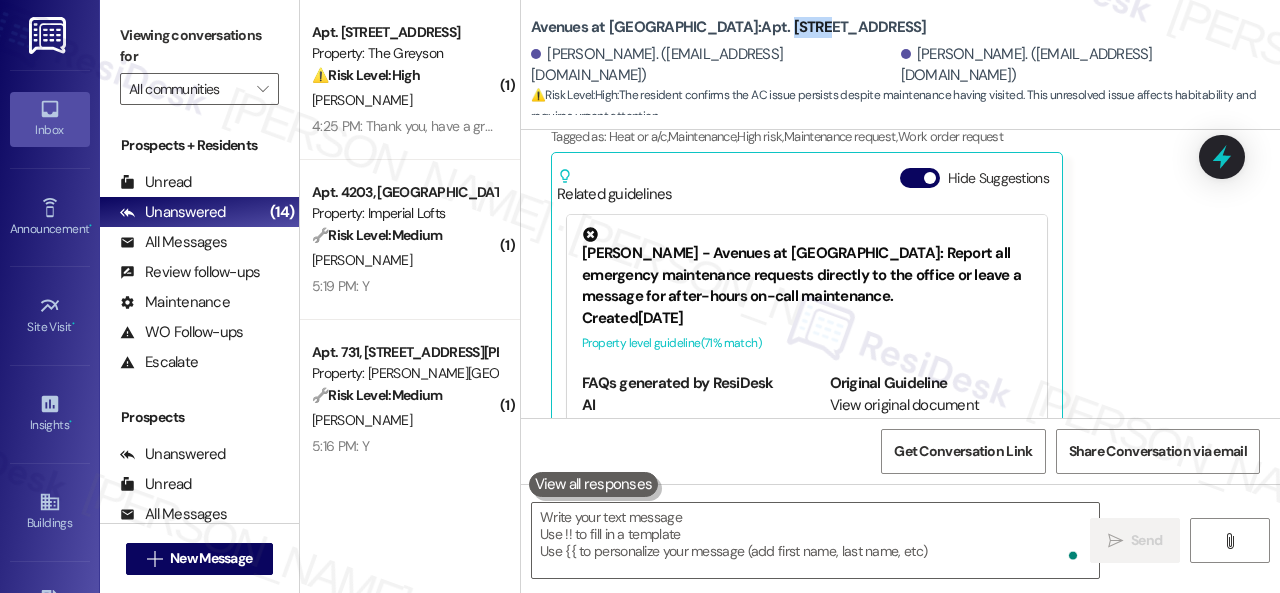 copy on "11106" 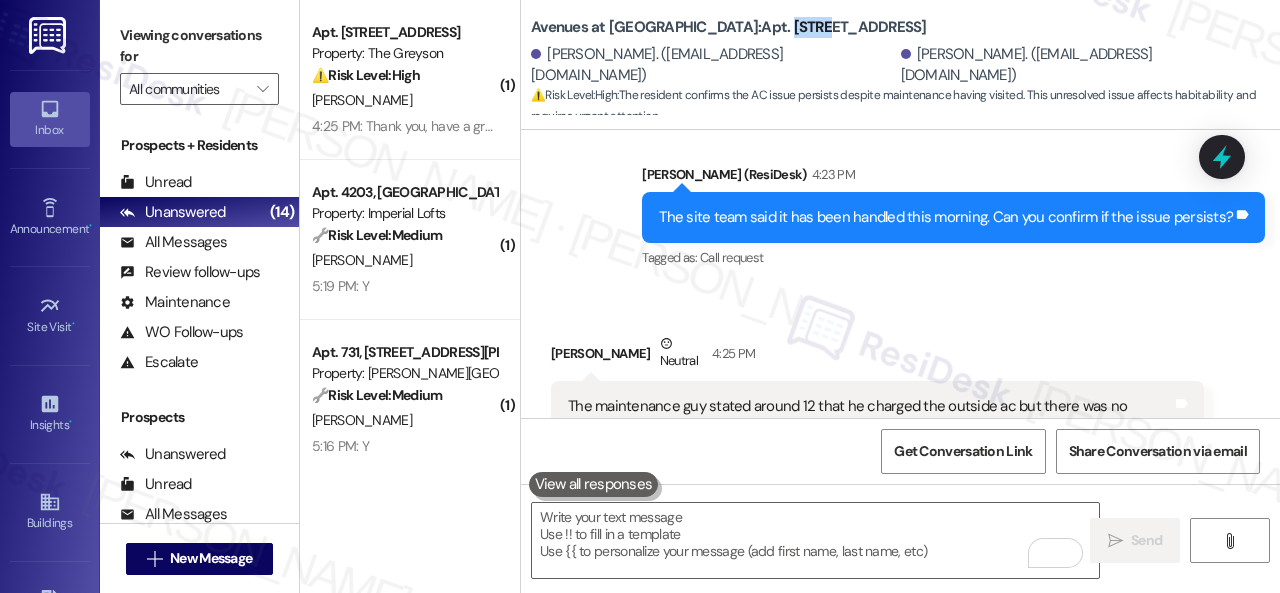scroll, scrollTop: 5642, scrollLeft: 0, axis: vertical 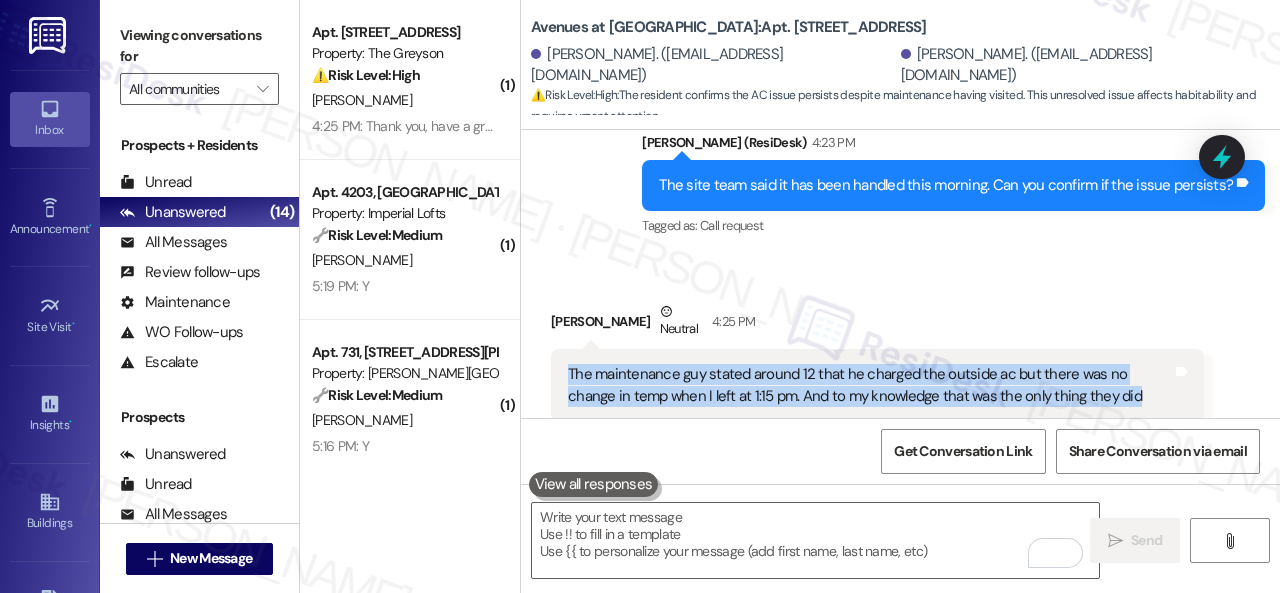 drag, startPoint x: 565, startPoint y: 325, endPoint x: 1132, endPoint y: 356, distance: 567.8468 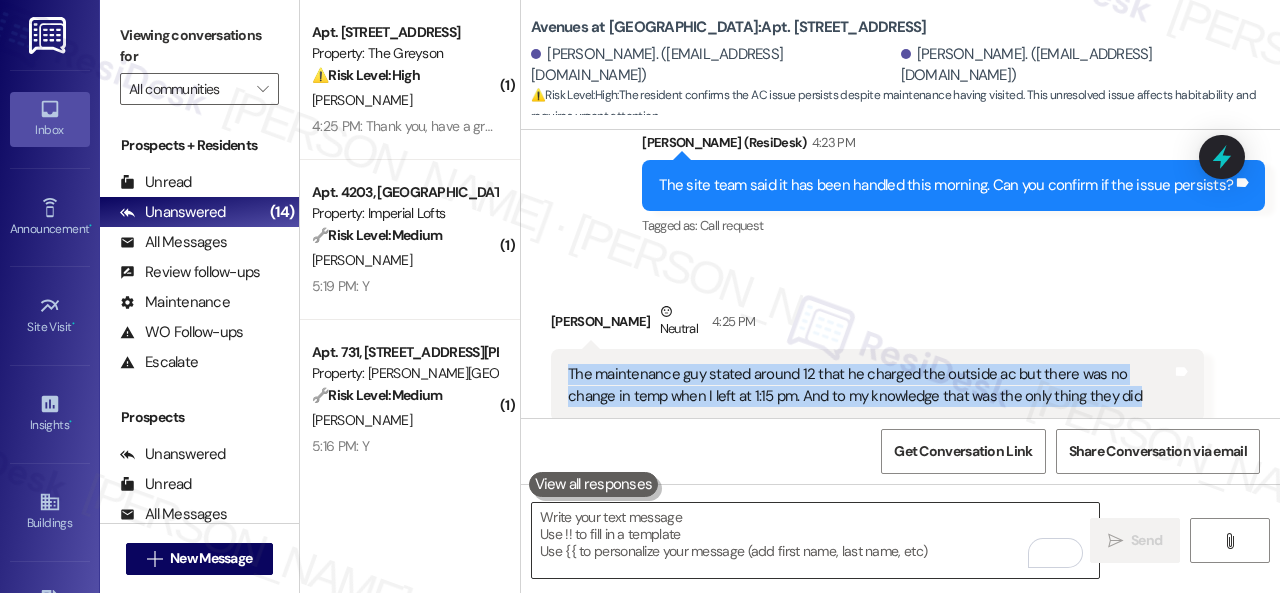 copy on "The maintenance guy stated around 12 that he charged the outside ac but there was no change in temp when I left at 1:15 pm. And to my knowledge that was the only thing they did" 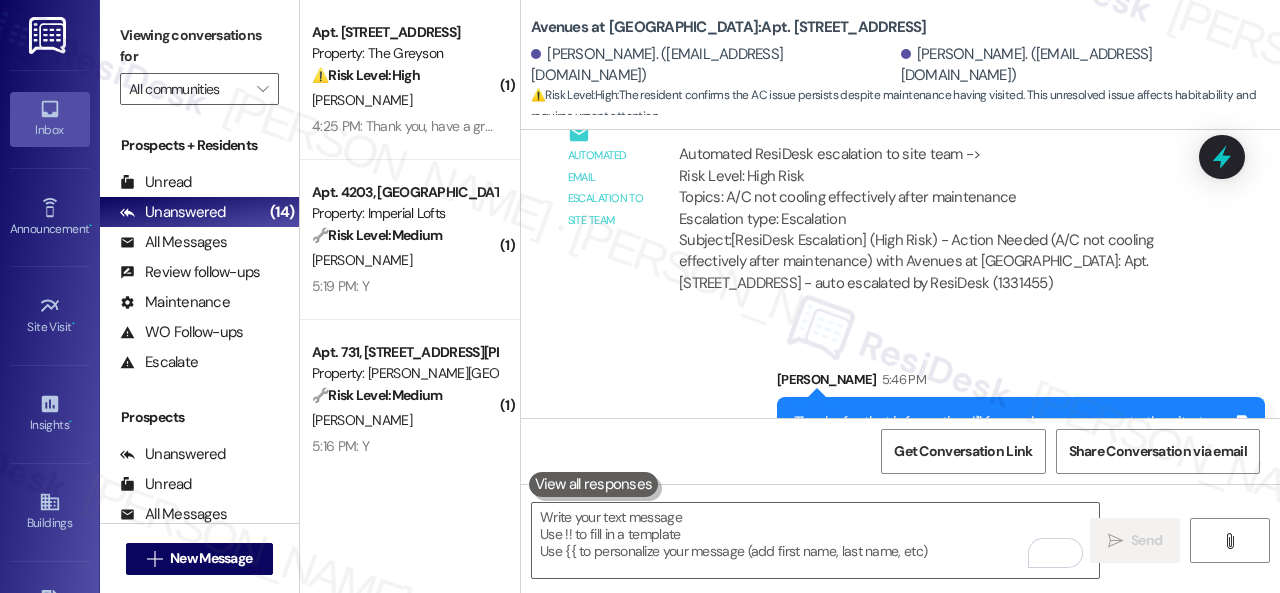scroll, scrollTop: 6350, scrollLeft: 0, axis: vertical 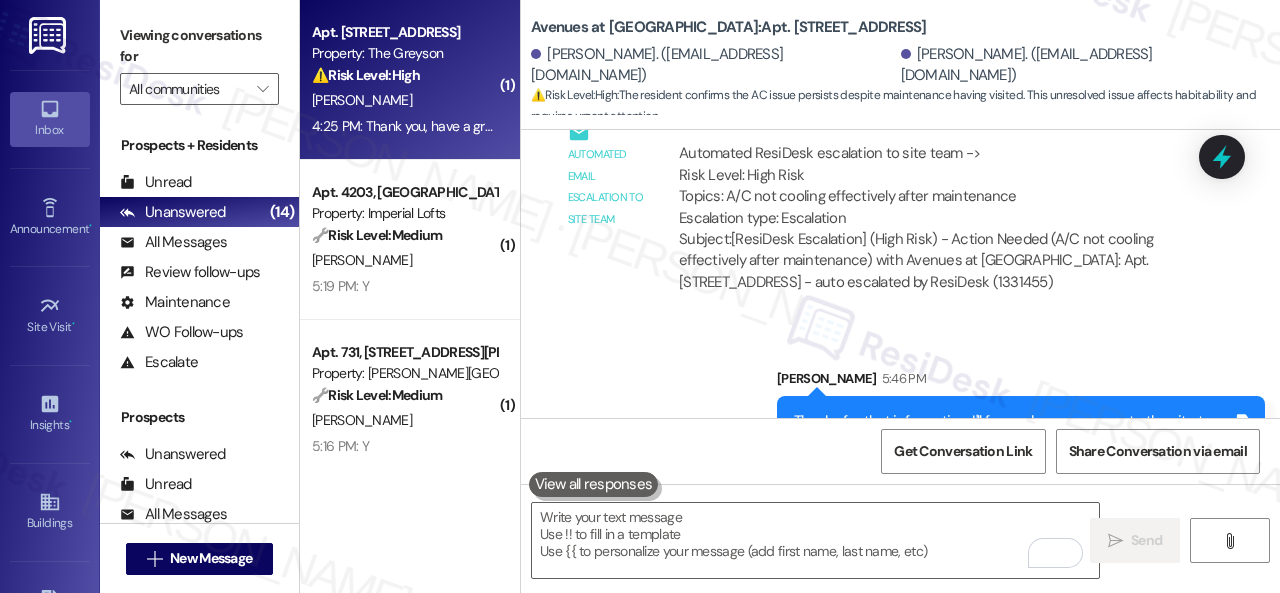 click on "T. Connett" at bounding box center [404, 100] 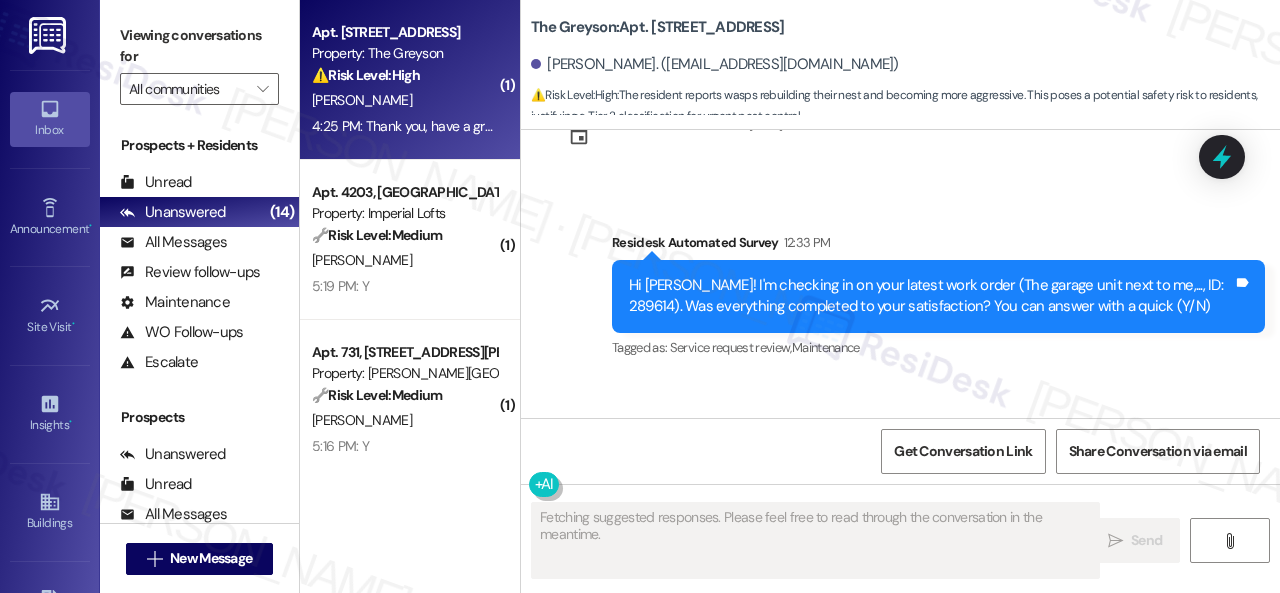 scroll, scrollTop: 18756, scrollLeft: 0, axis: vertical 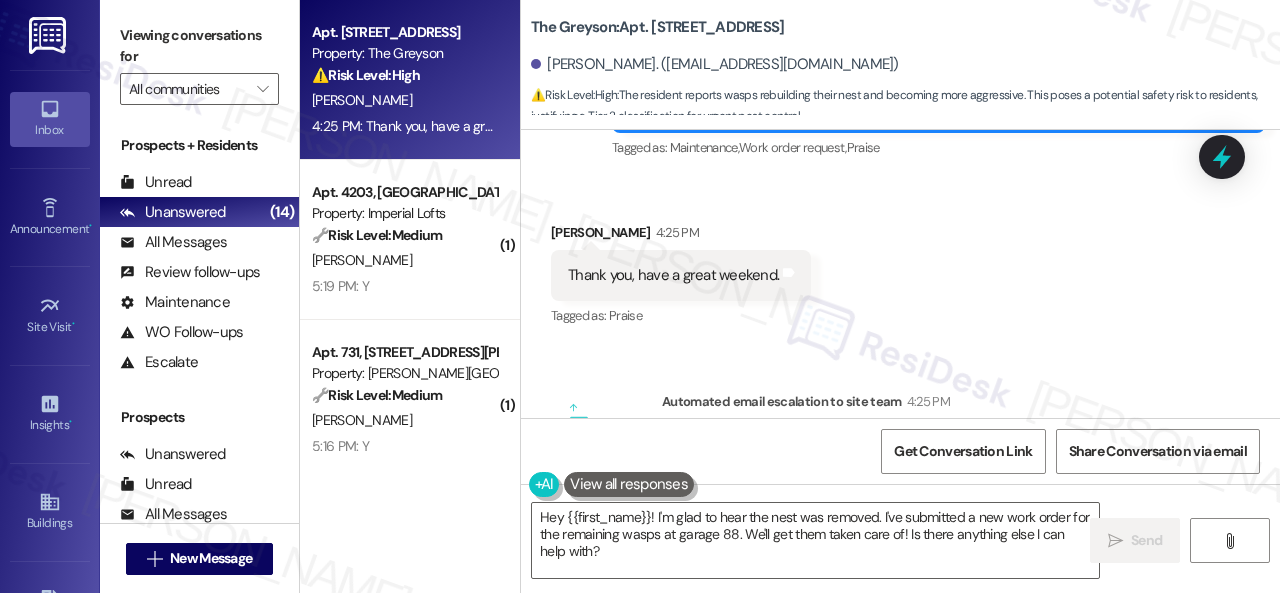 drag, startPoint x: 518, startPoint y: 523, endPoint x: 408, endPoint y: 454, distance: 129.84991 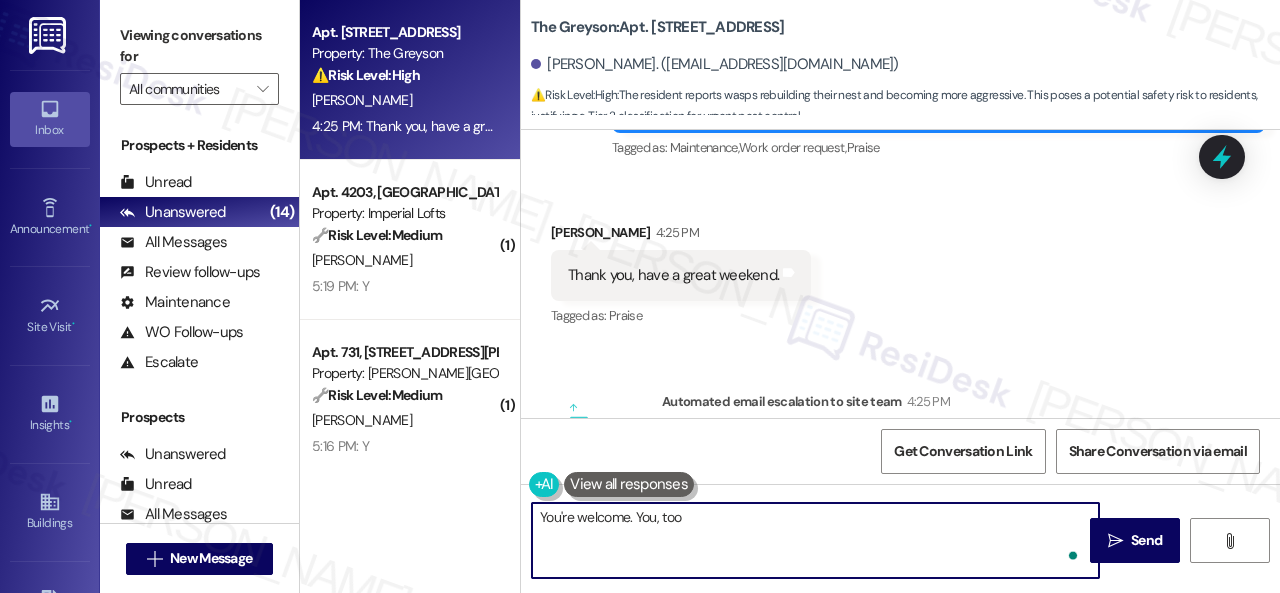 type on "You're welcome. You, too!" 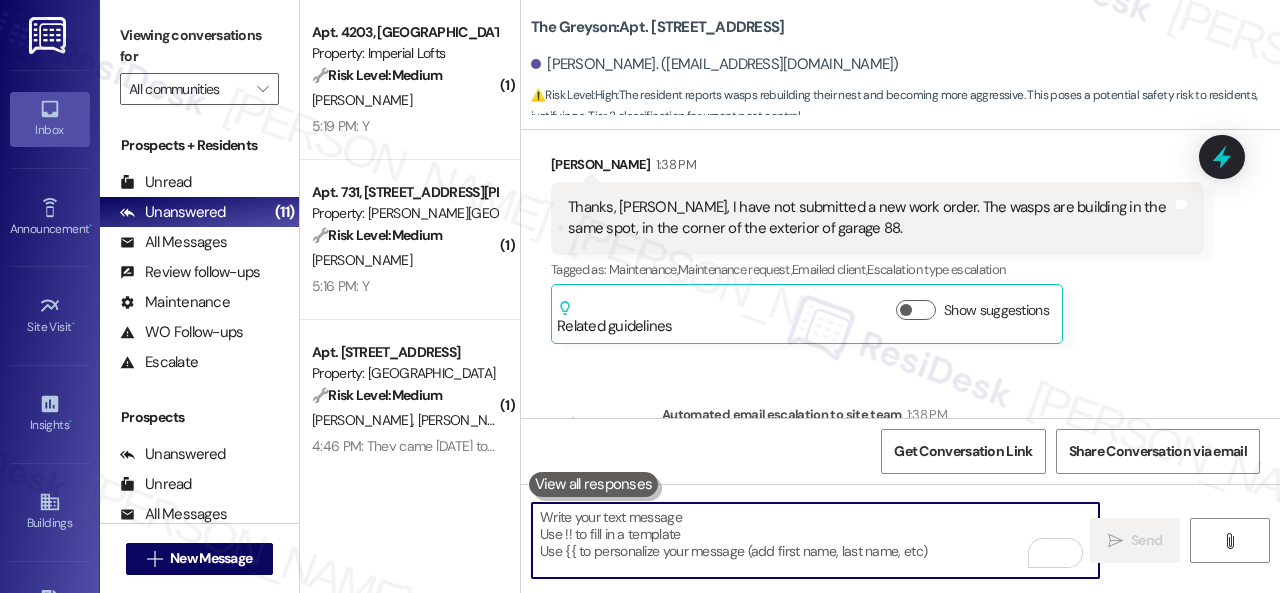 scroll, scrollTop: 17856, scrollLeft: 0, axis: vertical 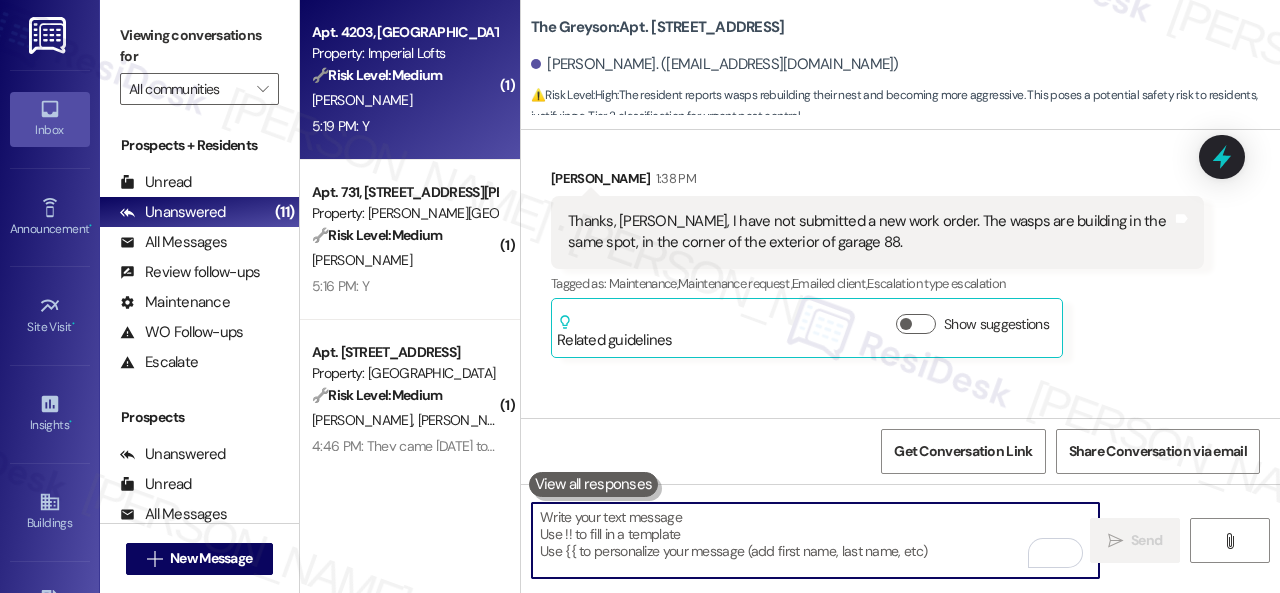 type 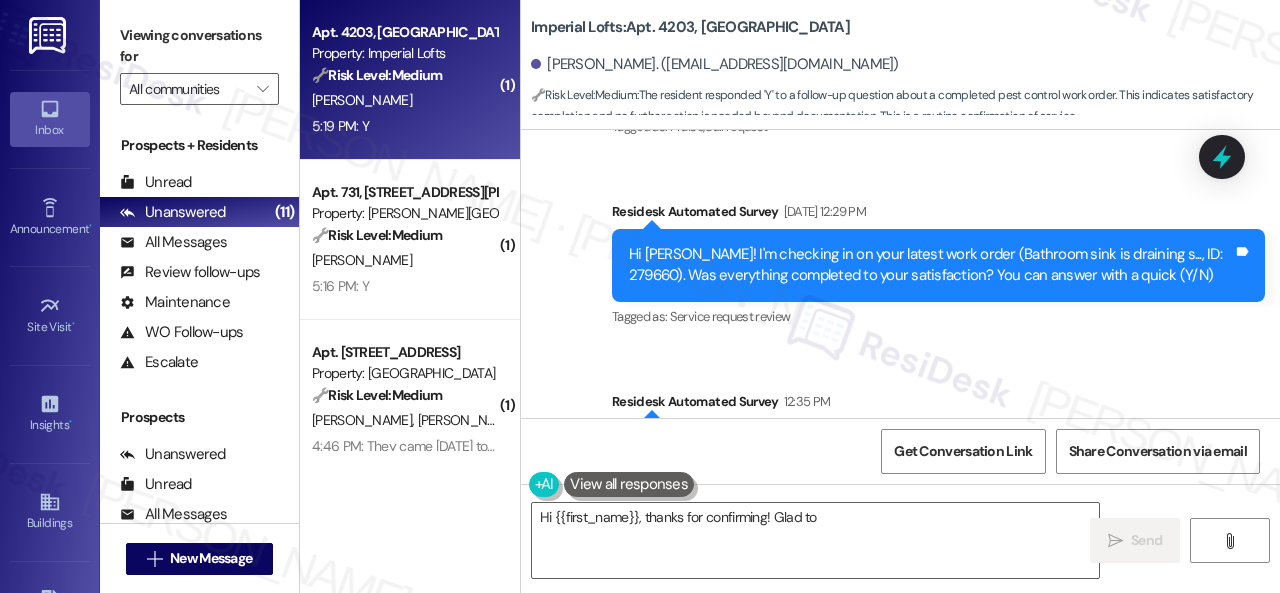 scroll, scrollTop: 3822, scrollLeft: 0, axis: vertical 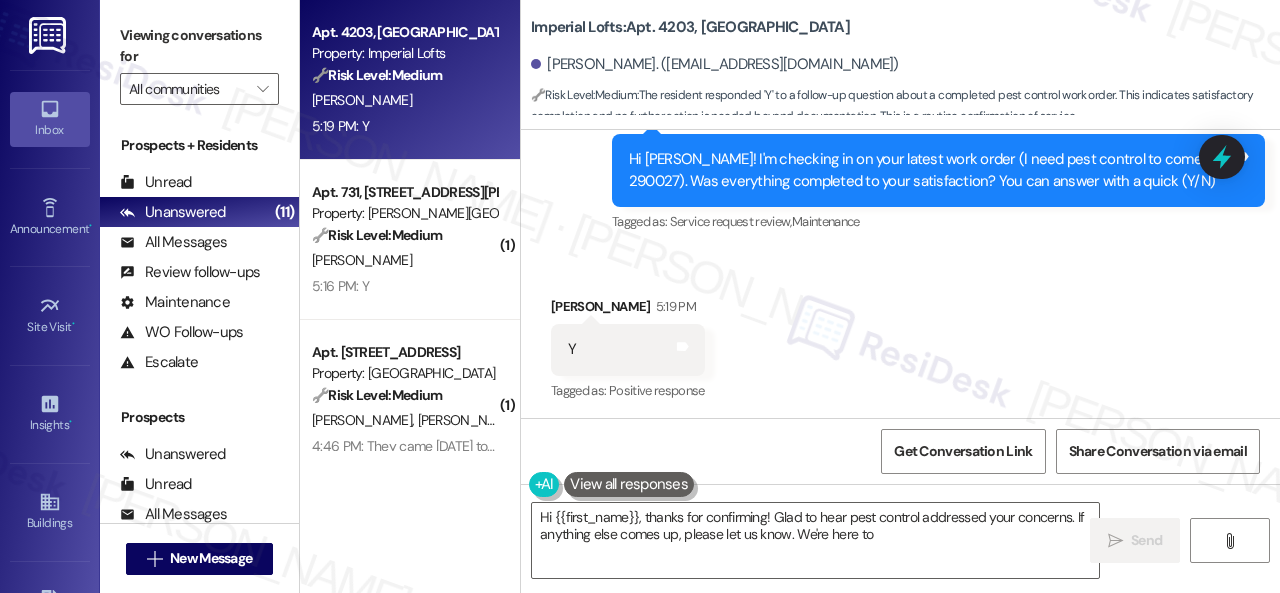 type on "Hi {{first_name}}, thanks for confirming! Glad to hear pest control addressed your concerns. If anything else comes up, please let us know. We're here to help!" 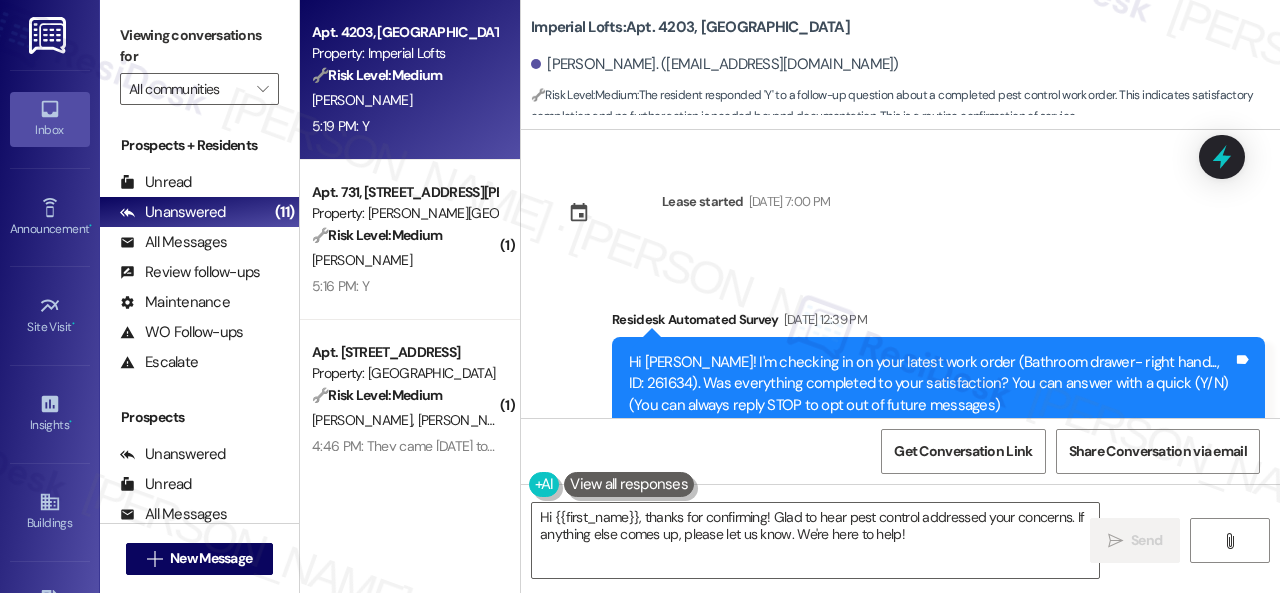 scroll, scrollTop: 0, scrollLeft: 0, axis: both 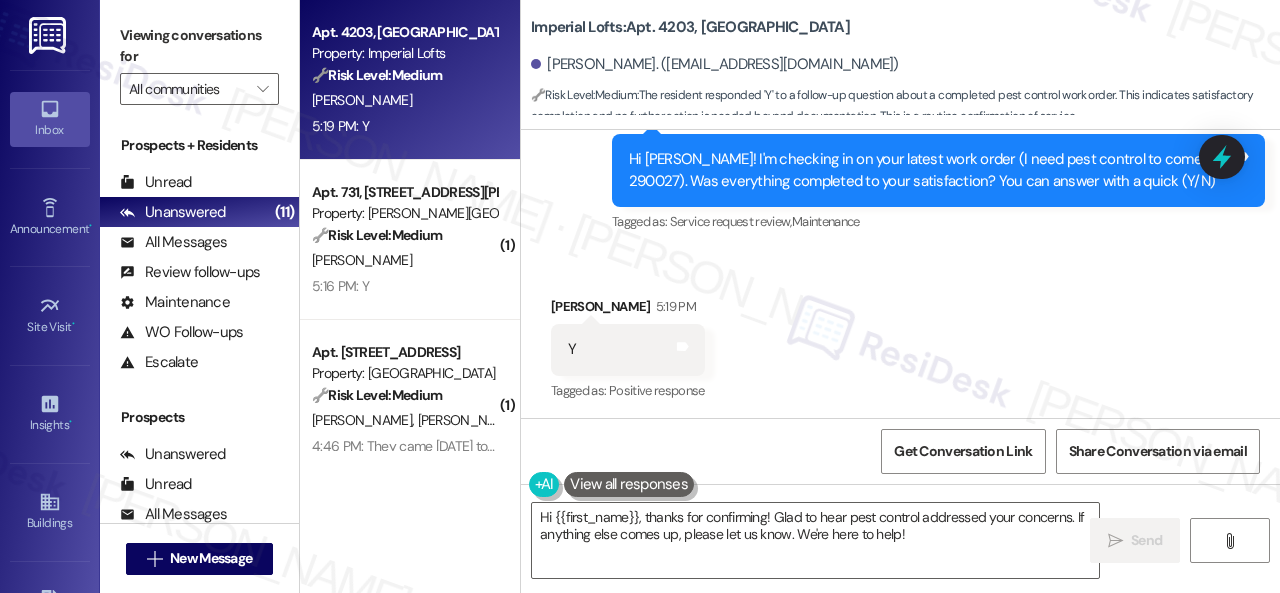 drag, startPoint x: 576, startPoint y: 213, endPoint x: 589, endPoint y: 247, distance: 36.40055 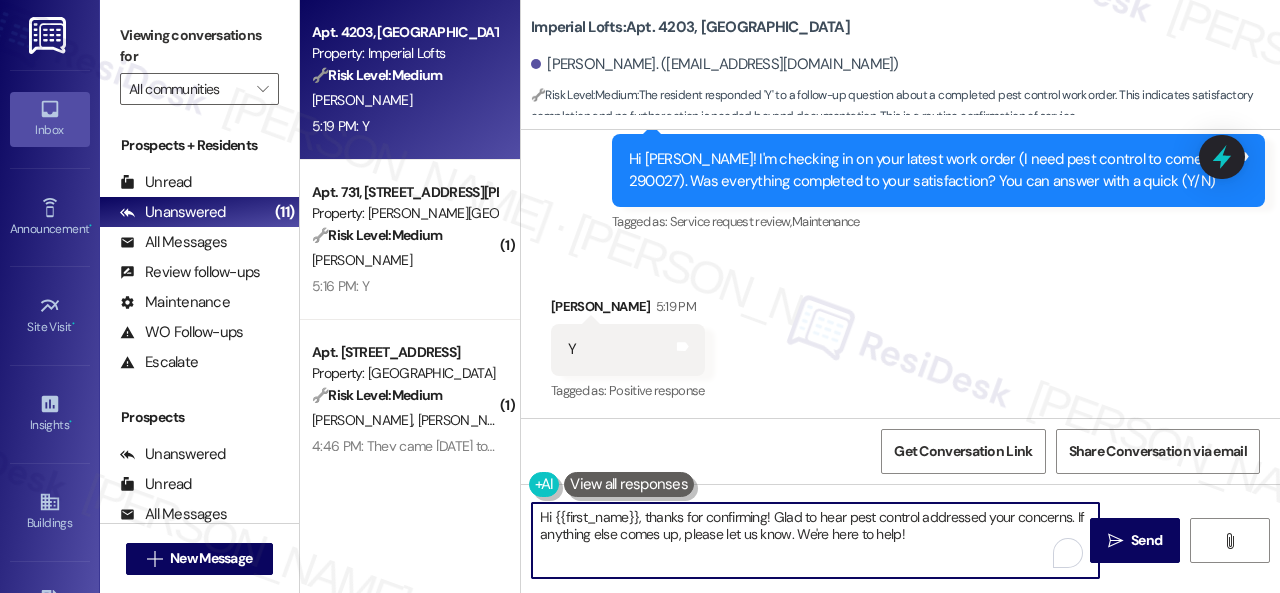 drag, startPoint x: 936, startPoint y: 546, endPoint x: 414, endPoint y: 464, distance: 528.40137 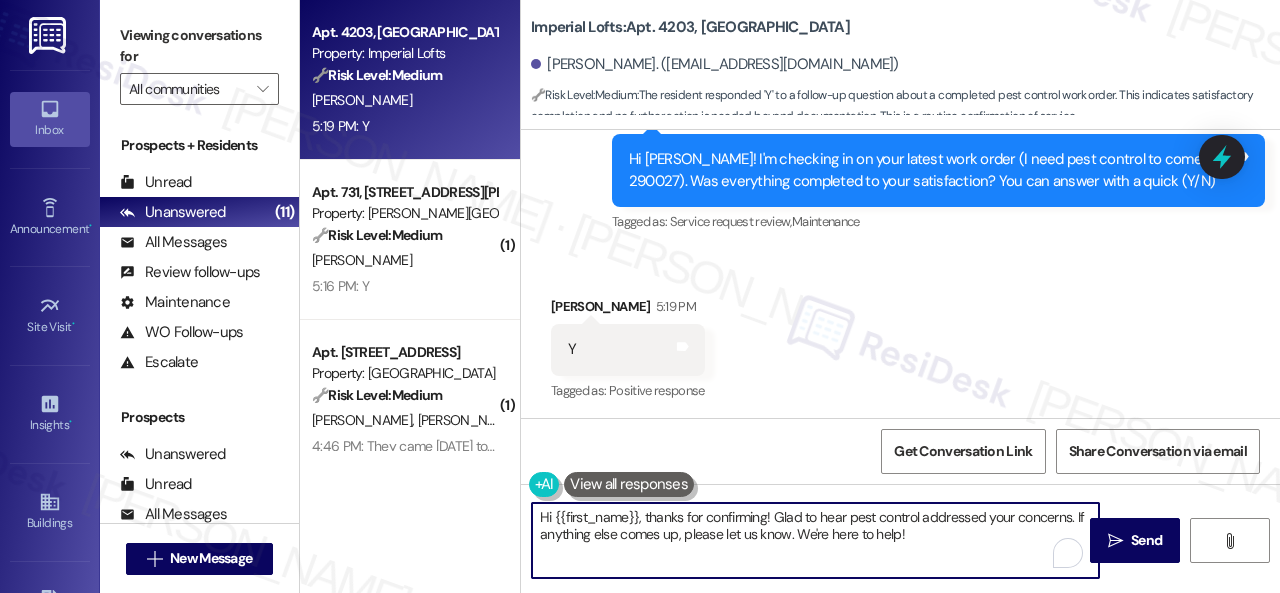 click on "Apt. 4203, 2 Stadium Dr Property: Imperial Lofts 🔧  Risk Level:  Medium The resident responded 'Y' to a follow-up question about a completed pest control work order. This indicates satisfactory completion and no further action is needed beyond documentation. This is a routine confirmation of service. [PERSON_NAME] 5:19 PM: Y 5:19 PM: Y ( 1 ) Apt. 731, [STREET_ADDRESS][PERSON_NAME] Property: [PERSON_NAME] Ranch 🔧  Risk Level:  Medium The resident confirmed that the washer/dryer work order was completed to their satisfaction. This indicates a resolution of a non-urgent maintenance issue. [PERSON_NAME] 5:16 PM: Y 5:16 PM: Y ( 1 ) Apt. 5700C1, [STREET_ADDRESS] Property: [GEOGRAPHIC_DATA] 🔧  Risk Level:  Medium [PERSON_NAME] [PERSON_NAME] Best 4:46 PM: They came [DATE] to fix the dryer. 4:46 PM: They came [DATE] to fix the dryer. ( 1 ) Apt. [STREET_ADDRESS][PERSON_NAME] Property: Waterstone at [GEOGRAPHIC_DATA] 🔧  Risk Level:  Medium [PERSON_NAME] [PERSON_NAME] 4:46 PM: They won't enter if I am not home and my daughter is here. I work all week.  ( 1 )" at bounding box center [790, 296] 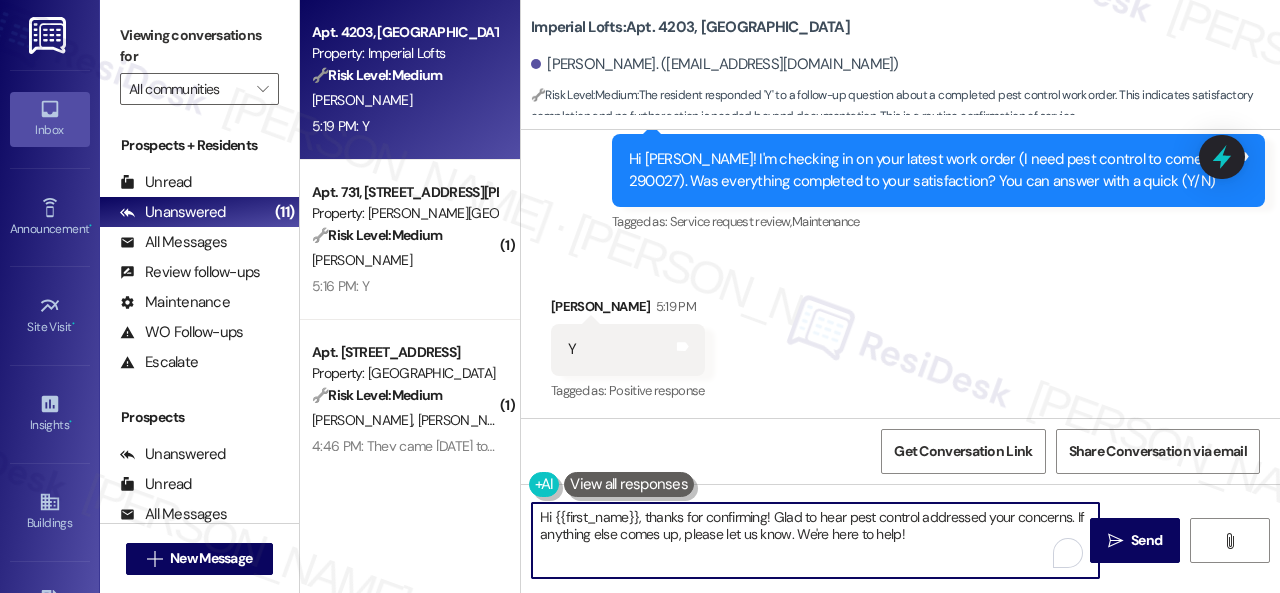 paste on "Awesome — glad everything’s sorted! If {{property}} was up to your expectations, just reply “Yes.” If not, no worries — feel free to share your thoughts. We’re always looking to get better" 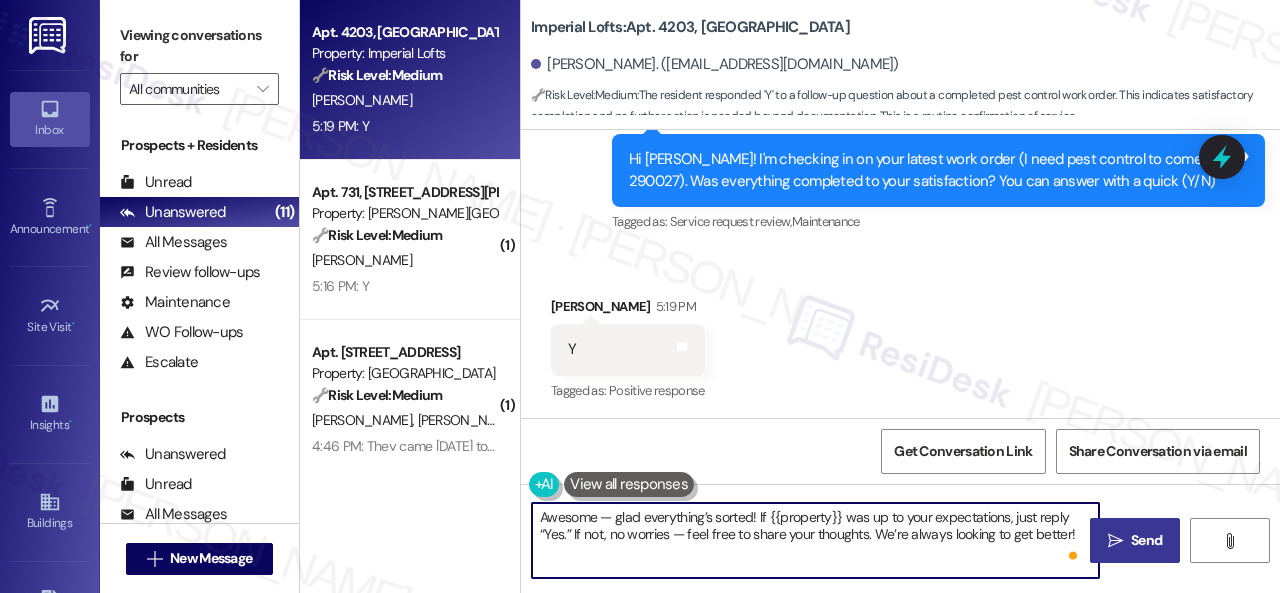type on "Awesome — glad everything’s sorted! If {{property}} was up to your expectations, just reply “Yes.” If not, no worries — feel free to share your thoughts. We’re always looking to get better!" 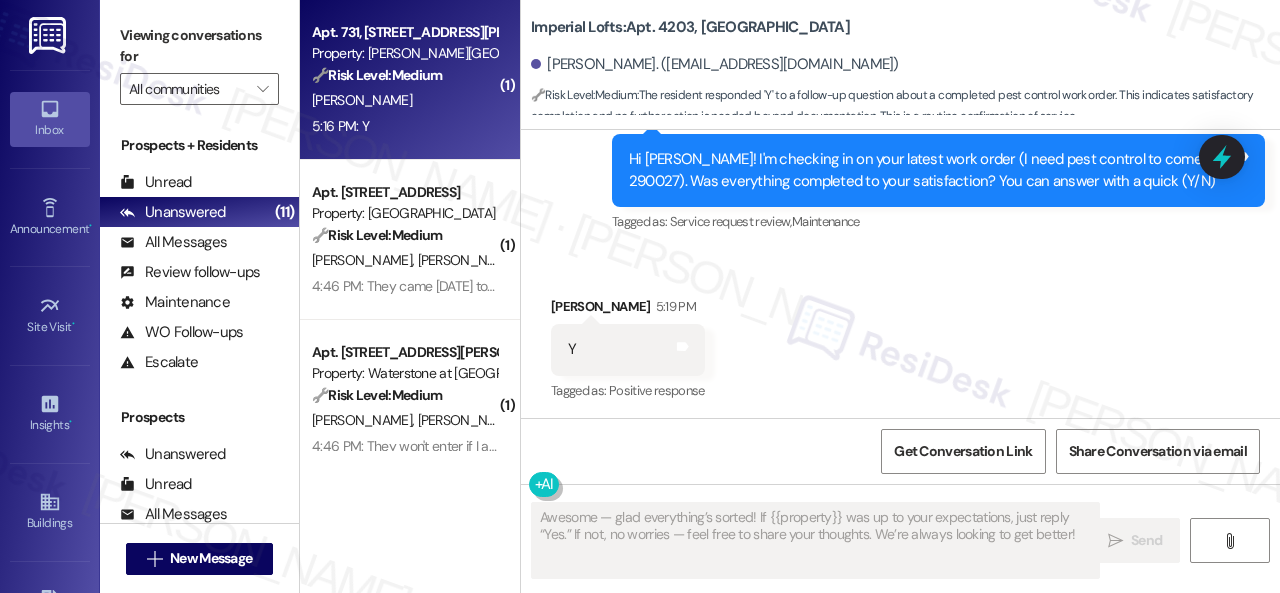 click on "[PERSON_NAME]" at bounding box center [404, 100] 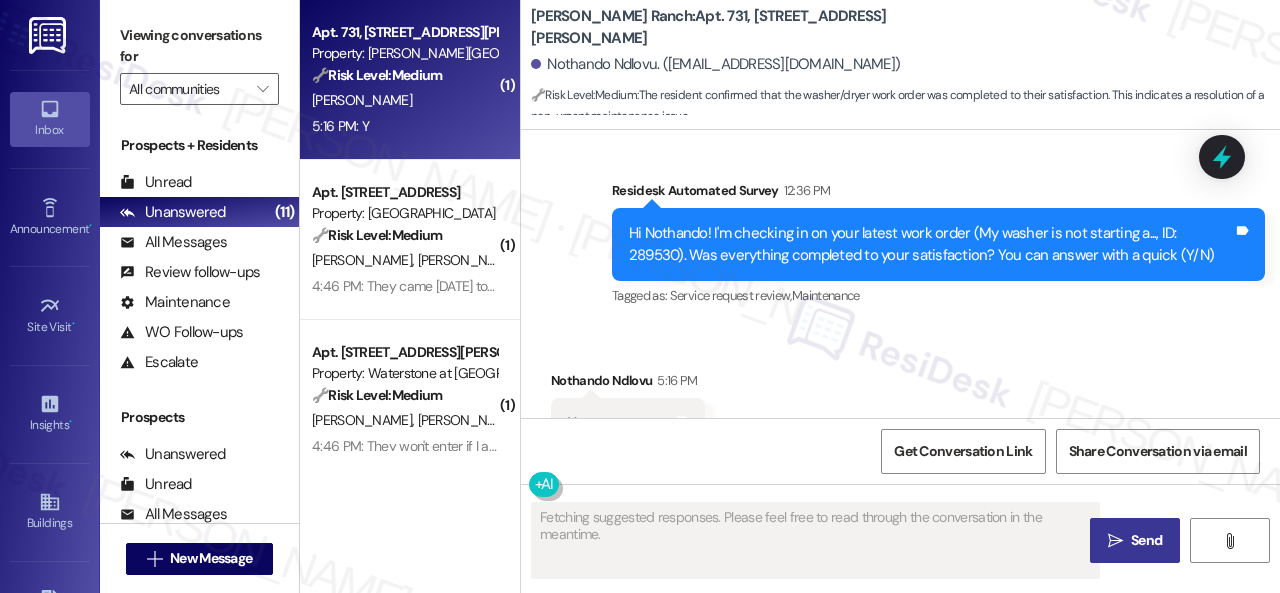 scroll, scrollTop: 6144, scrollLeft: 0, axis: vertical 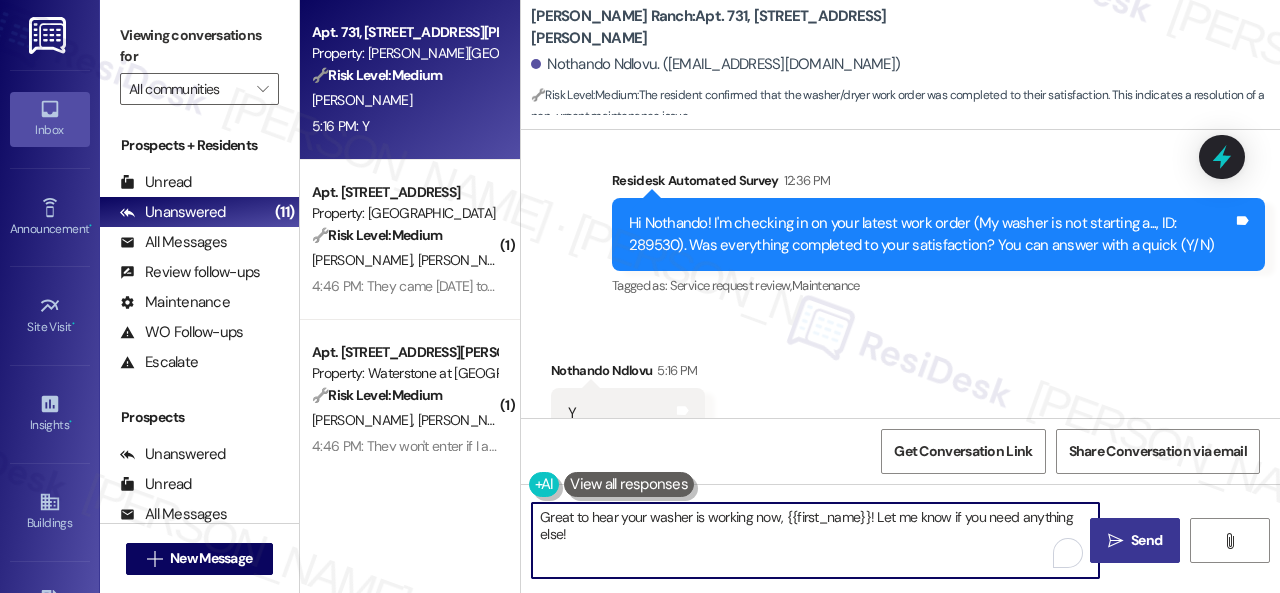 drag, startPoint x: 582, startPoint y: 539, endPoint x: 468, endPoint y: 468, distance: 134.3019 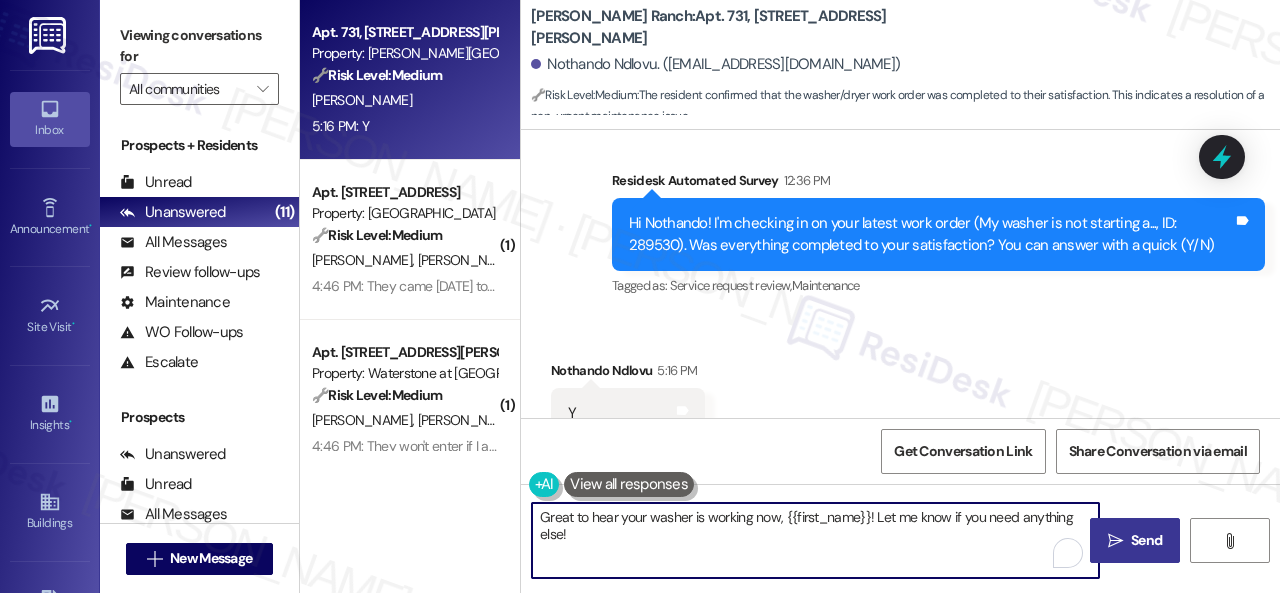 click on "Apt. 731, [STREET_ADDRESS][PERSON_NAME] Property: [PERSON_NAME] Ranch 🔧  Risk Level:  Medium The resident confirmed that the washer/dryer work order was completed to their satisfaction. This indicates a resolution of a non-urgent maintenance issue. [PERSON_NAME] 5:16 PM: Y 5:16 PM: Y ( 1 ) Apt. [STREET_ADDRESS] Property: [GEOGRAPHIC_DATA] 🔧  Risk Level:  Medium The resident reports that the dryer was 'fixed' but is now broken again, and that a previous work order went unanswered. While frustrating, this is a repeat appliance repair issue, not an emergency. The resident also requests a phone call due to a pet, but this is a request for scheduling convenience, not an urgent safety concern. The site team has been notified. [PERSON_NAME] [PERSON_NAME] Best 4:46 PM: They came [DATE] to fix the dryer. 4:46 PM: They came [DATE] to fix the dryer. ( 1 ) Apt. [STREET_ADDRESS][PERSON_NAME] Property: Waterstone at [GEOGRAPHIC_DATA] 🔧  Risk Level:  Medium [PERSON_NAME] [PERSON_NAME] ( 1 ) Apt. 4213, [GEOGRAPHIC_DATA] Property: Imperial Lofts 🔧 Medium" at bounding box center [790, 296] 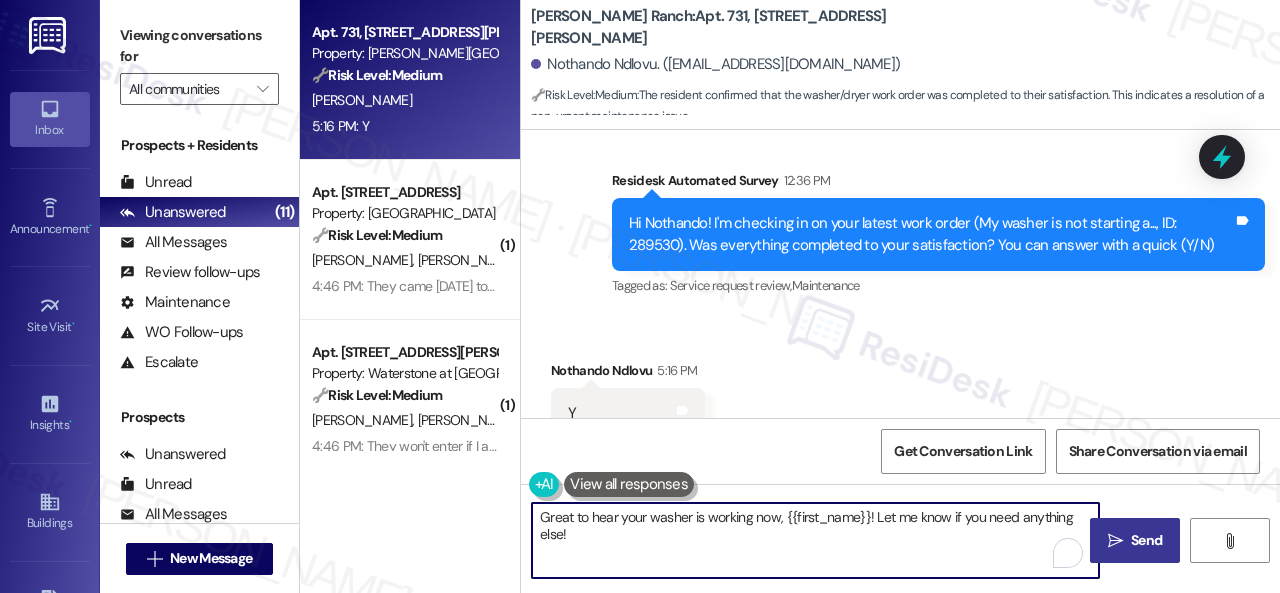 paste on "Awesome — glad everything’s sorted! If {{property}} was up to your expectations, just reply “Yes.” If not, no worries — feel free to share your thoughts. We’re always looking to get better" 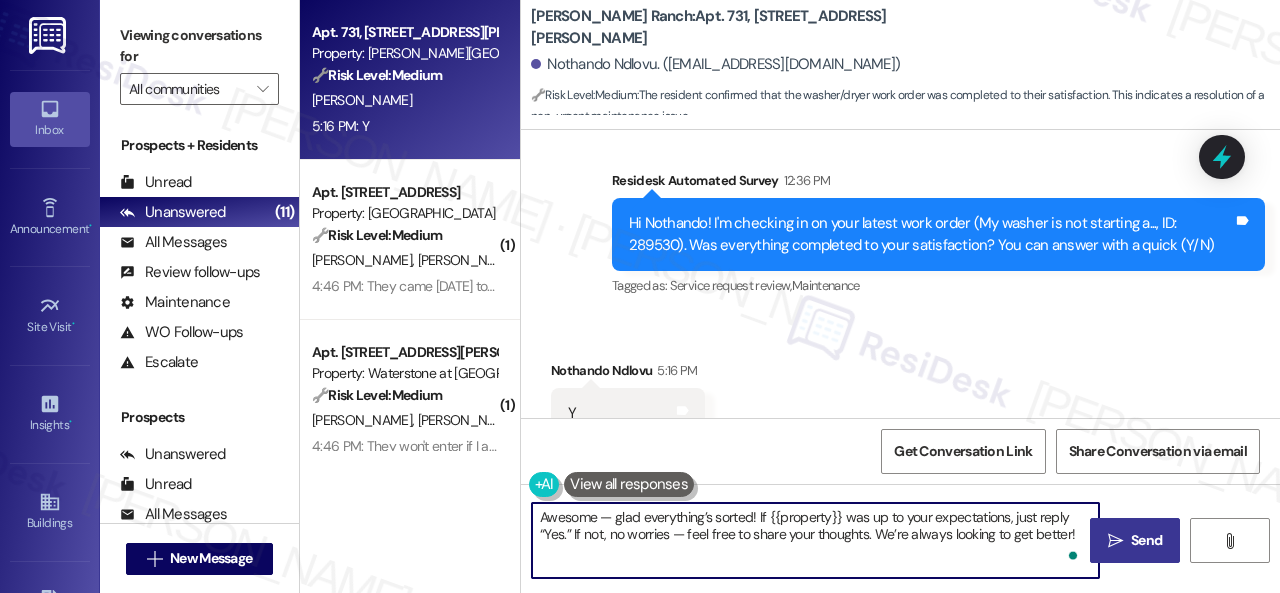 type on "Awesome — glad everything’s sorted! If {{property}} was up to your expectations, just reply “Yes.” If not, no worries — feel free to share your thoughts. We’re always looking to get better!" 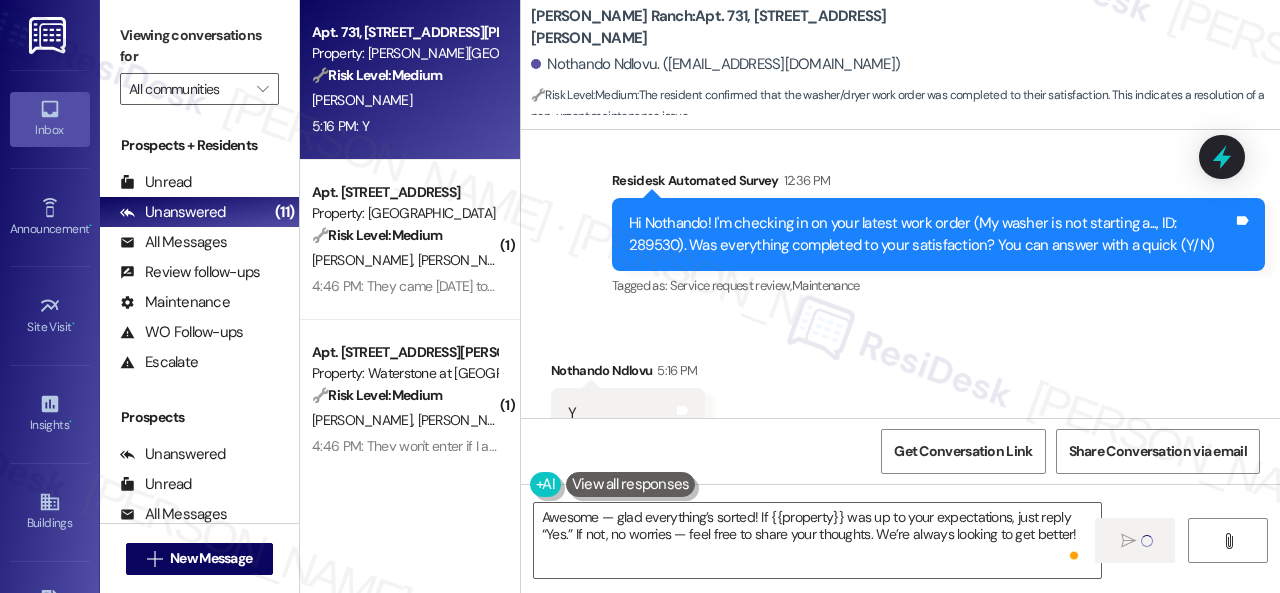 type 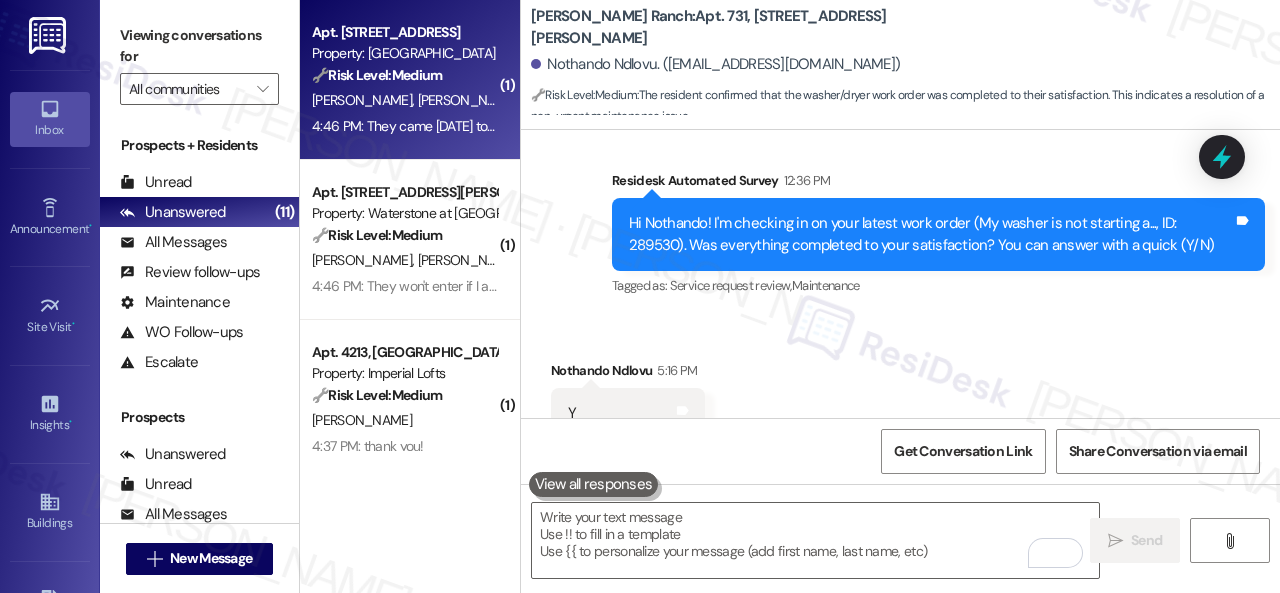 click on "🔧  Risk Level:  Medium The resident reports that the dryer was 'fixed' but is now broken again, and that a previous work order went unanswered. While frustrating, this is a repeat appliance repair issue, not an emergency. The resident also requests a phone call due to a pet, but this is a request for scheduling convenience, not an urgent safety concern. The site team has been notified." at bounding box center (404, 75) 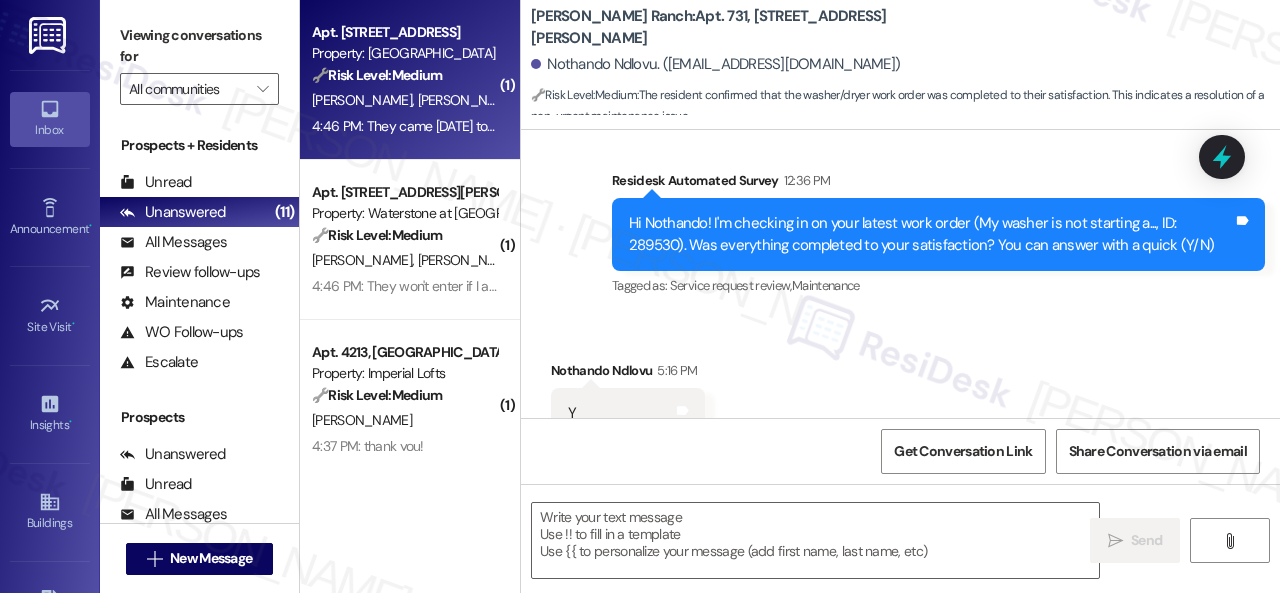 type on "Fetching suggested responses. Please feel free to read through the conversation in the meantime." 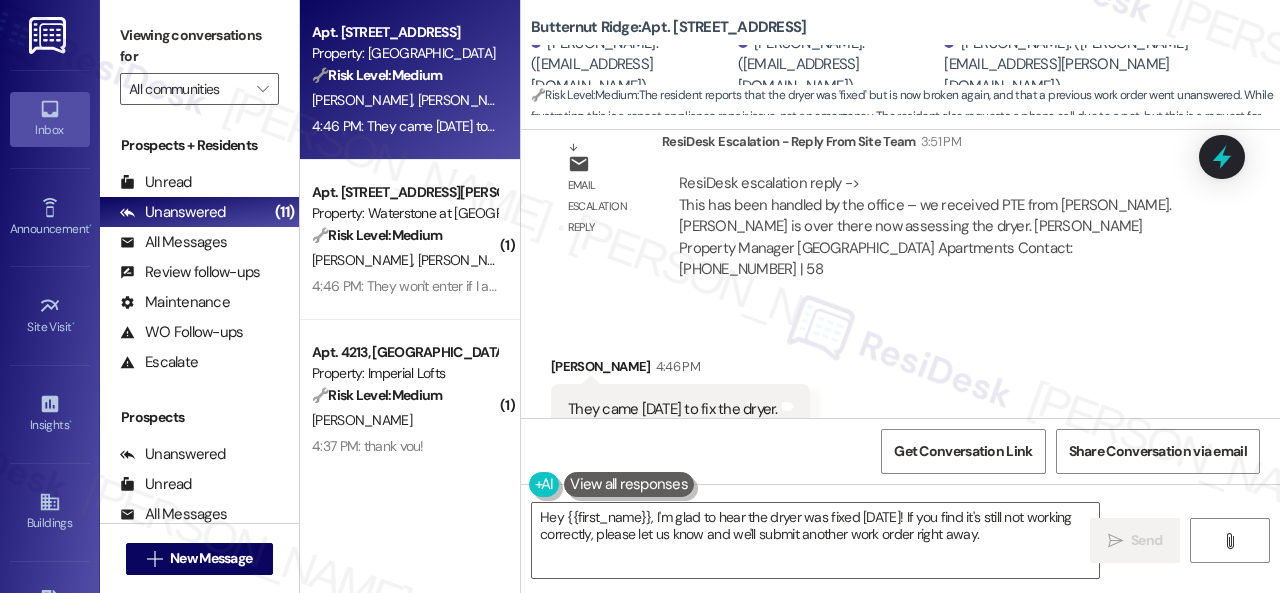 scroll, scrollTop: 4276, scrollLeft: 0, axis: vertical 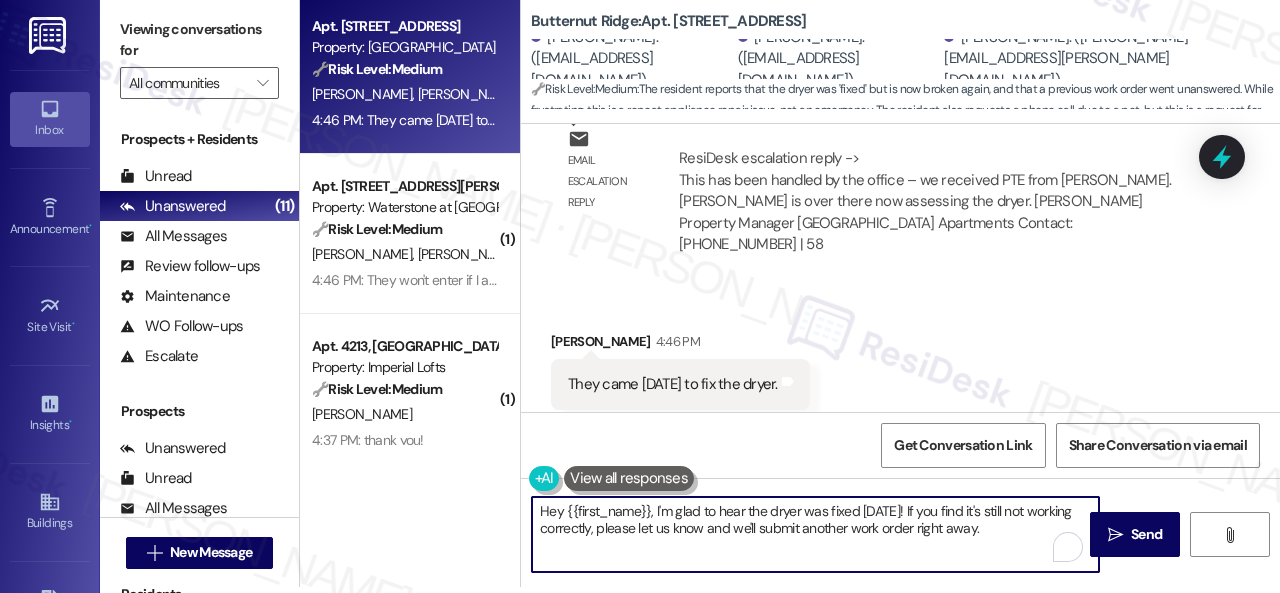 drag, startPoint x: 899, startPoint y: 511, endPoint x: 992, endPoint y: 536, distance: 96.30161 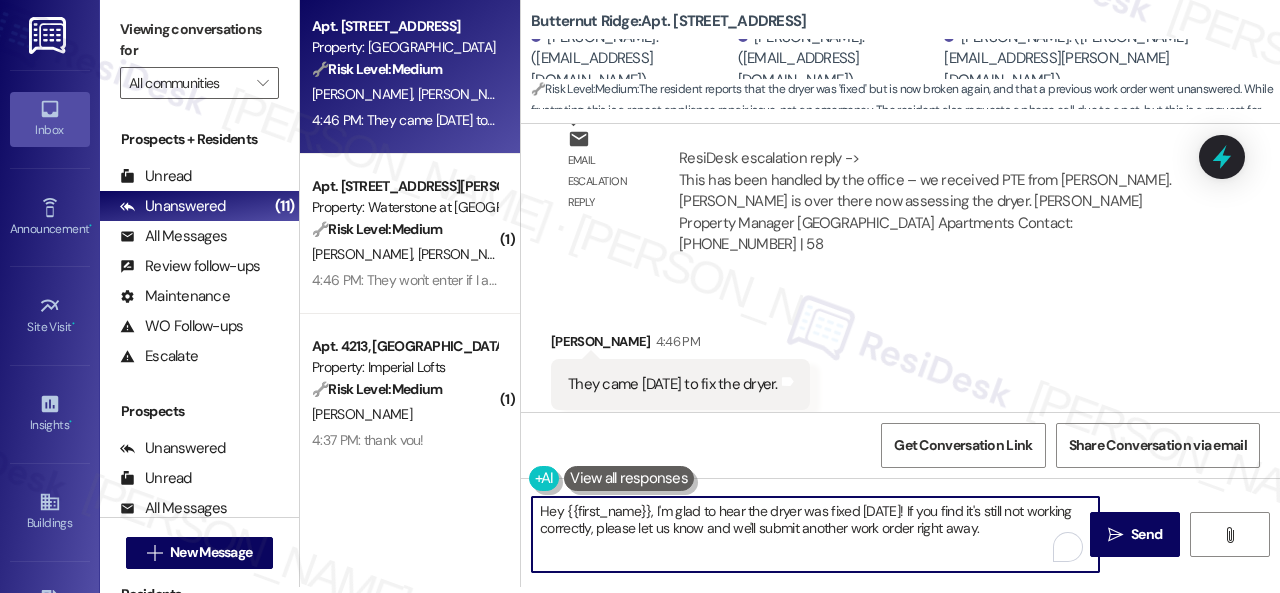 click on "Hey {{first_name}}, I'm glad to hear the dryer was fixed [DATE]! If you find it's still not working correctly, please let us know and we'll submit another work order right away." at bounding box center (815, 534) 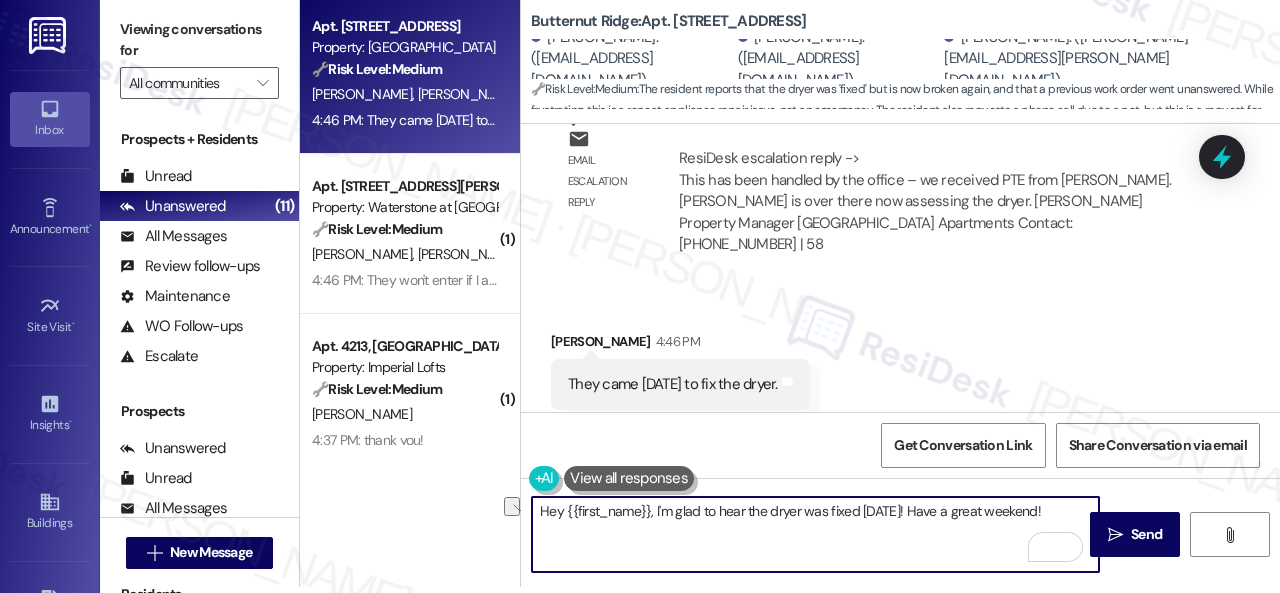 drag, startPoint x: 654, startPoint y: 511, endPoint x: 444, endPoint y: 499, distance: 210.34258 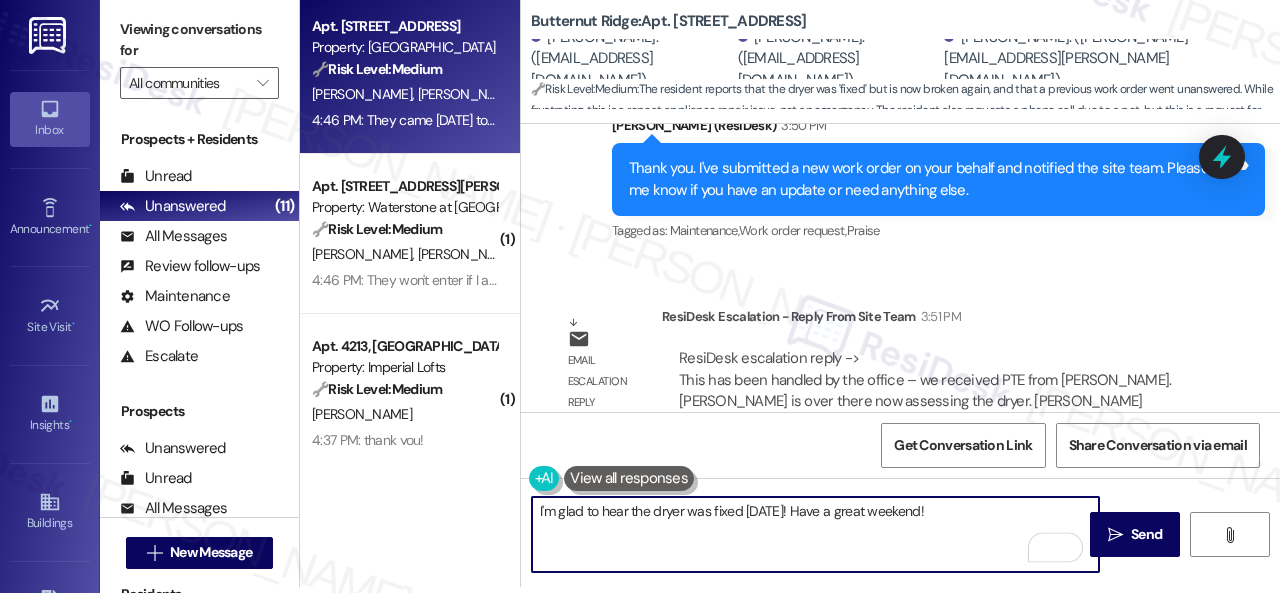 scroll, scrollTop: 4276, scrollLeft: 0, axis: vertical 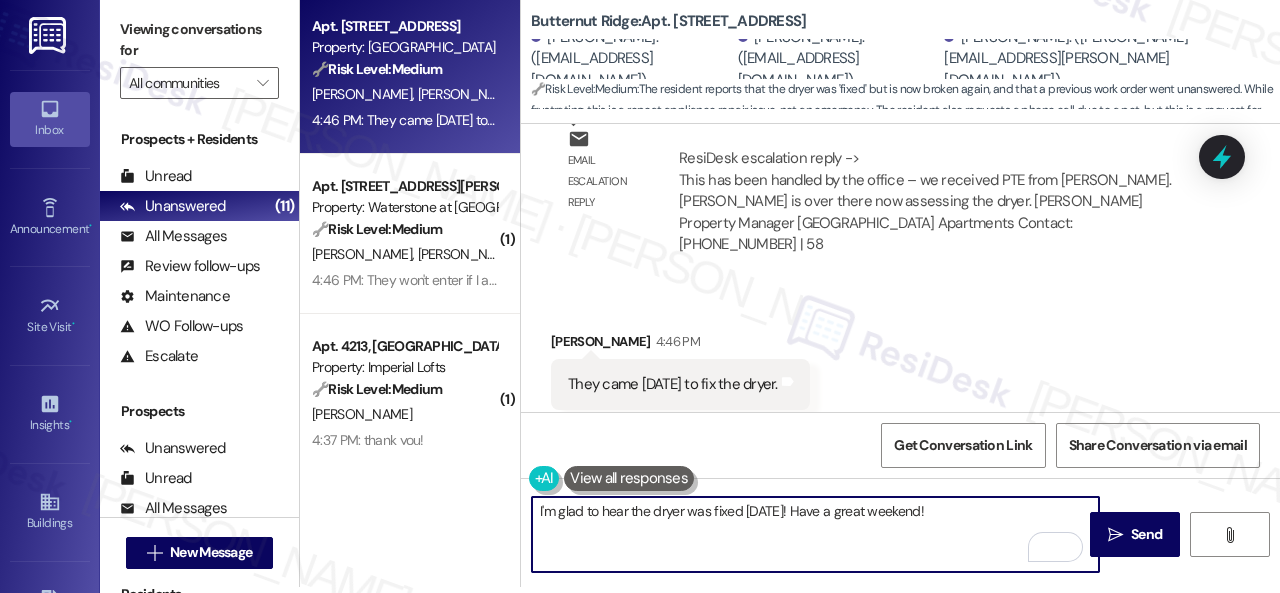 click on "I'm glad to hear the dryer was fixed [DATE]! Have a great weekend!" at bounding box center [815, 534] 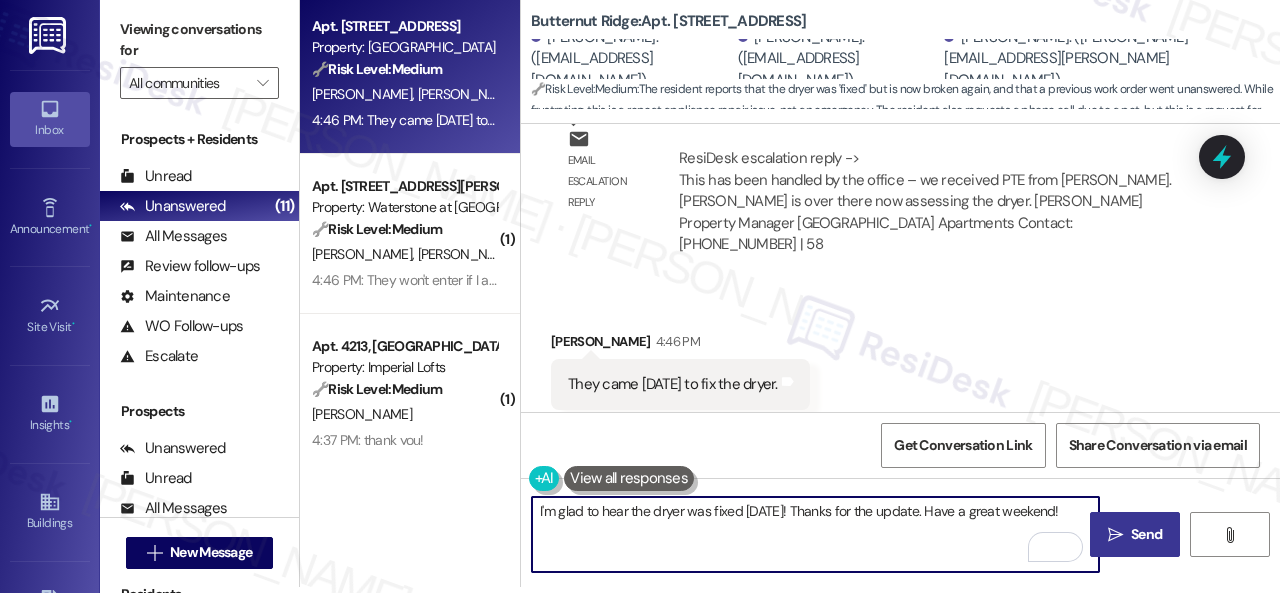 type on "I'm glad to hear the dryer was fixed [DATE]! Thanks for the update. Have a great weekend!" 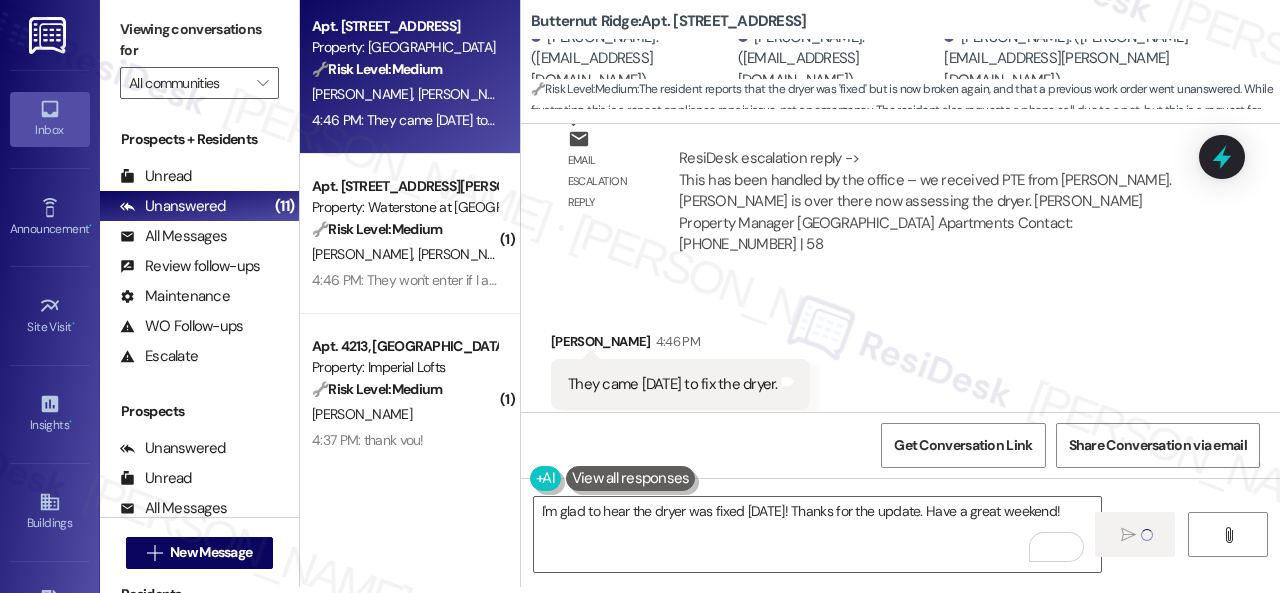 type 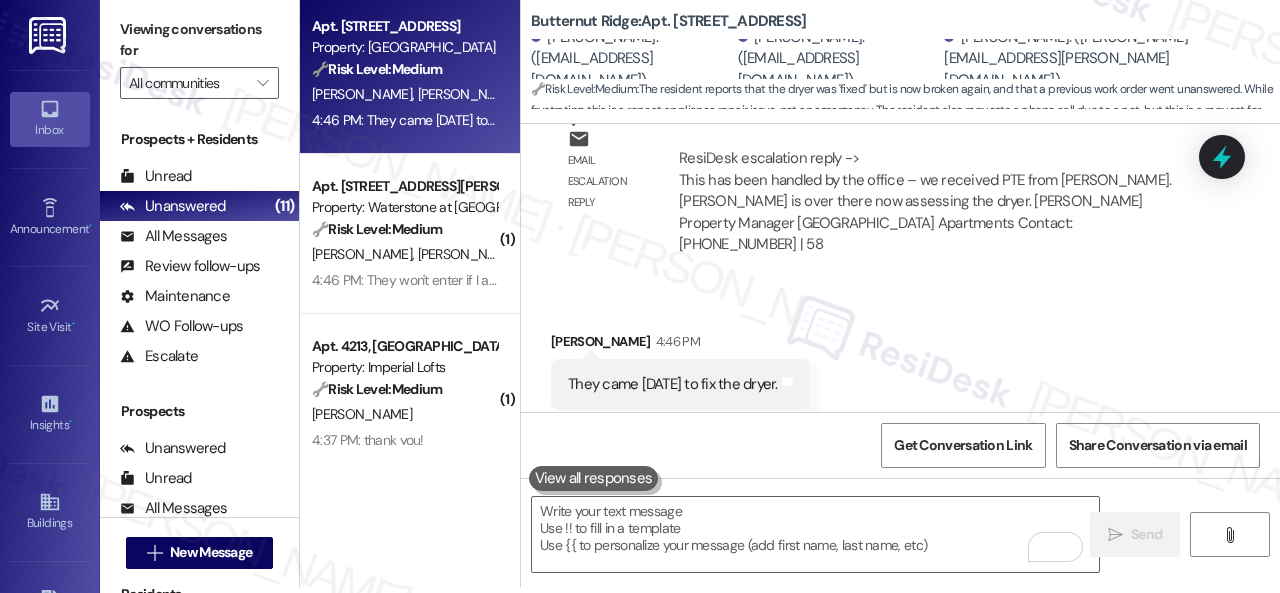 scroll, scrollTop: 0, scrollLeft: 0, axis: both 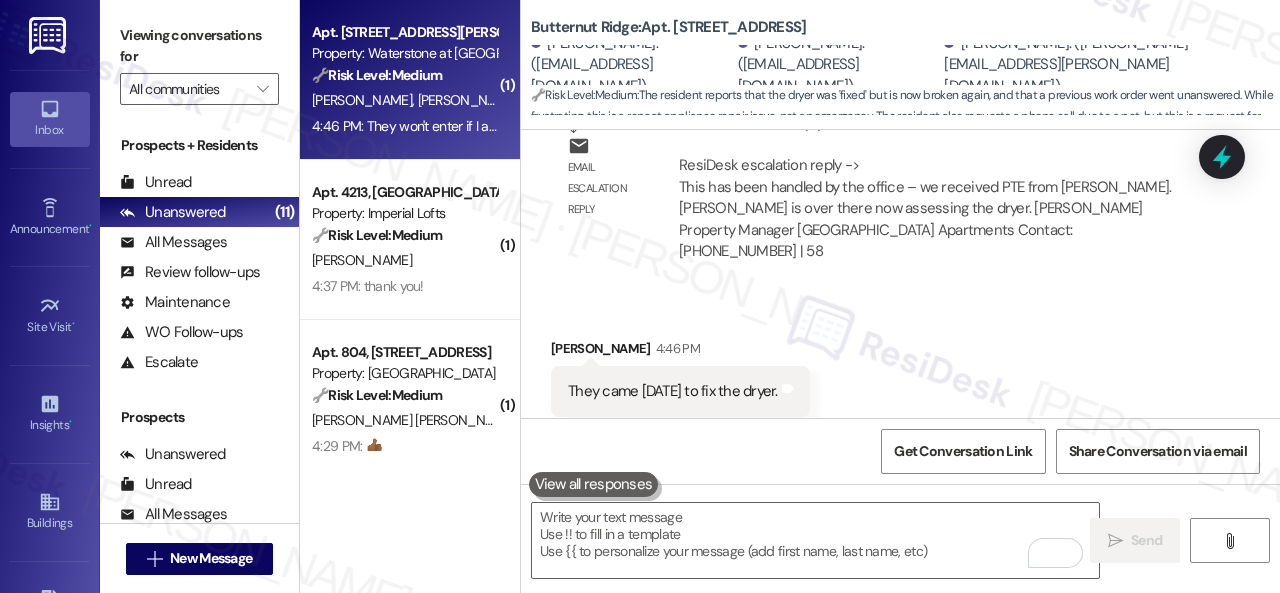 click on "[PERSON_NAME] [PERSON_NAME]" at bounding box center (404, 100) 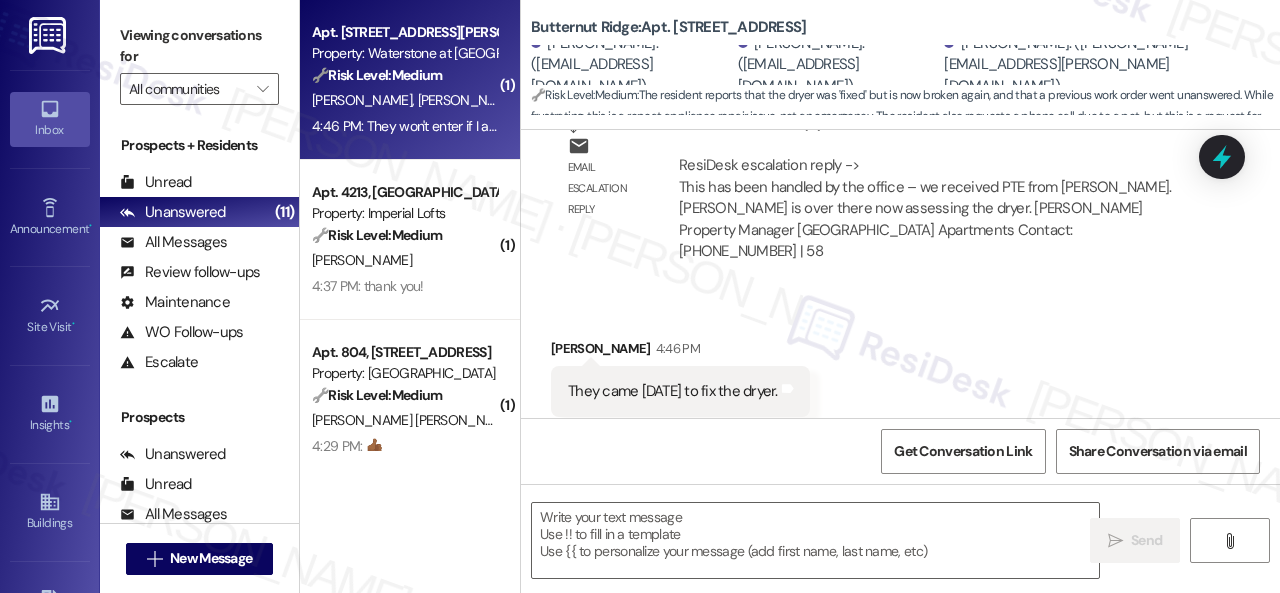 type on "Fetching suggested responses. Please feel free to read through the conversation in the meantime." 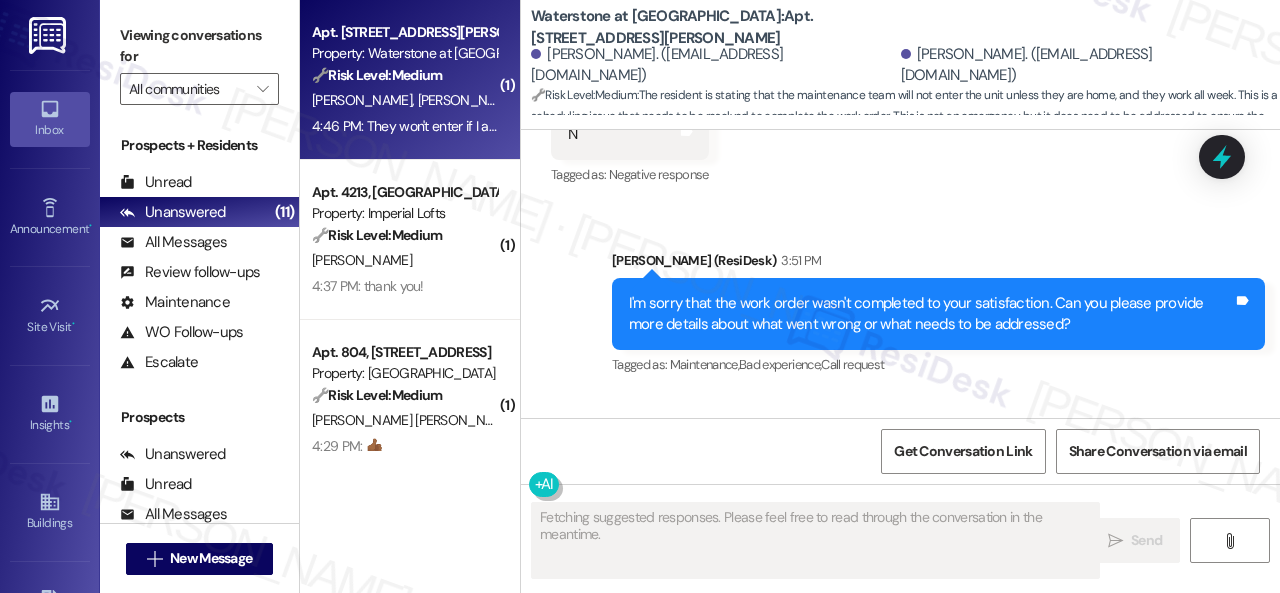 scroll, scrollTop: 3212, scrollLeft: 0, axis: vertical 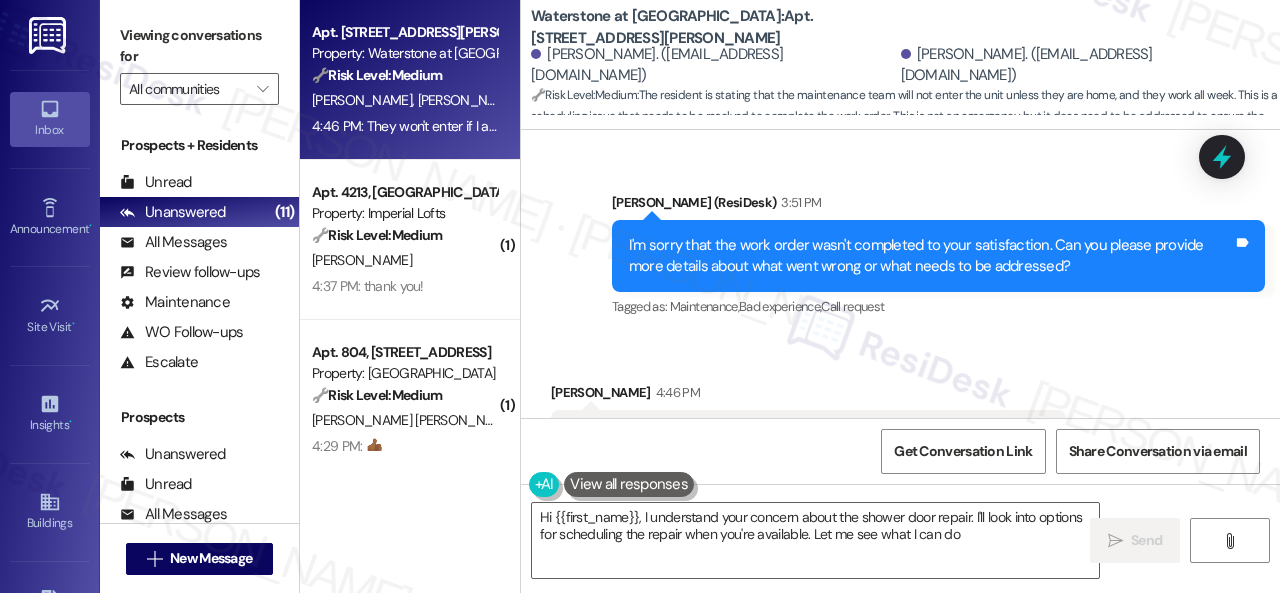 type on "Hi {{first_name}}, I understand your concern about the shower door repair. I'll look into options for scheduling the repair when you're available. Let me see what I can do!" 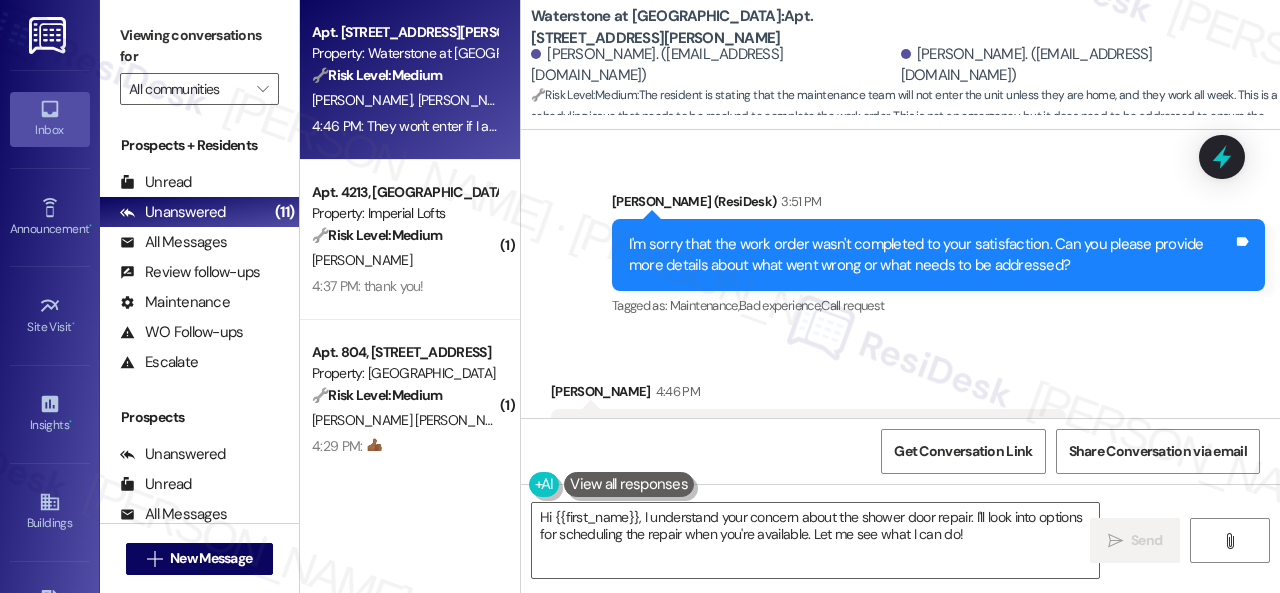 scroll, scrollTop: 3214, scrollLeft: 0, axis: vertical 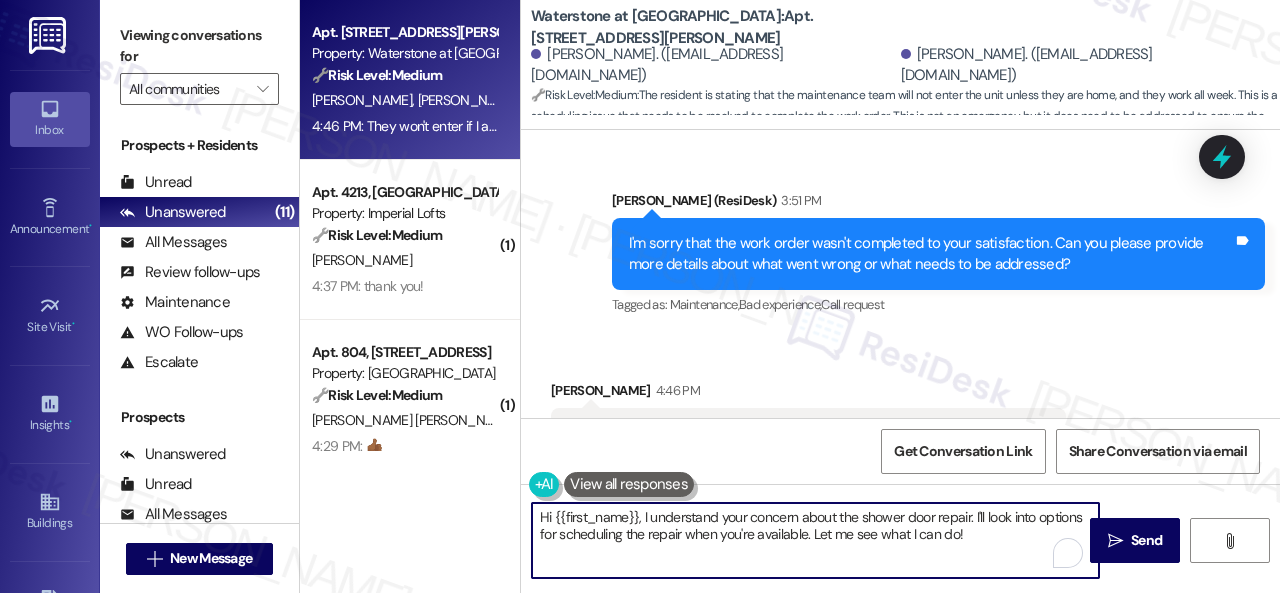 drag, startPoint x: 976, startPoint y: 539, endPoint x: 434, endPoint y: 489, distance: 544.3014 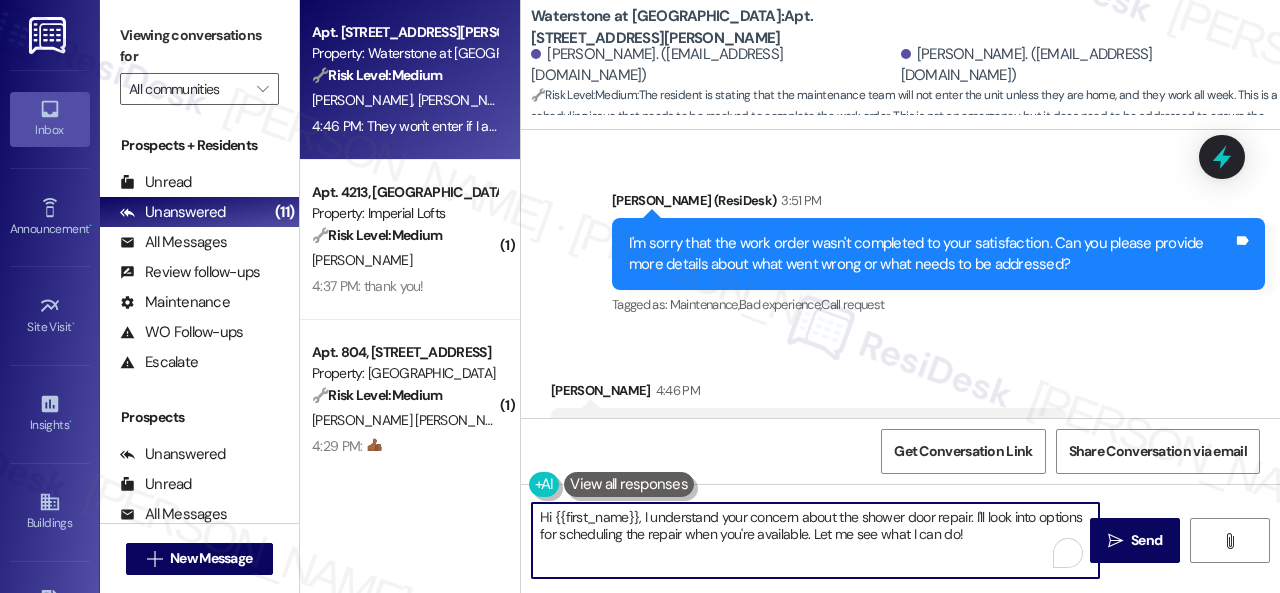 click on "Apt. [STREET_ADDRESS][PERSON_NAME] Property: Waterstone at [GEOGRAPHIC_DATA] 🔧  Risk Level:  Medium The resident is stating that the maintenance team will not enter the unit unless they are home, and they work all week. This is a scheduling issue that needs to be resolved to complete the work order. This is not an emergency, but it does need to be addressed to ensure the work order is completed. [PERSON_NAME] [PERSON_NAME] 4:46 PM: They won't enter if I am not home and my daughter is here. I work all week.  4:46 PM: They won't enter if I am not home and my daughter is here. I work all week.  ( 1 ) Apt. 4213, 2 Stadium Dr Property: Imperial Lofts 🔧  Risk Level:  Medium The resident is reporting a pest issue (ants) that is a nuisance but does not pose an immediate health or safety risk. The issue is being addressed through a work order and coordination with pest control. The resident's acknowledgement indicates satisfactory resolution. [PERSON_NAME] 4:37 PM: thank you! 4:37 PM: thank you! ( 1 ) Apt. 804, [STREET_ADDRESS] (" at bounding box center [790, 296] 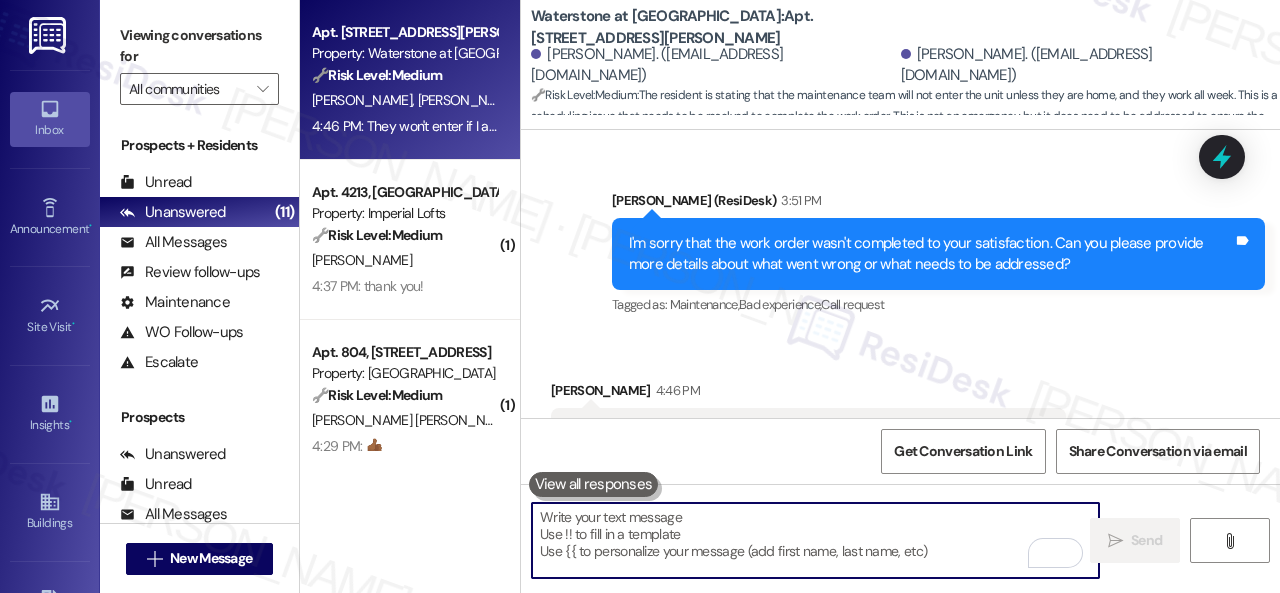 click on "Sent via SMS [PERSON_NAME]   (ResiDesk) 3:51 PM I'm sorry that the work order wasn't completed to your satisfaction. Can you please provide more details about what went wrong or what needs to be addressed? Tags and notes Tagged as:   Maintenance ,  Click to highlight conversations about Maintenance Bad experience ,  Click to highlight conversations about Bad experience Call request Click to highlight conversations about Call request" at bounding box center [938, 255] 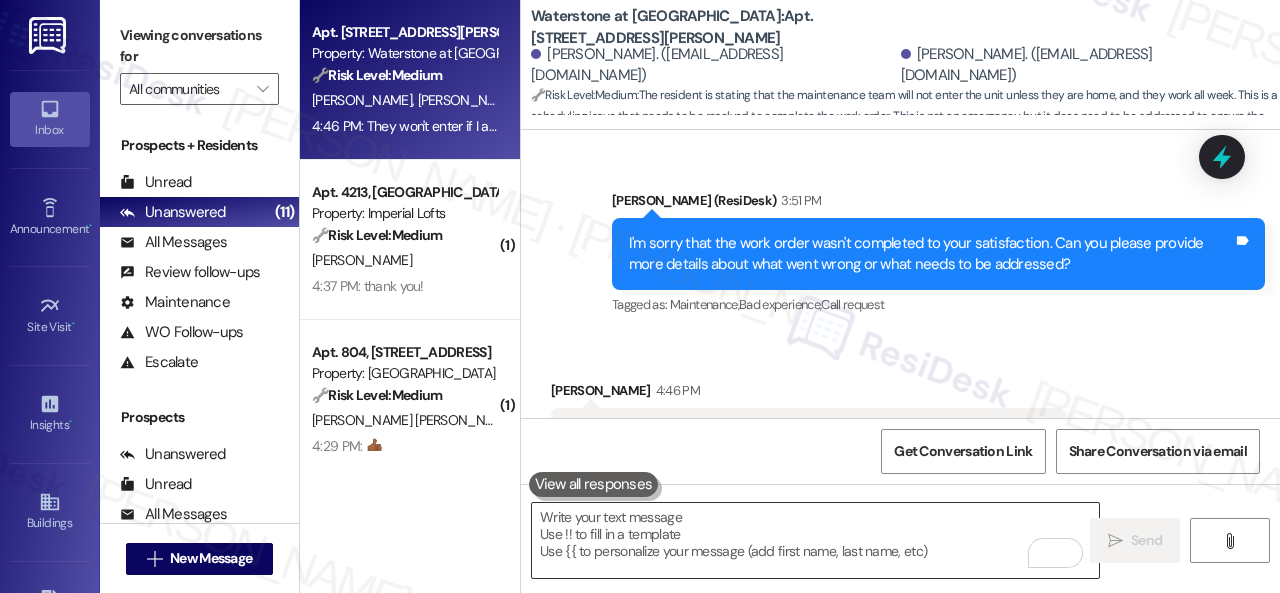 click at bounding box center [815, 540] 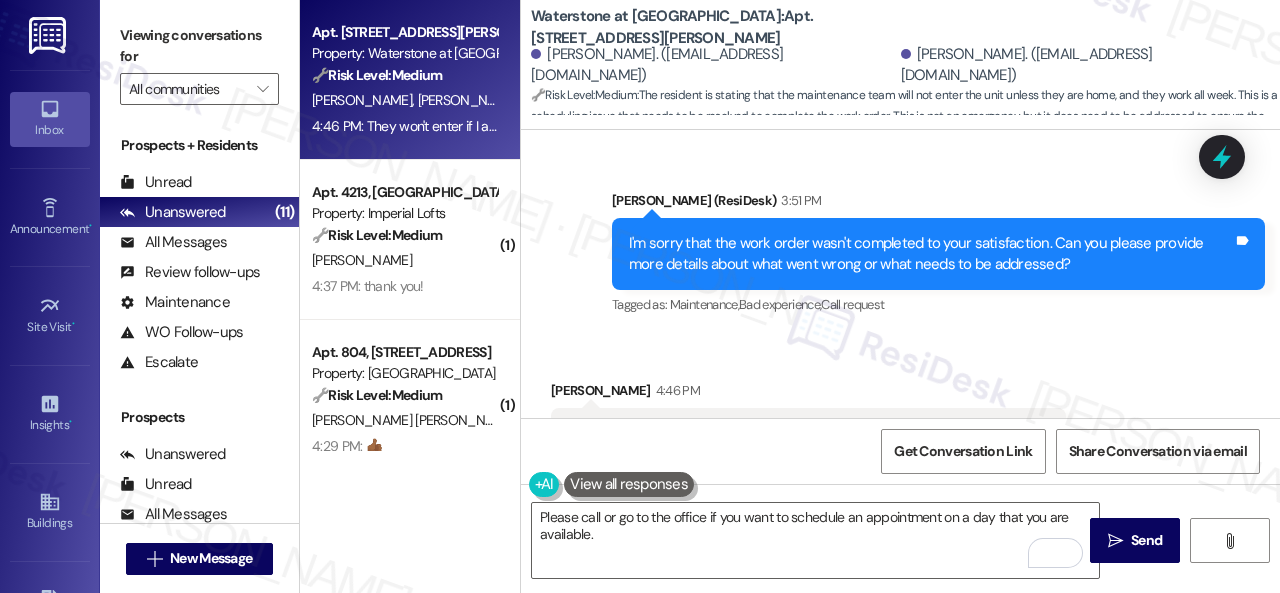 drag, startPoint x: 1134, startPoint y: 329, endPoint x: 1124, endPoint y: 333, distance: 10.770329 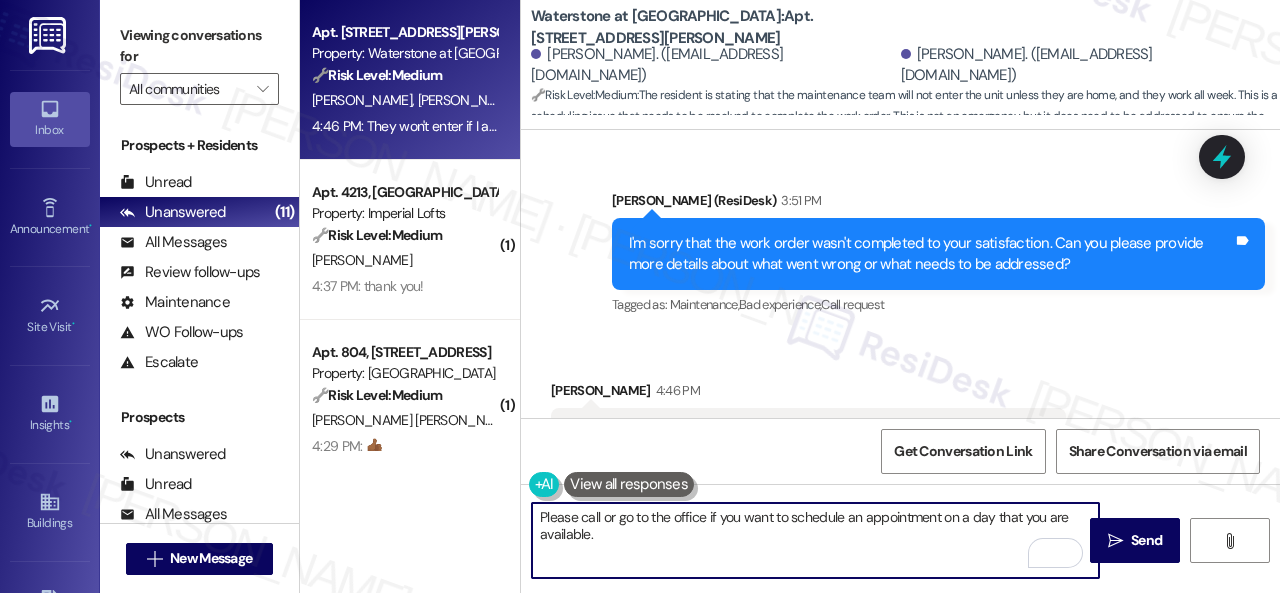 click on "Please call or go to the office if you want to schedule an appointment on a day that you are available." at bounding box center [815, 540] 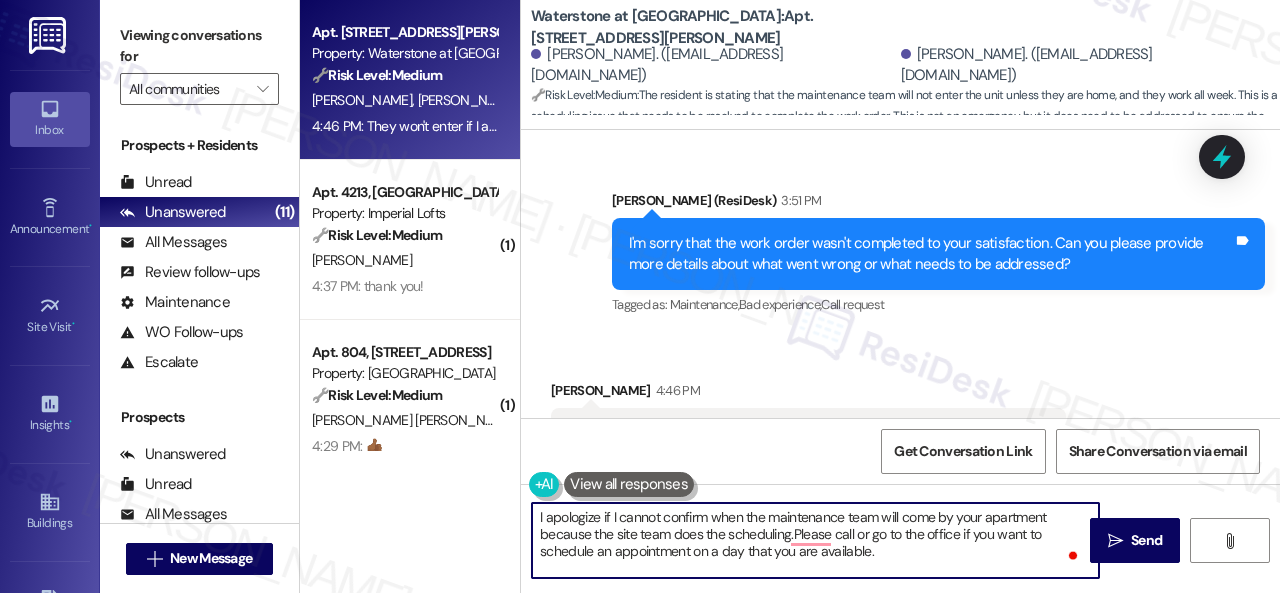 click on "I apologize if I cannot confirm when the maintenance team will come by your apartment because the site team does the scheduling.Please call or go to the office if you want to schedule an appointment on a day that you are available." at bounding box center [815, 540] 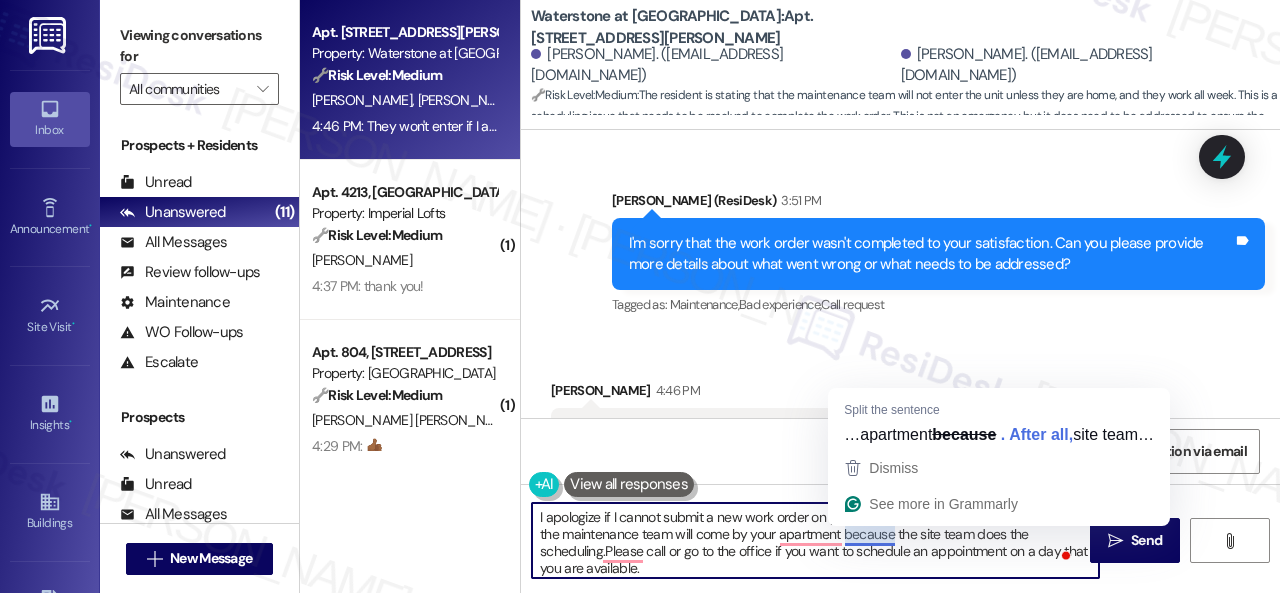 click on "I apologize if I cannot submit a new work order on your behalf because I cannot confirm when the maintenance team will come by your apartment because the site team does the scheduling.Please call or go to the office if you want to schedule an appointment on a day that you are available." at bounding box center [815, 540] 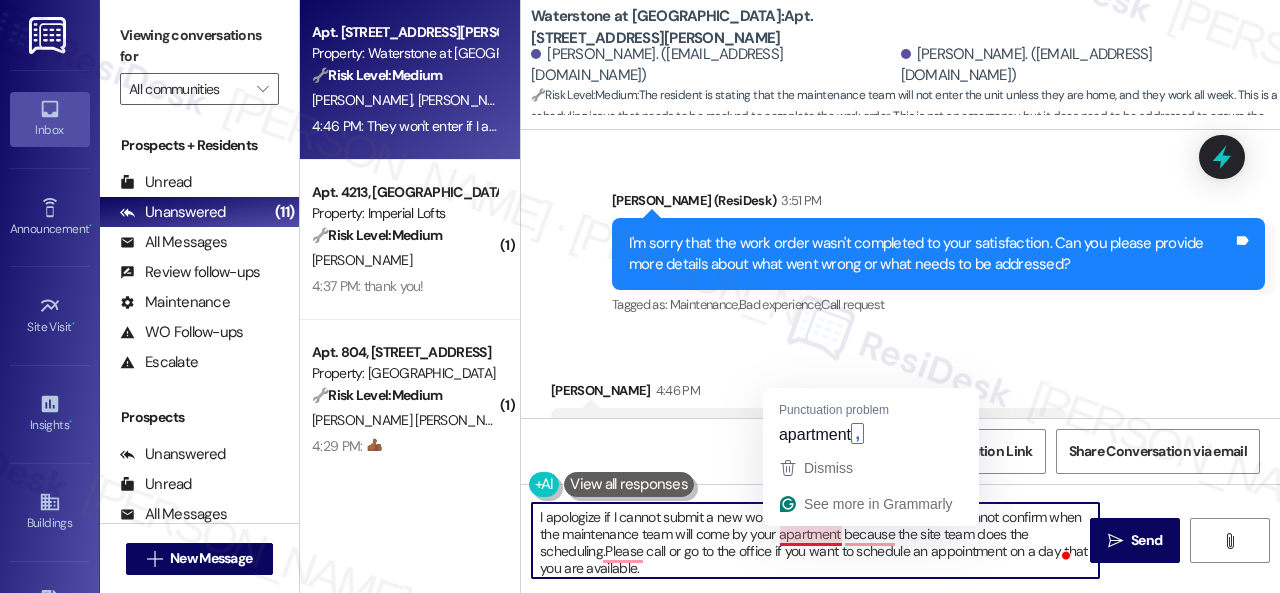 click on "I apologize if I cannot submit a new work order on your behalf because I cannot confirm when the maintenance team will come by your apartment because the site team does the scheduling.Please call or go to the office if you want to schedule an appointment on a day that you are available." at bounding box center [815, 540] 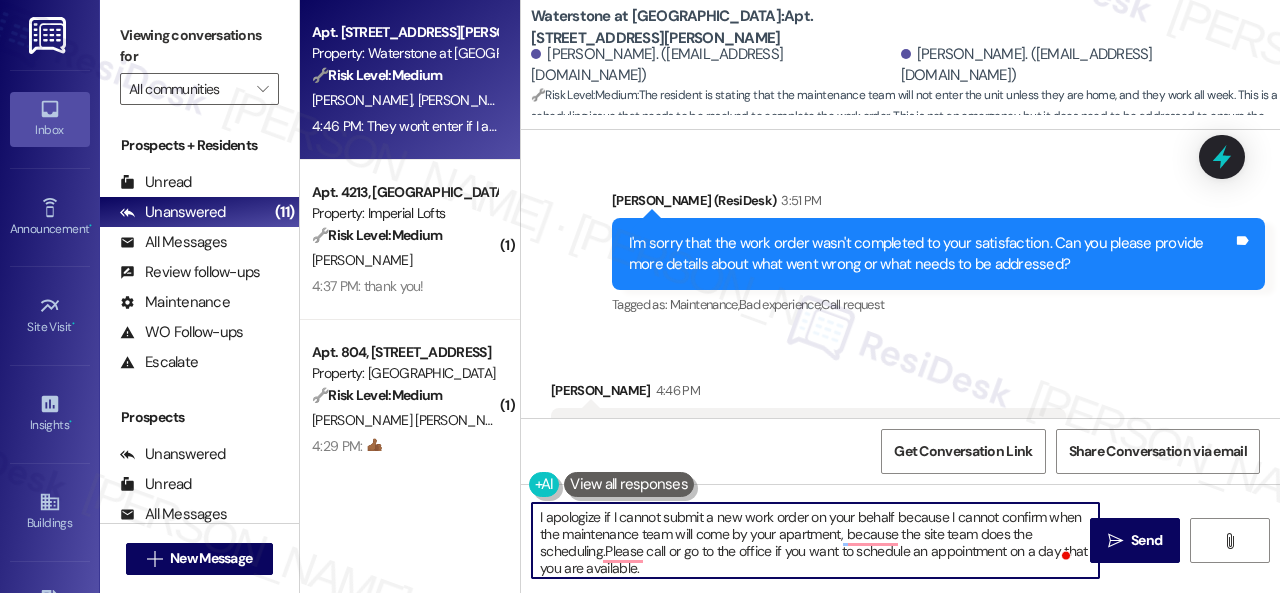 click on "I apologize if I cannot submit a new work order on your behalf because I cannot confirm when the maintenance team will come by your apartment, because the site team does the scheduling.Please call or go to the office if you want to schedule an appointment on a day that you are available." at bounding box center [815, 540] 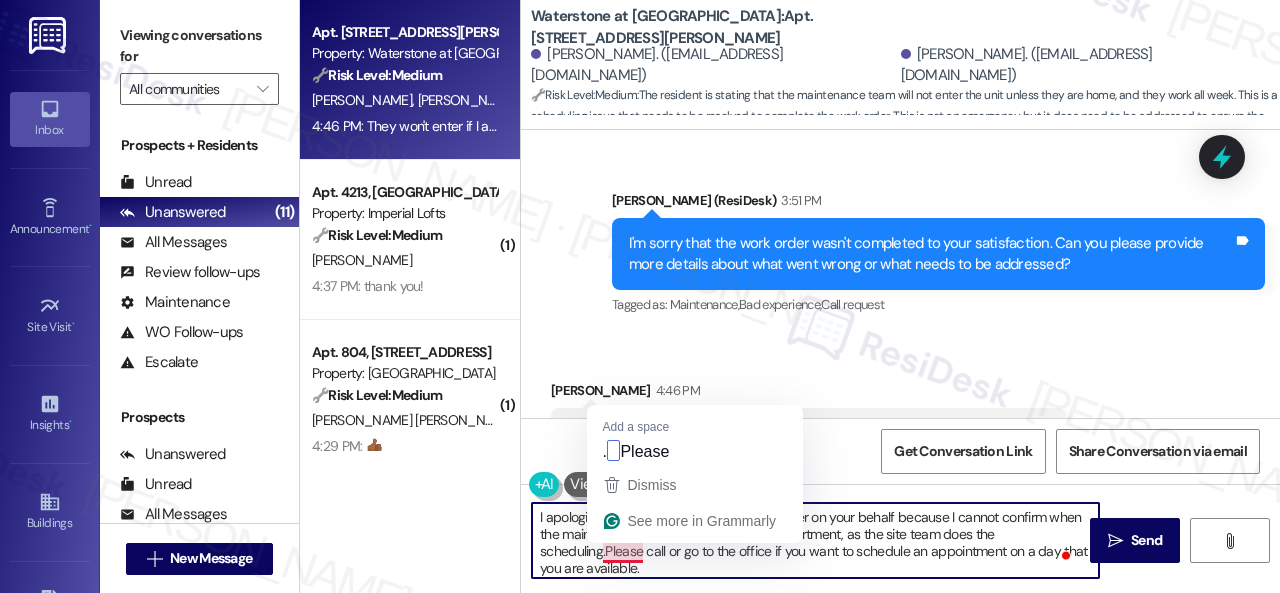 click on "I apologize if I cannot submit a new work order on your behalf because I cannot confirm when the maintenance team will come by your apartment, as the site team does the scheduling.Please call or go to the office if you want to schedule an appointment on a day that you are available." at bounding box center [815, 540] 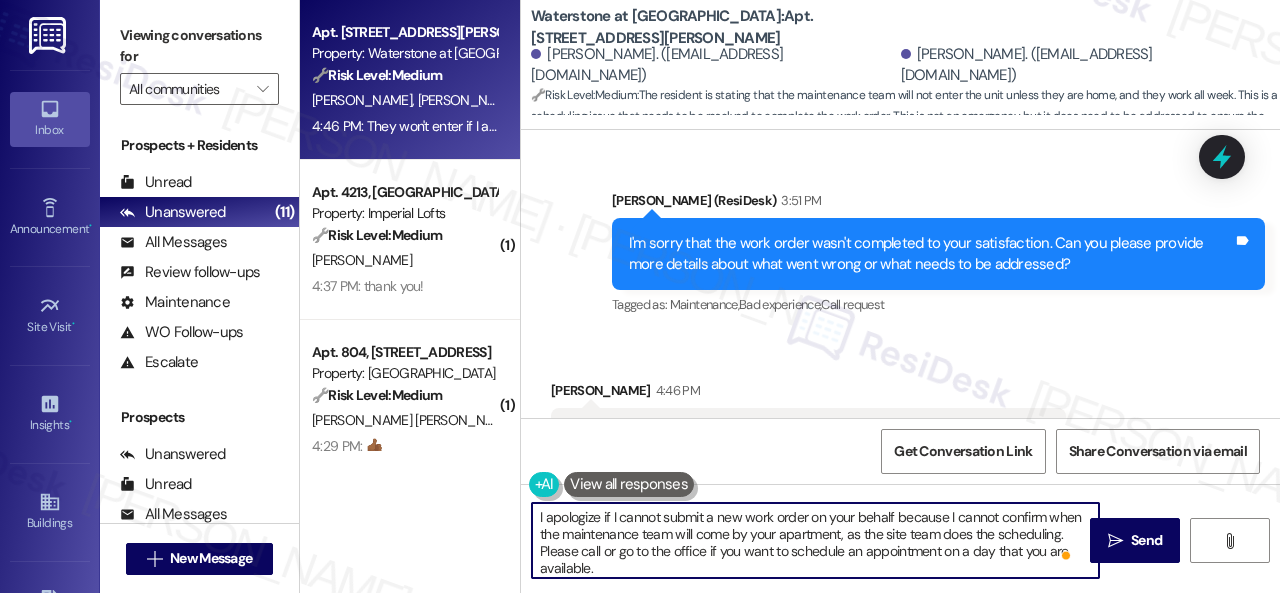 click on "I apologize if I cannot submit a new work order on your behalf because I cannot confirm when the maintenance team will come by your apartment, as the site team does the scheduling. Please call or go to the office if you want to schedule an appointment on a day that you are available." at bounding box center [815, 540] 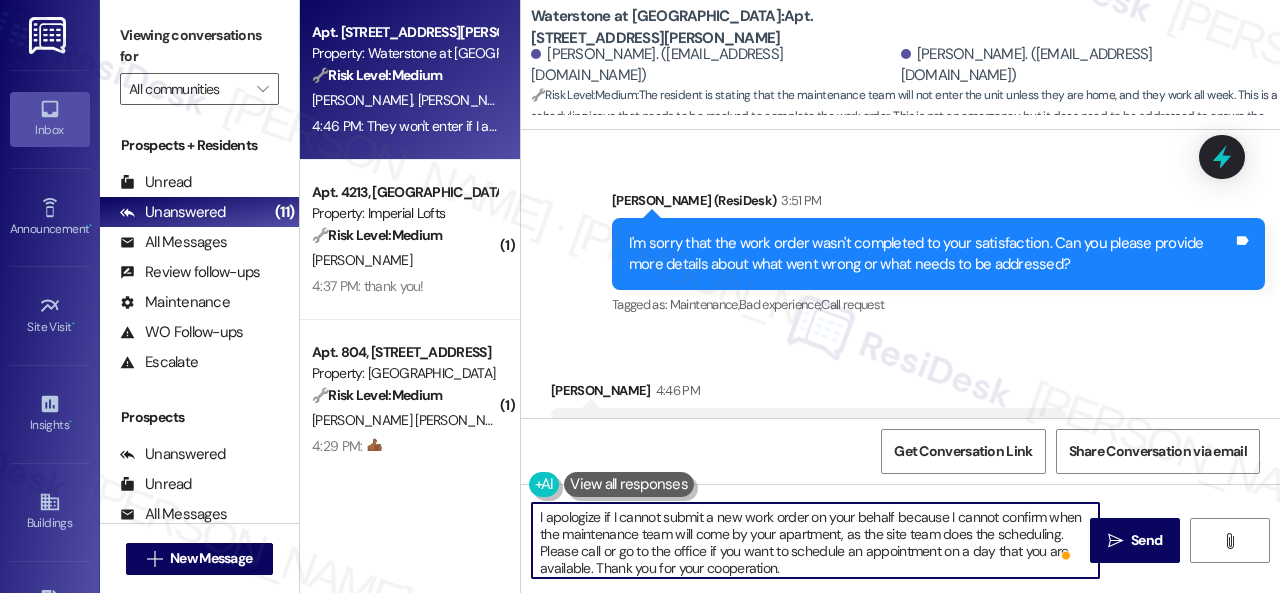 scroll, scrollTop: 4, scrollLeft: 0, axis: vertical 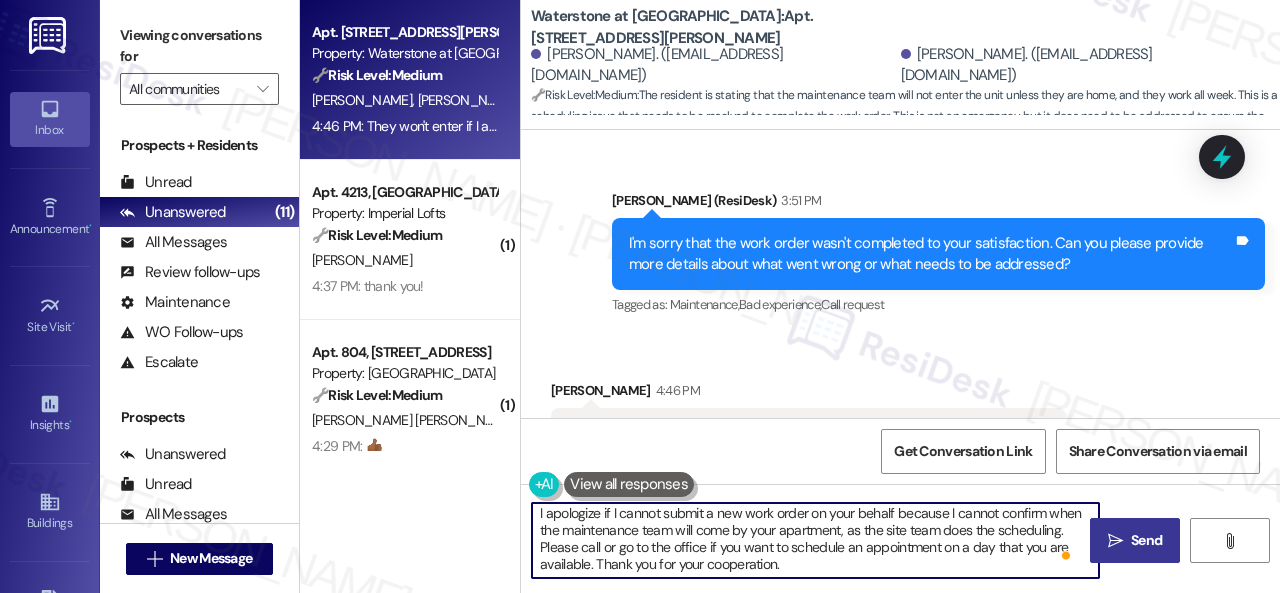 type on "I apologize if I cannot submit a new work order on your behalf because I cannot confirm when the maintenance team will come by your apartment, as the site team does the scheduling. Please call or go to the office if you want to schedule an appointment on a day that you are available. Thank you for your cooperation." 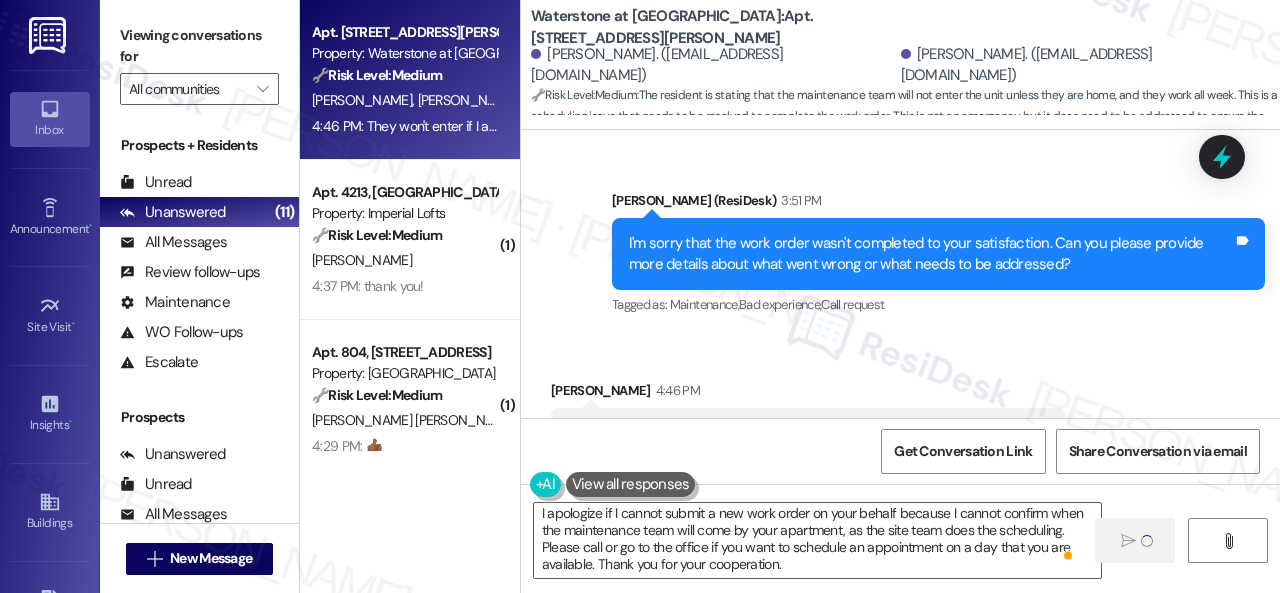 type 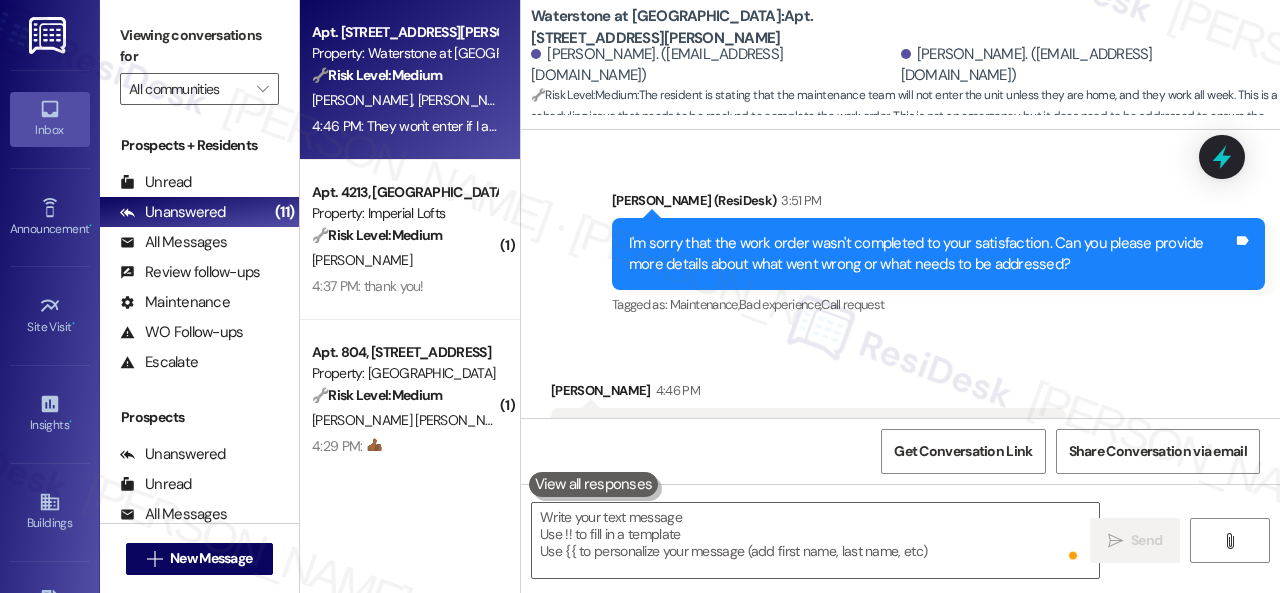 scroll, scrollTop: 0, scrollLeft: 0, axis: both 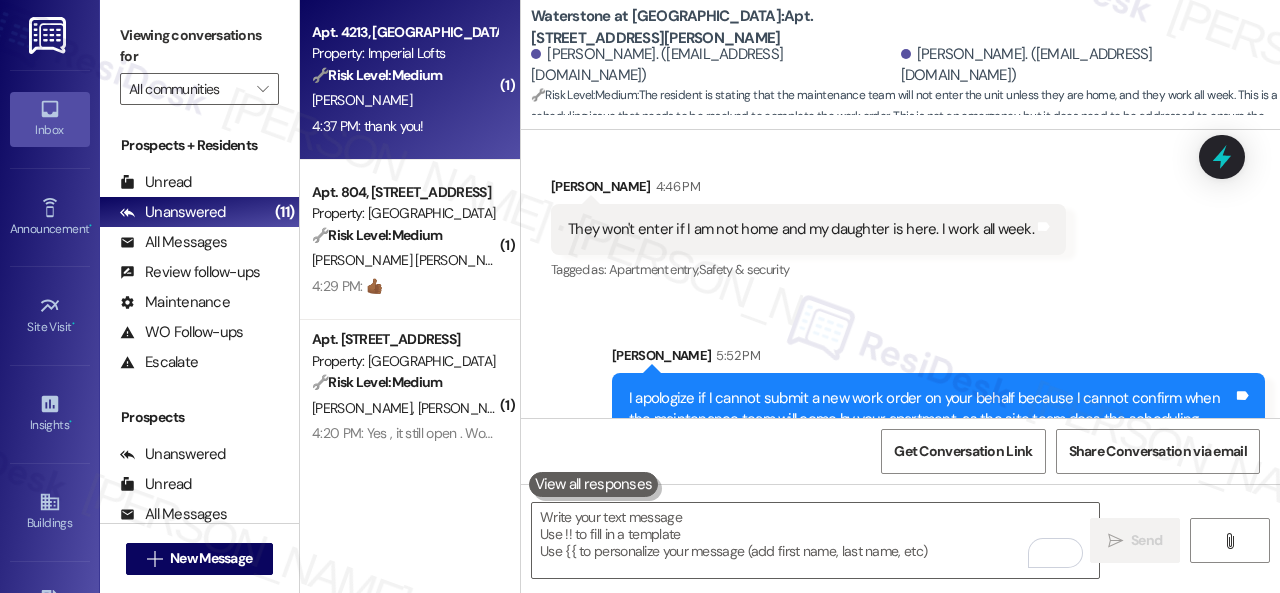 click on "4:37 PM: thank you! 4:37 PM: thank you!" at bounding box center [404, 126] 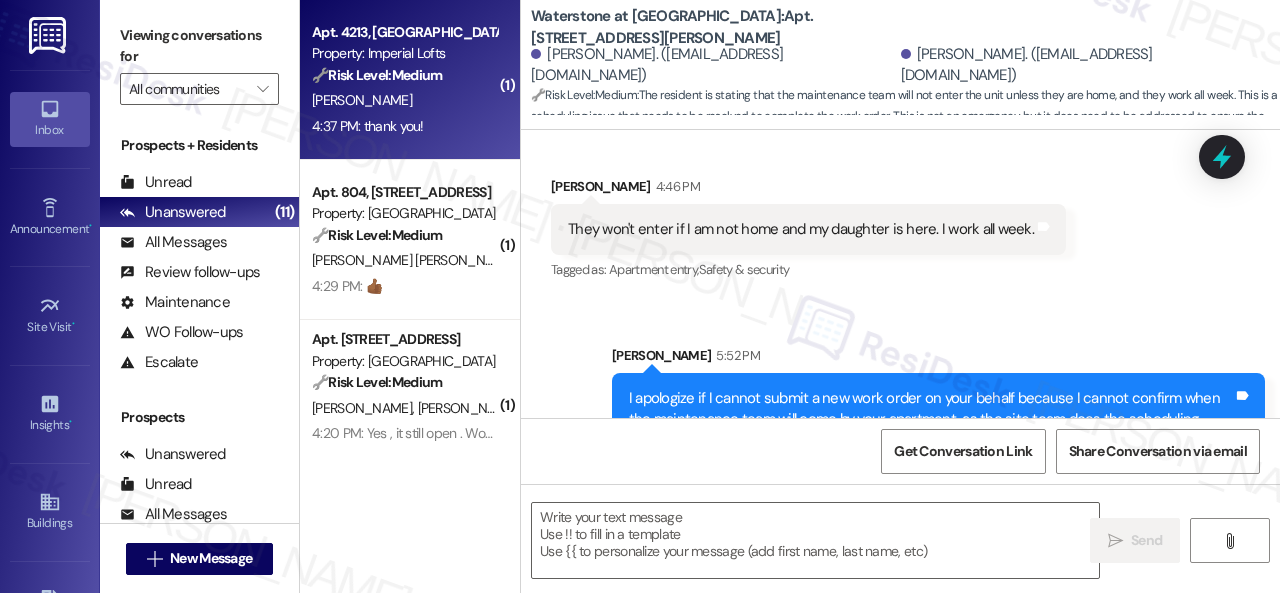 type on "Fetching suggested responses. Please feel free to read through the conversation in the meantime." 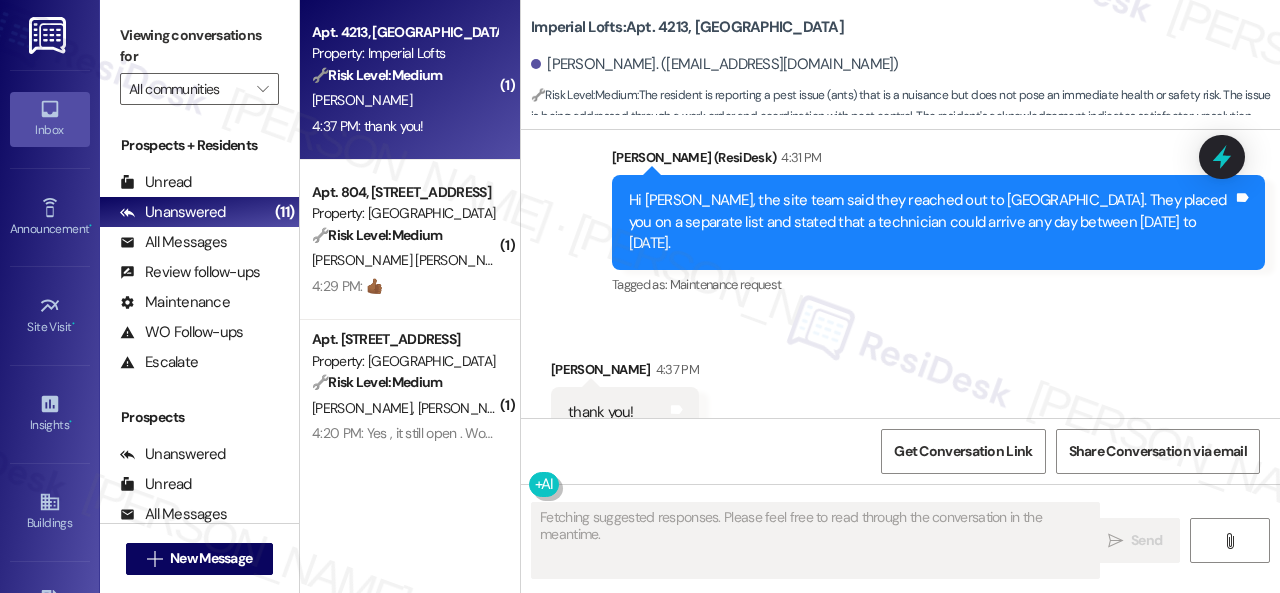 scroll, scrollTop: 5879, scrollLeft: 0, axis: vertical 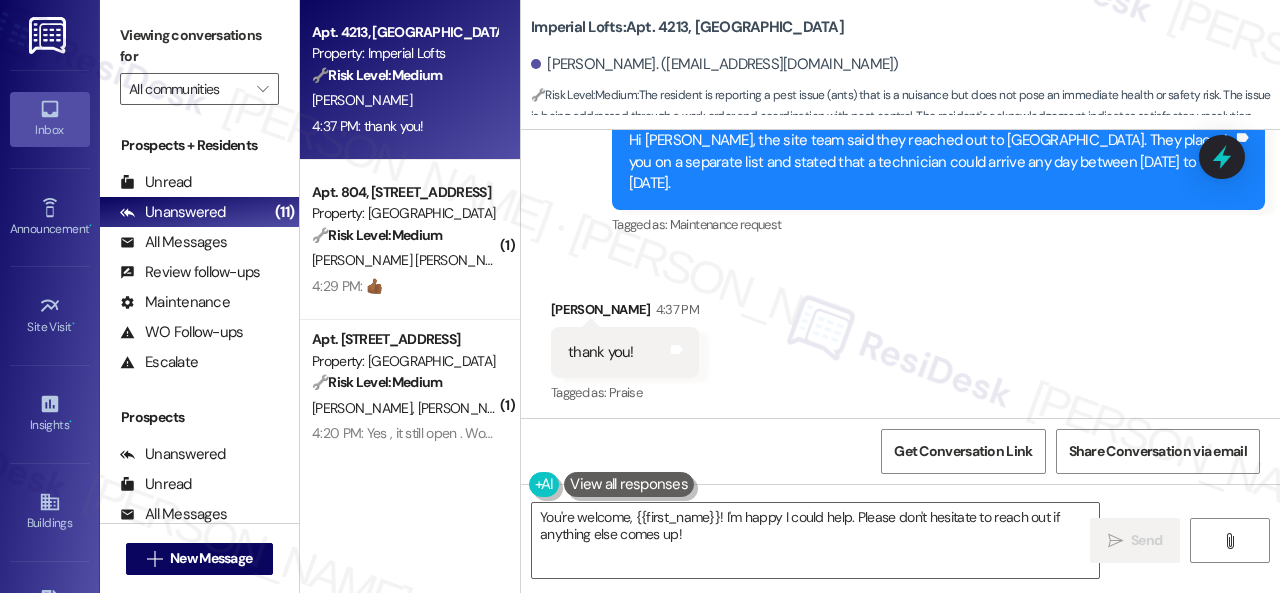 drag, startPoint x: 728, startPoint y: 541, endPoint x: 447, endPoint y: 465, distance: 291.0962 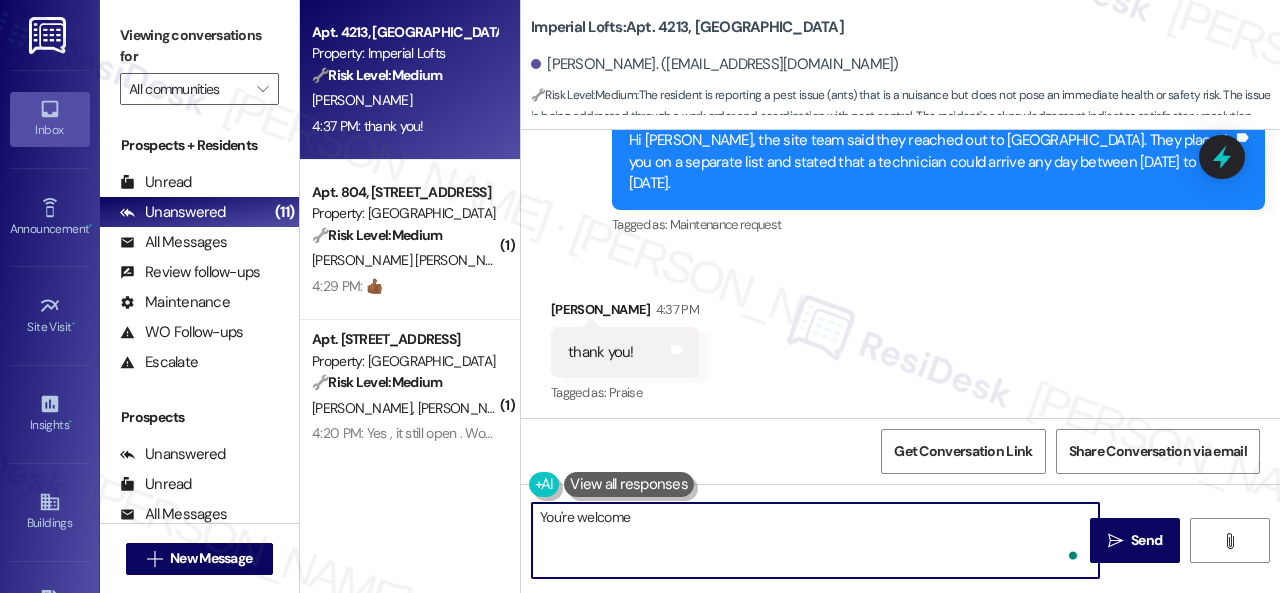 type on "You're welcome!" 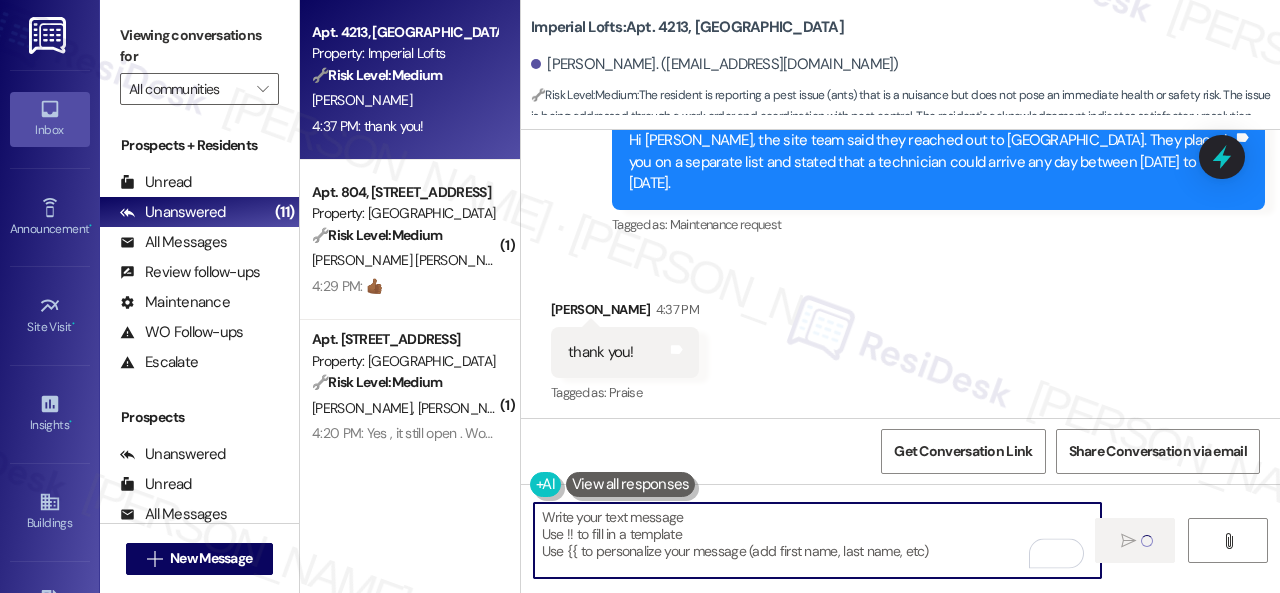 type 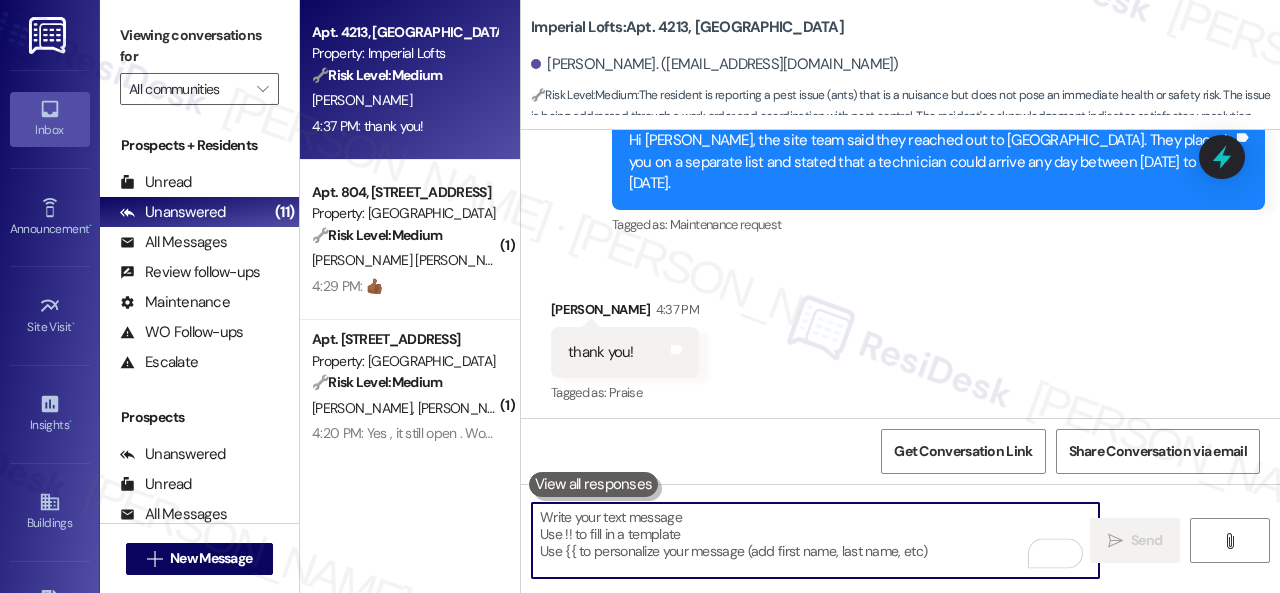 click on "Received via SMS [PERSON_NAME] 4:37 PM thank you! Tags and notes Tagged as:   Praise Click to highlight conversations about Praise" at bounding box center (900, 338) 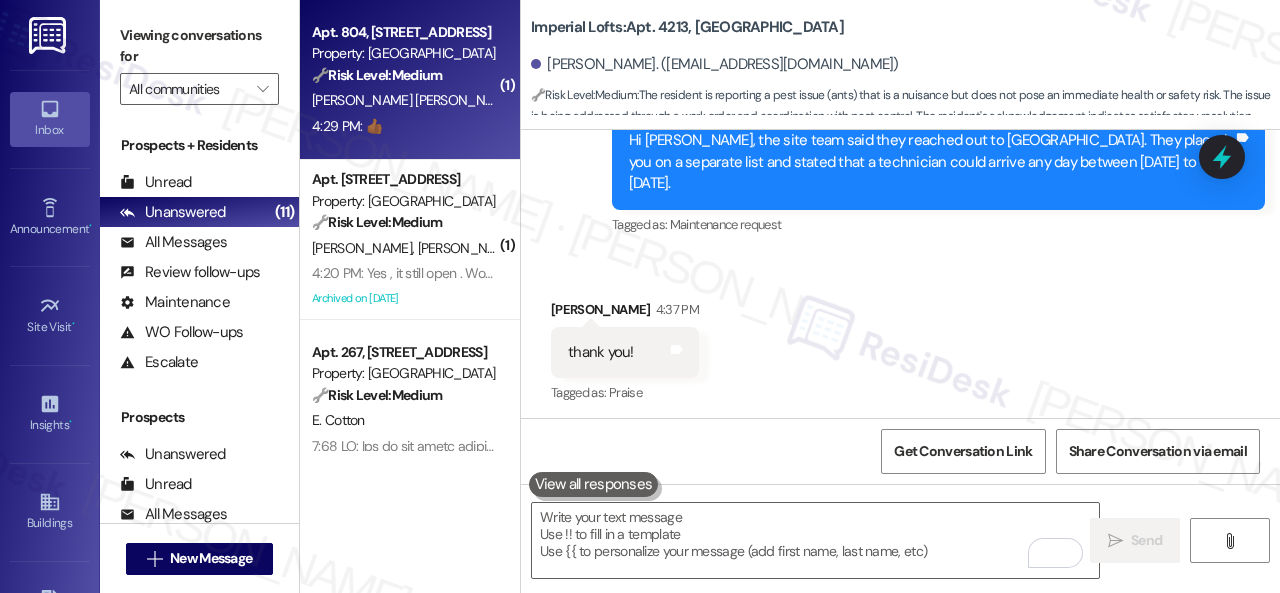 click on "4:29 PM: 👍🏾 4:29 PM: 👍🏾" at bounding box center (404, 126) 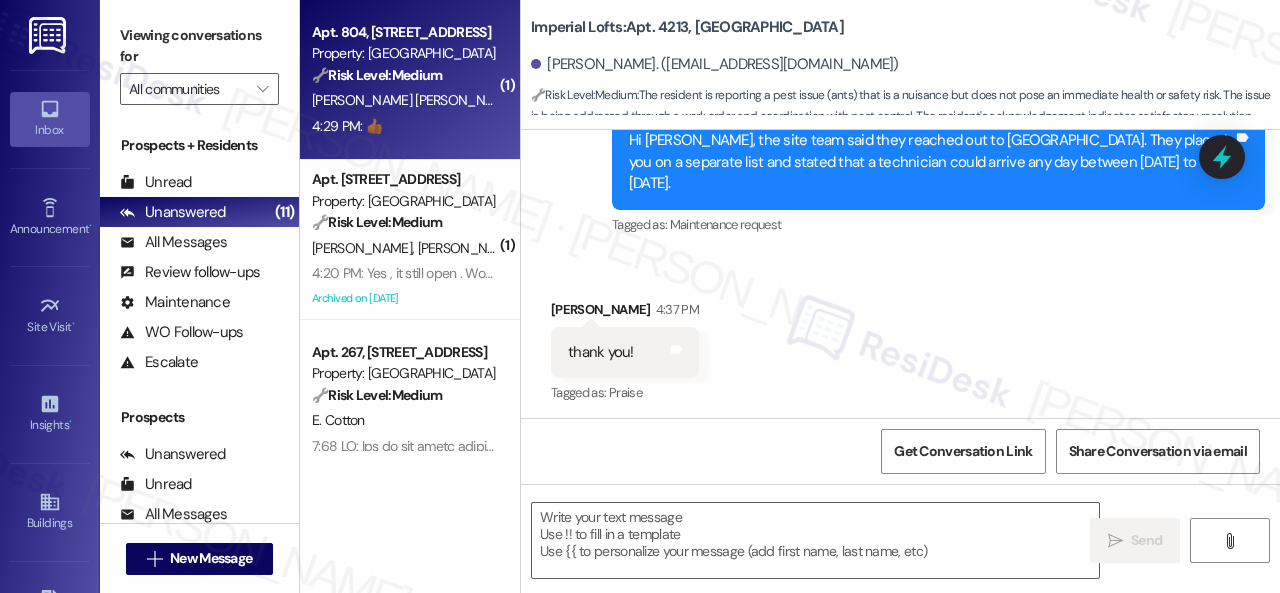 type on "Fetching suggested responses. Please feel free to read through the conversation in the meantime." 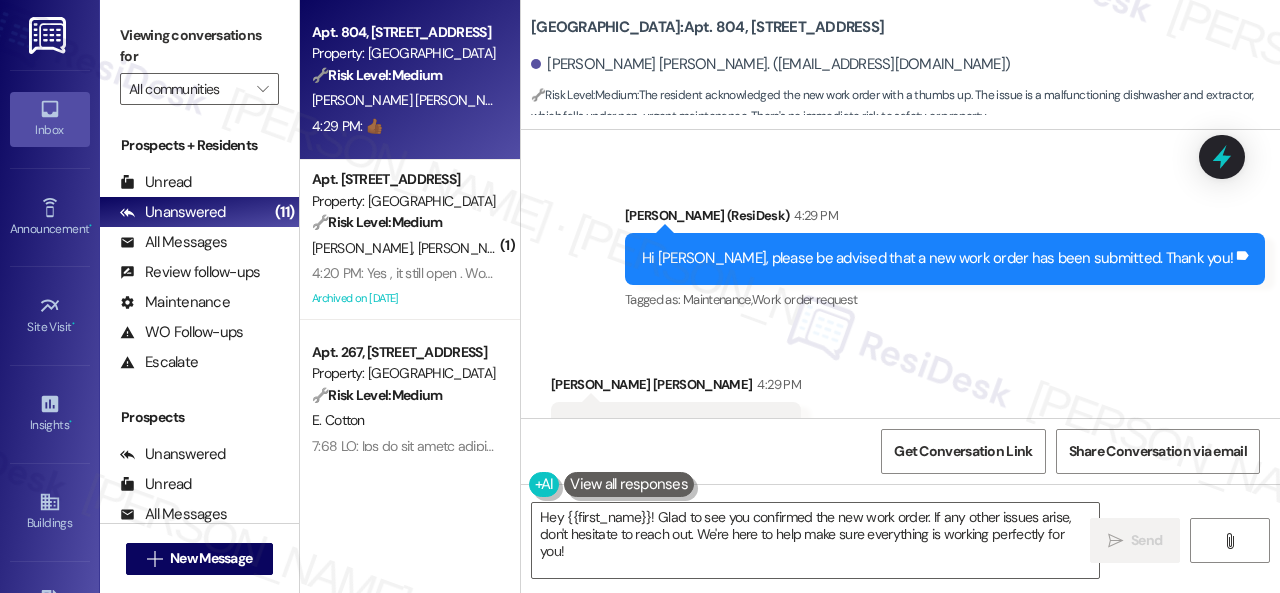 scroll, scrollTop: 4514, scrollLeft: 0, axis: vertical 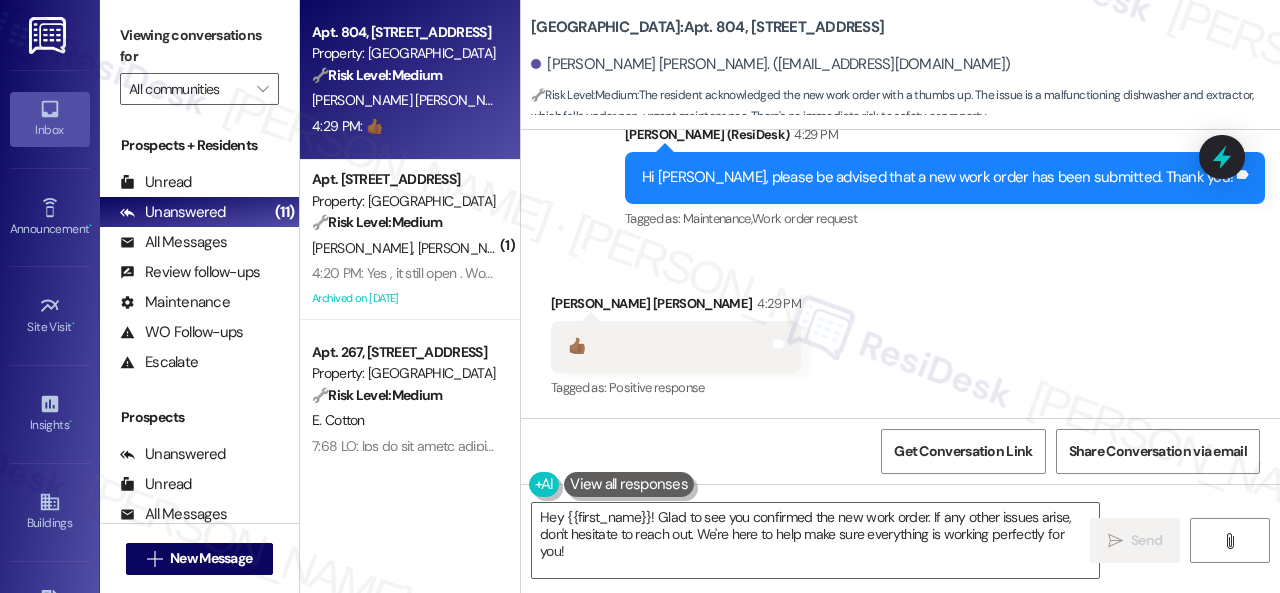 drag, startPoint x: 637, startPoint y: 562, endPoint x: 413, endPoint y: 496, distance: 233.52087 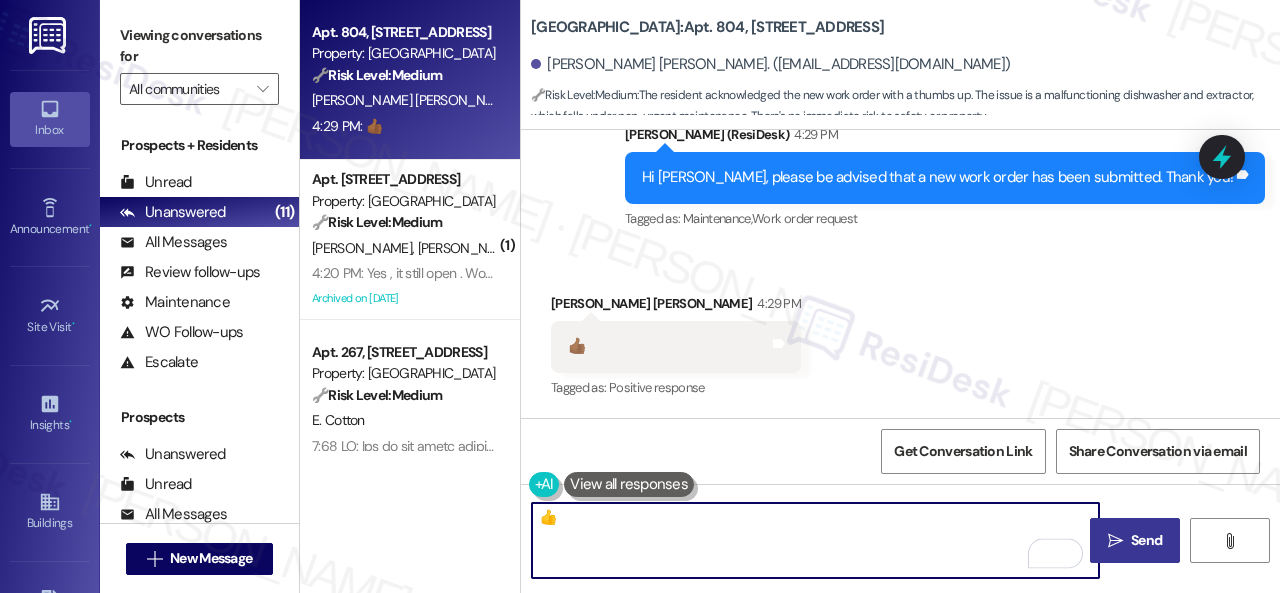 type on "👍" 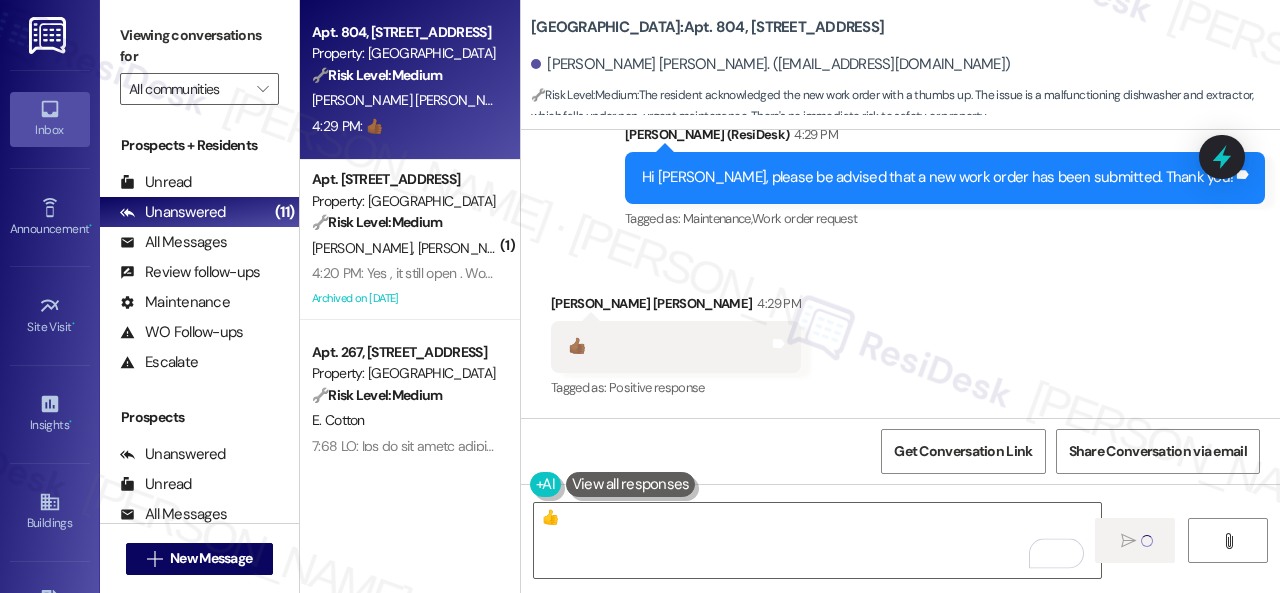 type 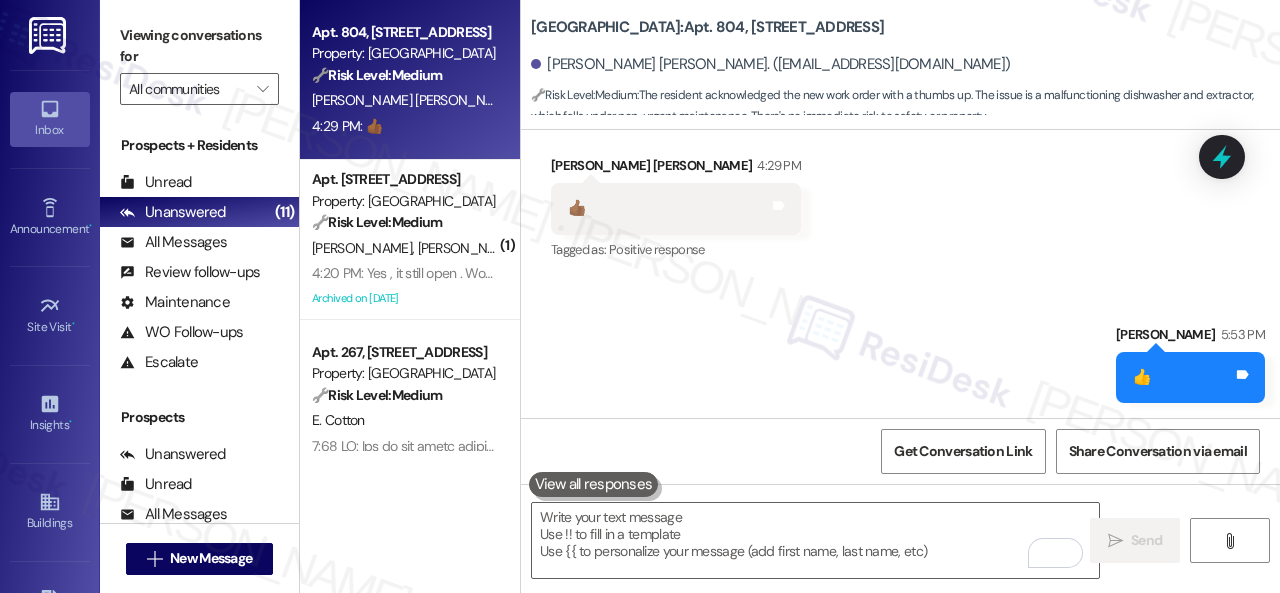 scroll, scrollTop: 4653, scrollLeft: 0, axis: vertical 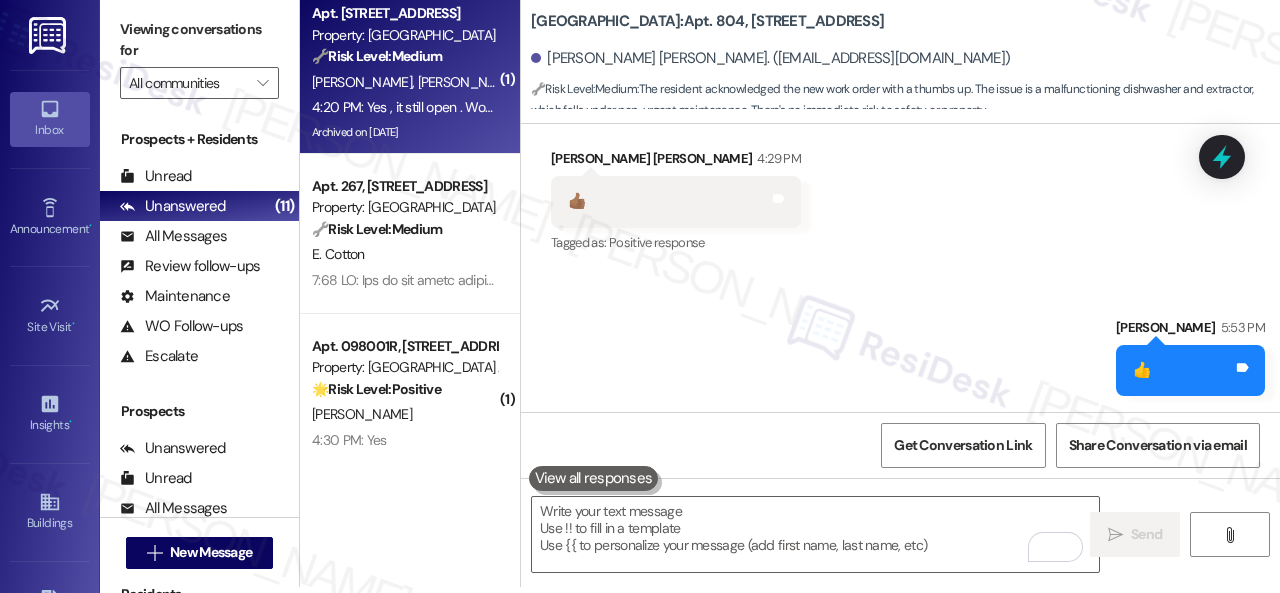 click on "[PERSON_NAME] [PERSON_NAME]" at bounding box center [404, 82] 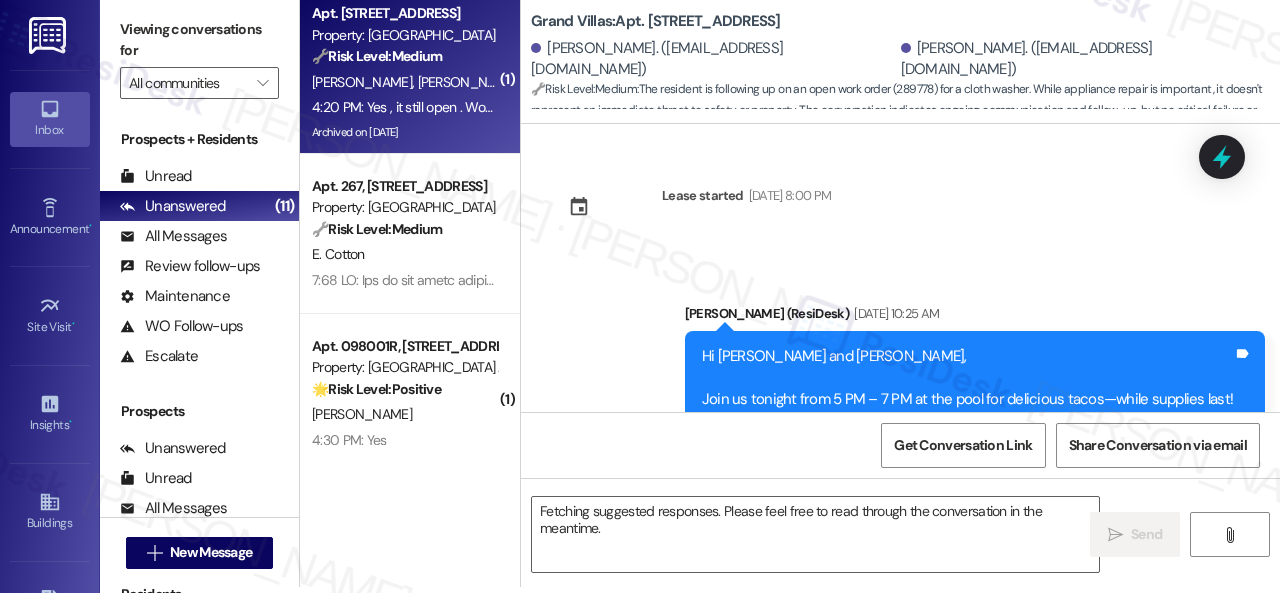 scroll, scrollTop: 0, scrollLeft: 0, axis: both 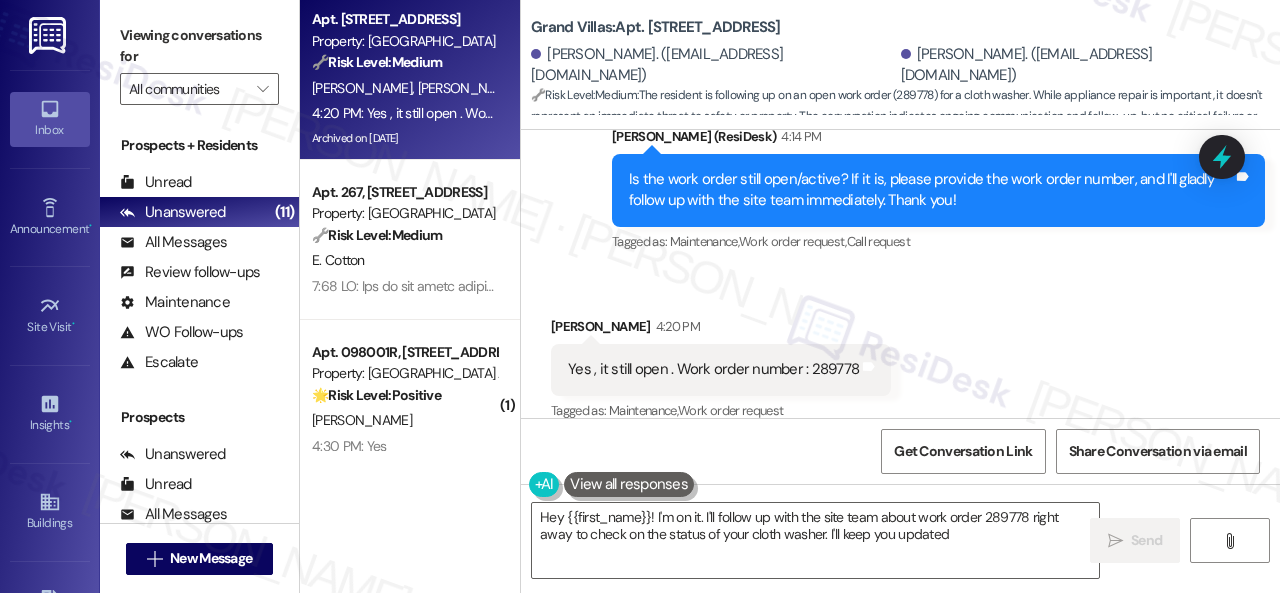 type on "Hey {{first_name}}! I'm on it. I'll follow up with the site team about work order 289778 right away to check on the status of your cloth washer. I'll keep you updated!" 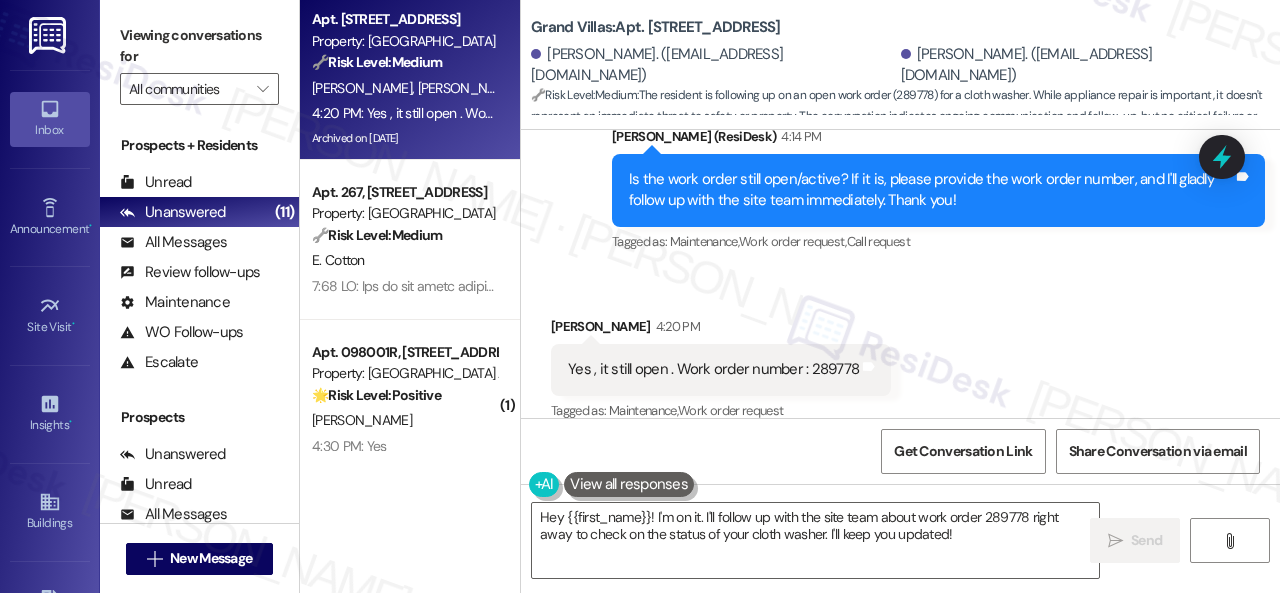 scroll, scrollTop: 4032, scrollLeft: 0, axis: vertical 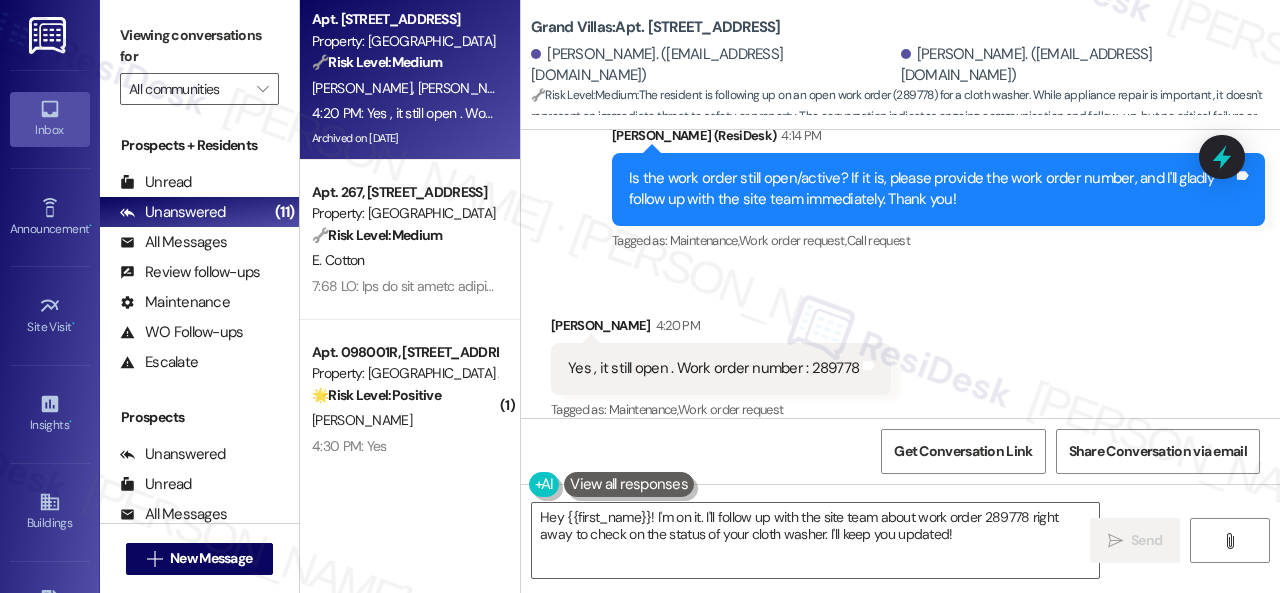 click on "Yes , it still open . Work order number : 289778" at bounding box center (713, 368) 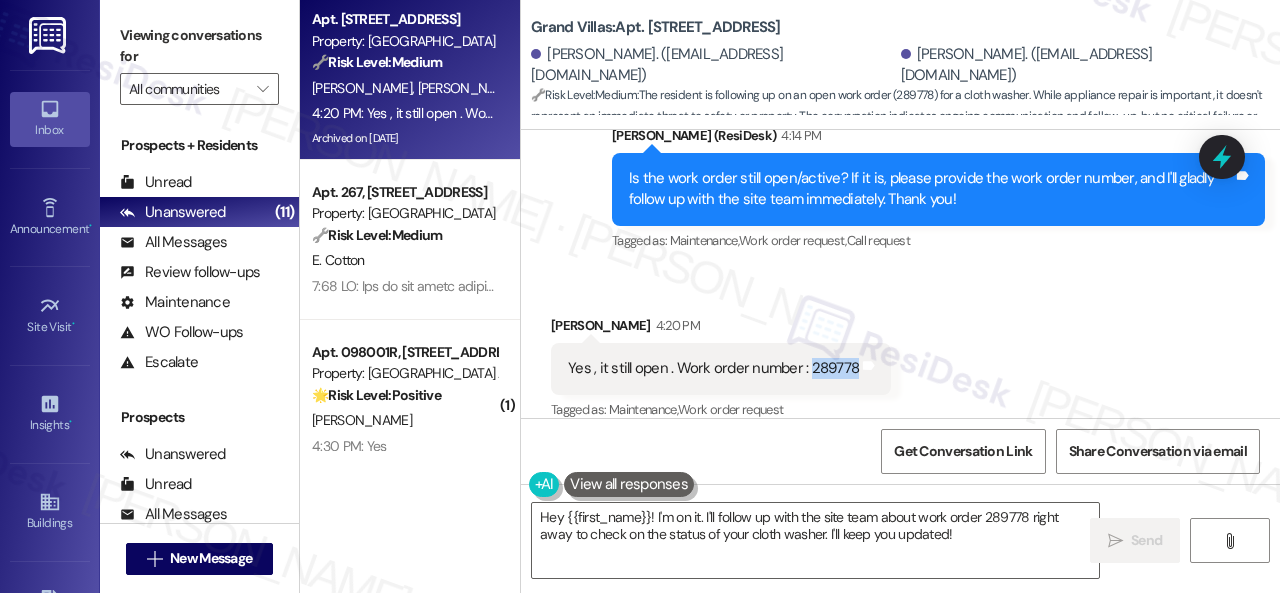 click on "Yes , it still open . Work order number : 289778" at bounding box center (713, 368) 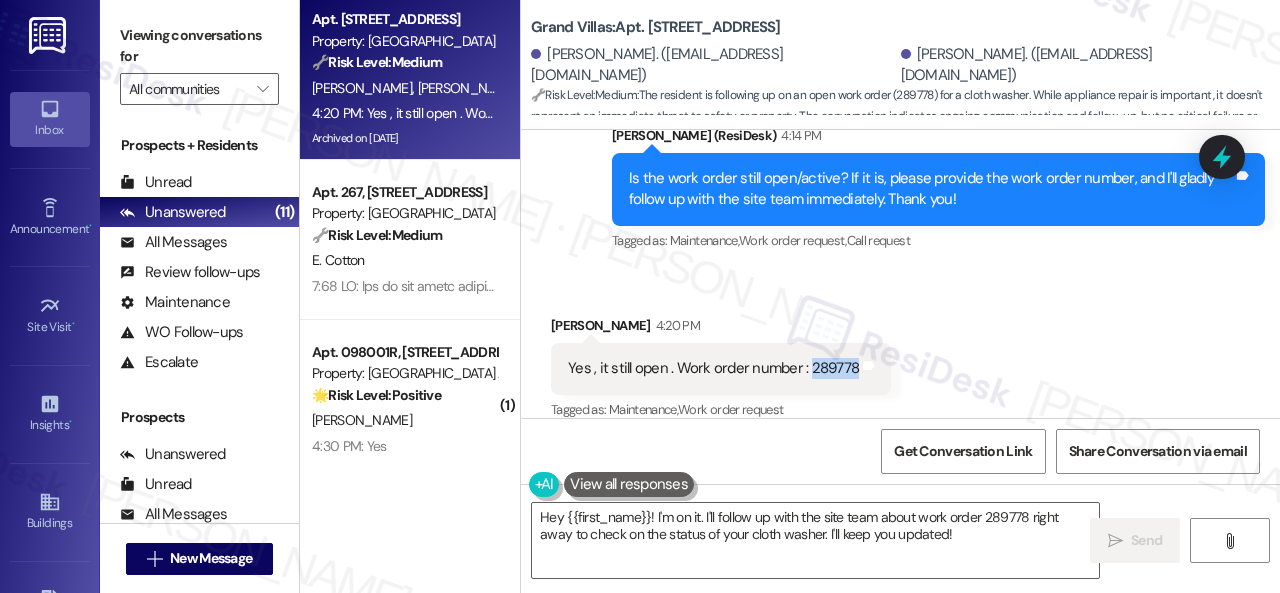 copy on "289778" 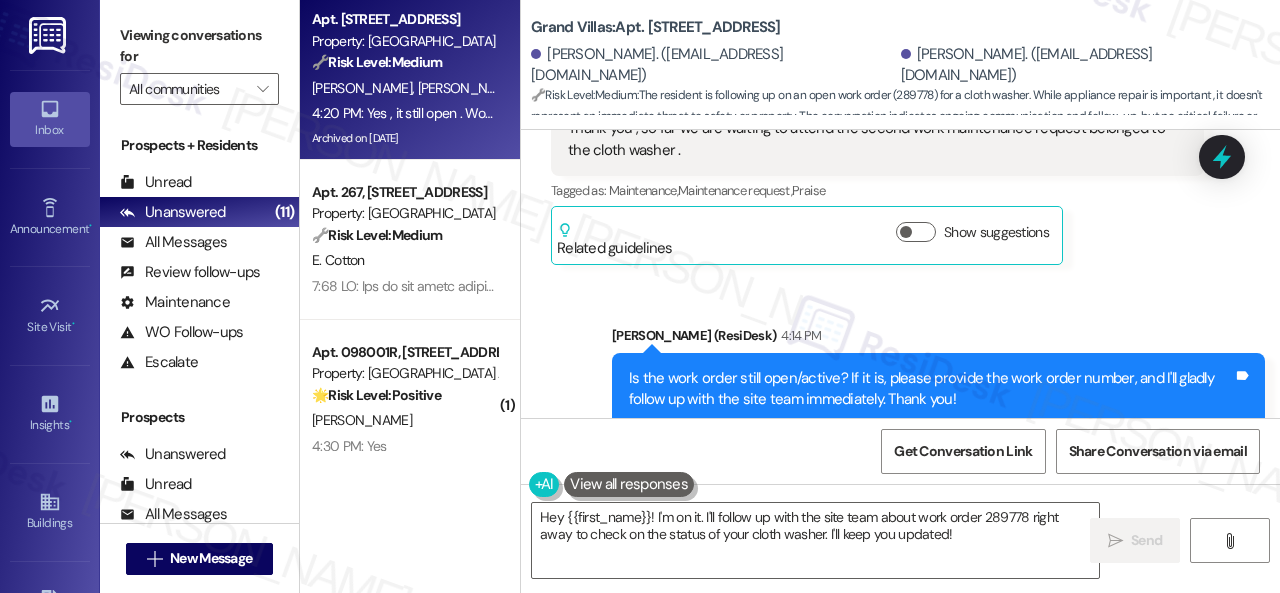 scroll, scrollTop: 3632, scrollLeft: 0, axis: vertical 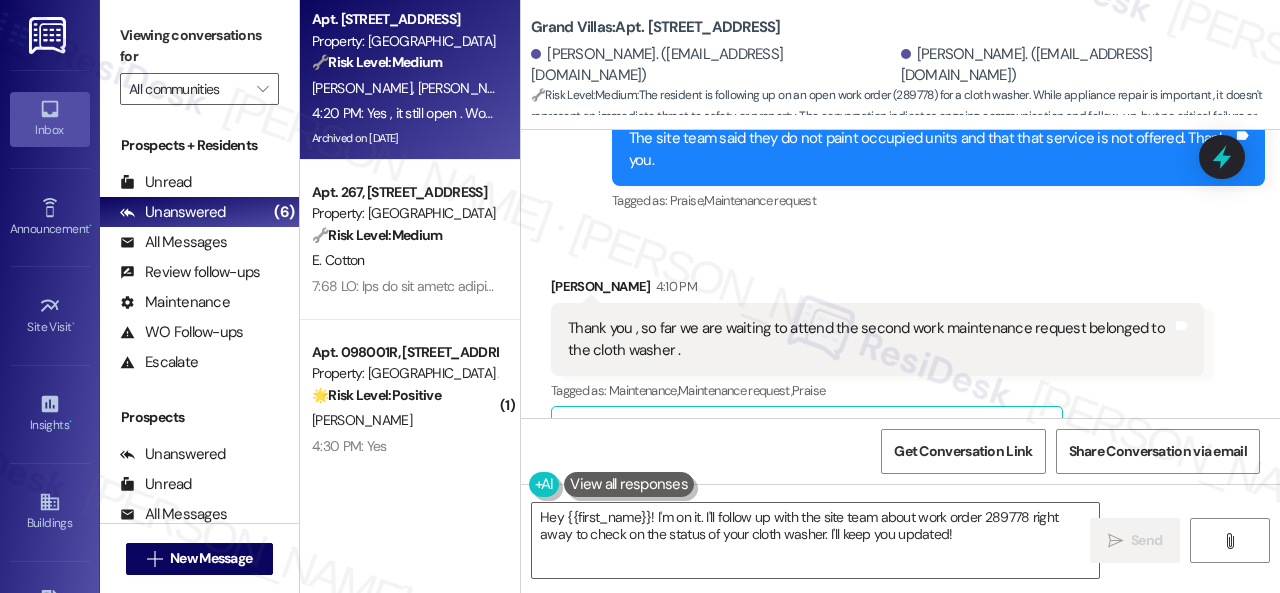click on "Received via SMS [PERSON_NAME] 4:10 PM Thank you , so far we are waiting to attend the second work maintenance request belonged to the cloth washer . Tags and notes Tagged as:   Maintenance ,  Click to highlight conversations about Maintenance Maintenance request ,  Click to highlight conversations about Maintenance request Praise Click to highlight conversations about Praise  Related guidelines Show suggestions" at bounding box center [900, 356] 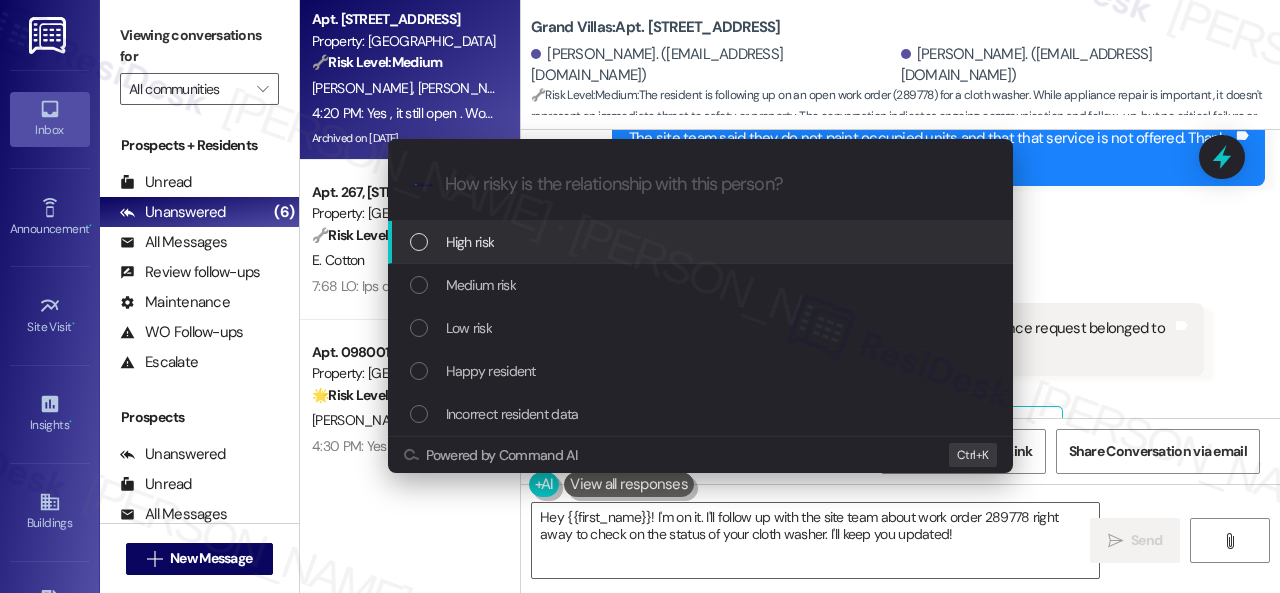 click on "High risk" at bounding box center [470, 242] 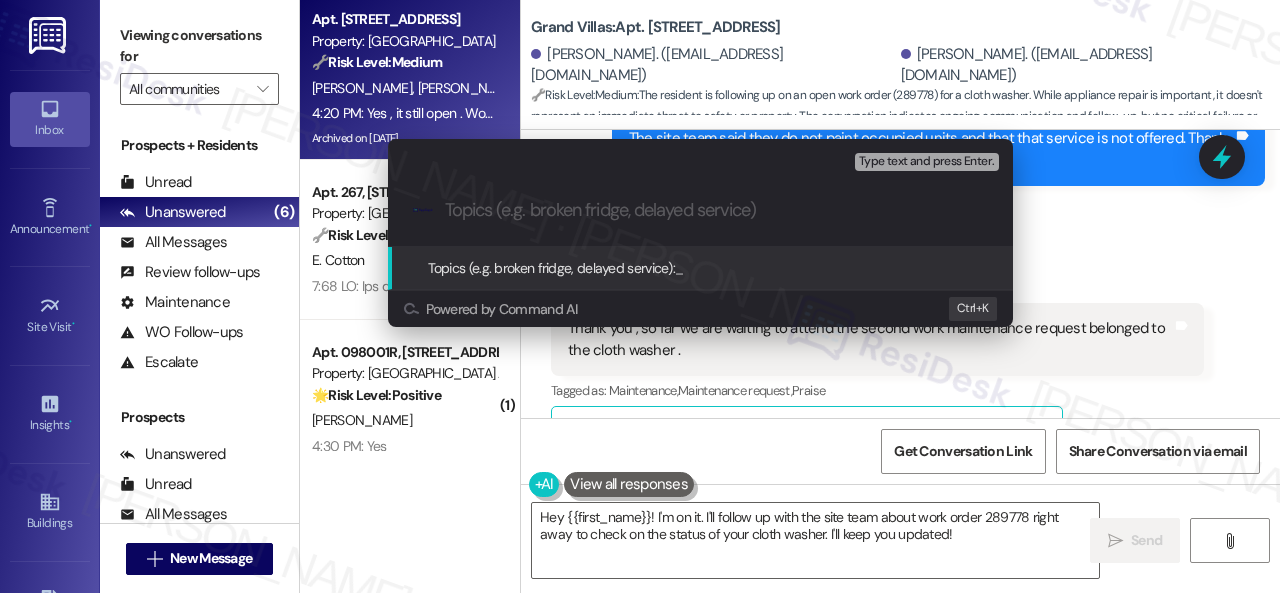 paste on "Follow-up on work order 289778" 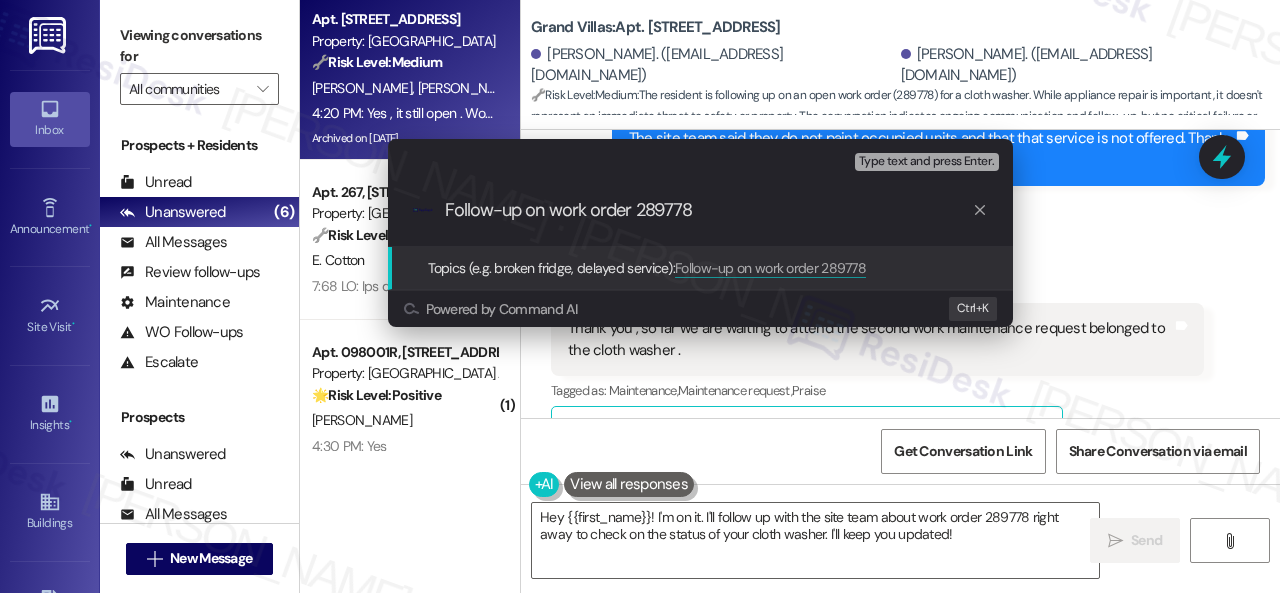 type 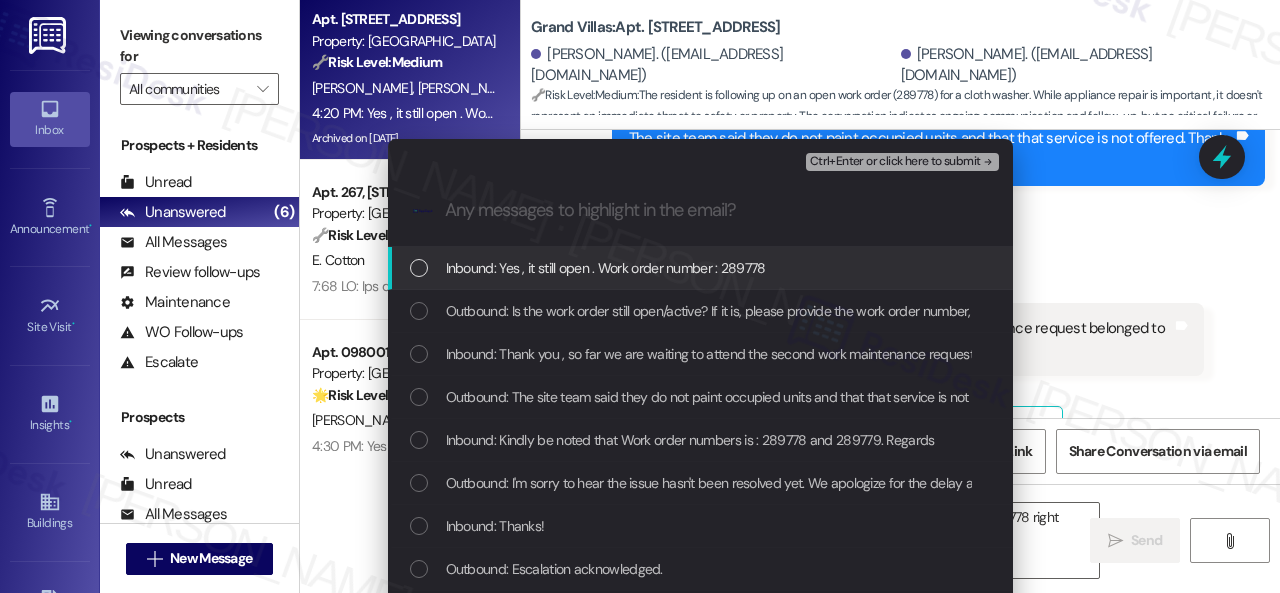 click on "Inbound: Yes , it still open . Work order number : 289778" at bounding box center [606, 268] 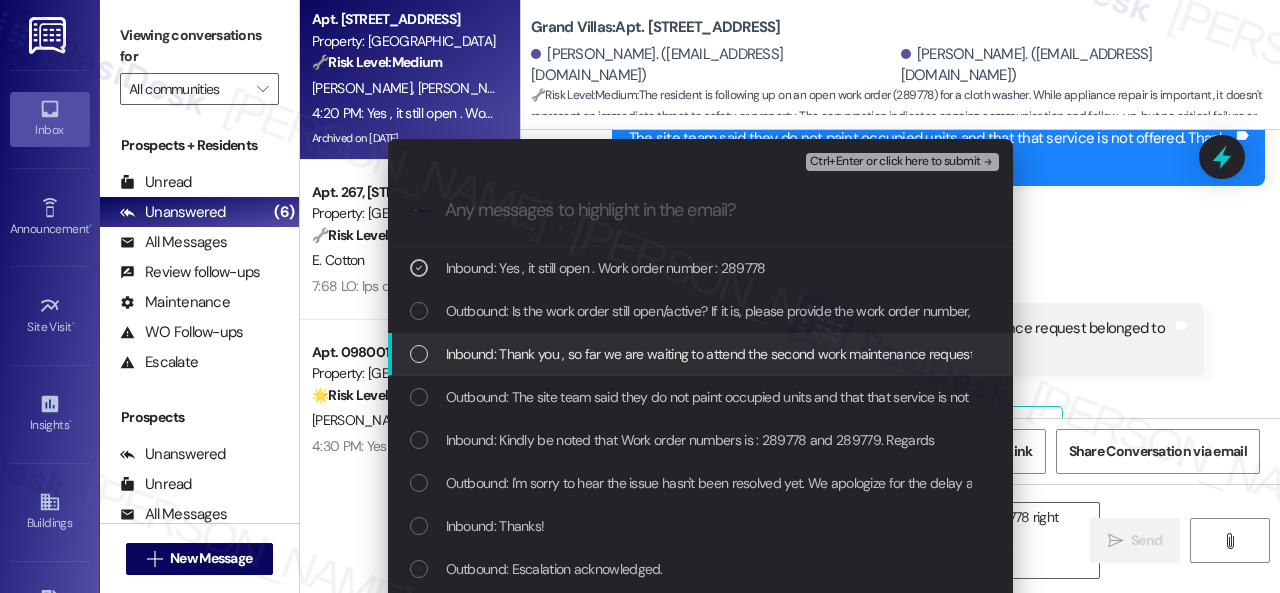 click on "Inbound: Thank you , so far we are waiting to attend the second work maintenance request belonged to the cloth washer ." at bounding box center [800, 354] 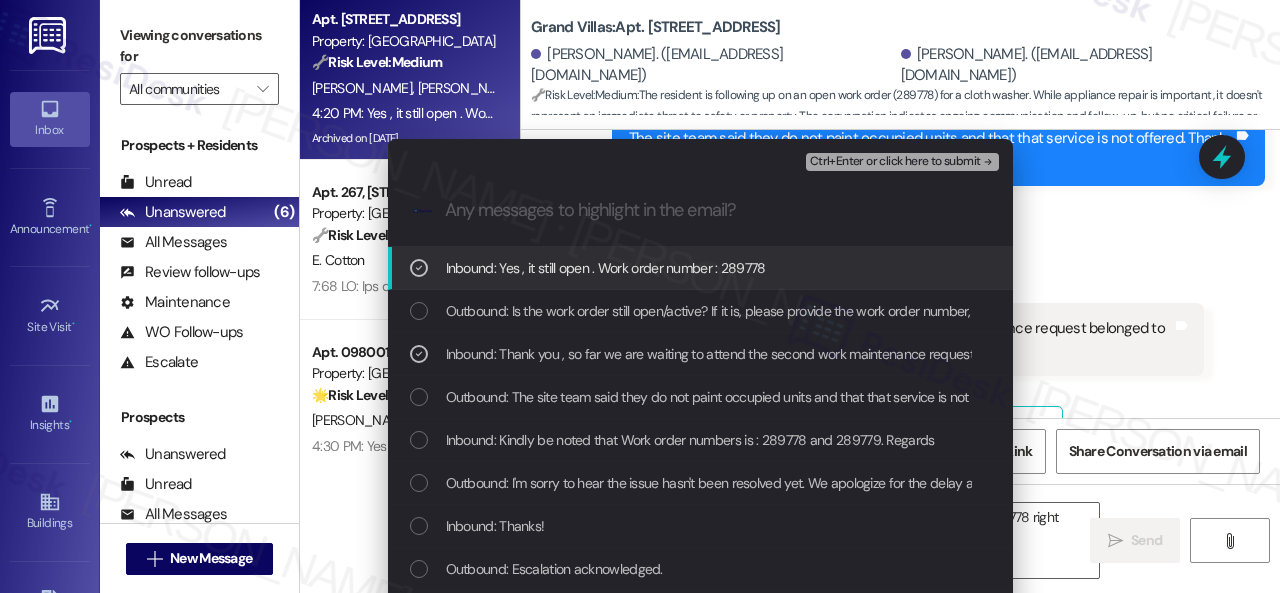 click on "Ctrl+Enter or click here to submit" at bounding box center (895, 162) 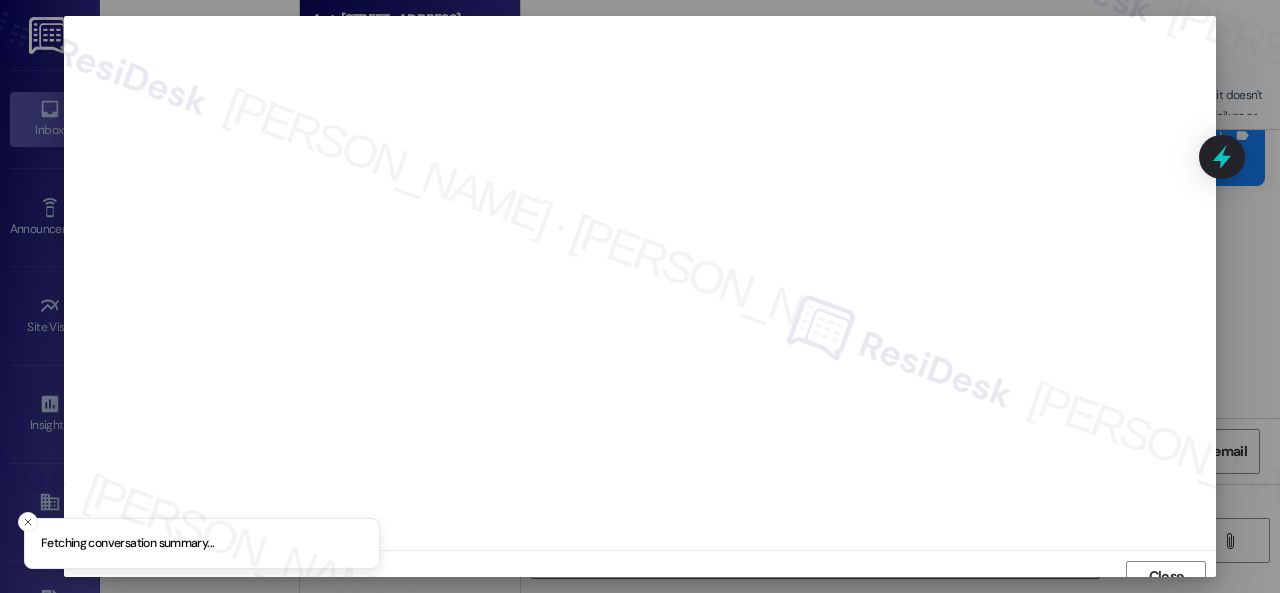 scroll, scrollTop: 15, scrollLeft: 0, axis: vertical 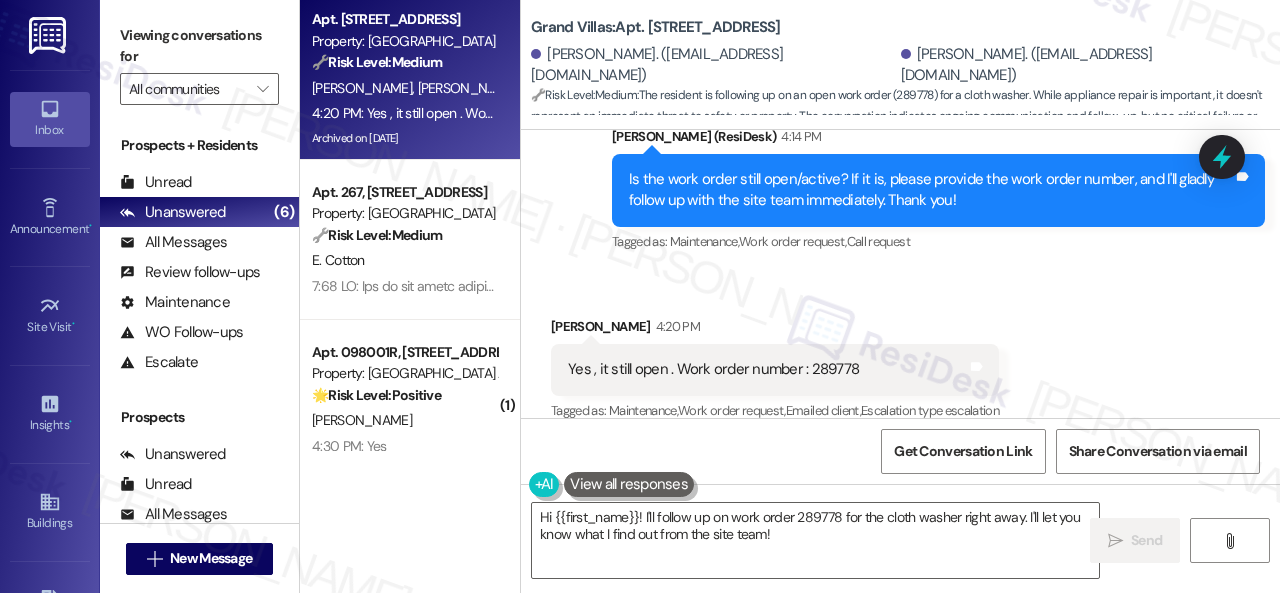 click on "Received via SMS [PERSON_NAME] 4:20 PM Yes , it still open . Work order number : 289778 Tags and notes Tagged as:   Maintenance ,  Click to highlight conversations about Maintenance Work order request ,  Click to highlight conversations about Work order request Emailed client ,  Click to highlight conversations about Emailed client Escalation type escalation Click to highlight conversations about Escalation type escalation" at bounding box center [900, 355] 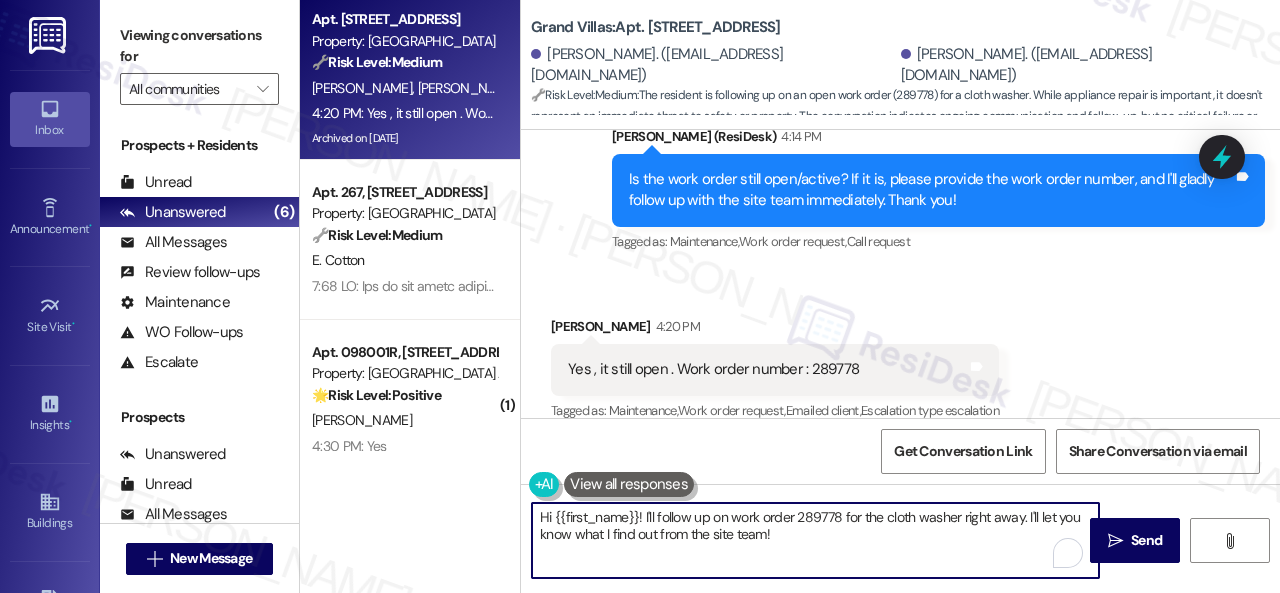 drag, startPoint x: 451, startPoint y: 479, endPoint x: 382, endPoint y: 462, distance: 71.063354 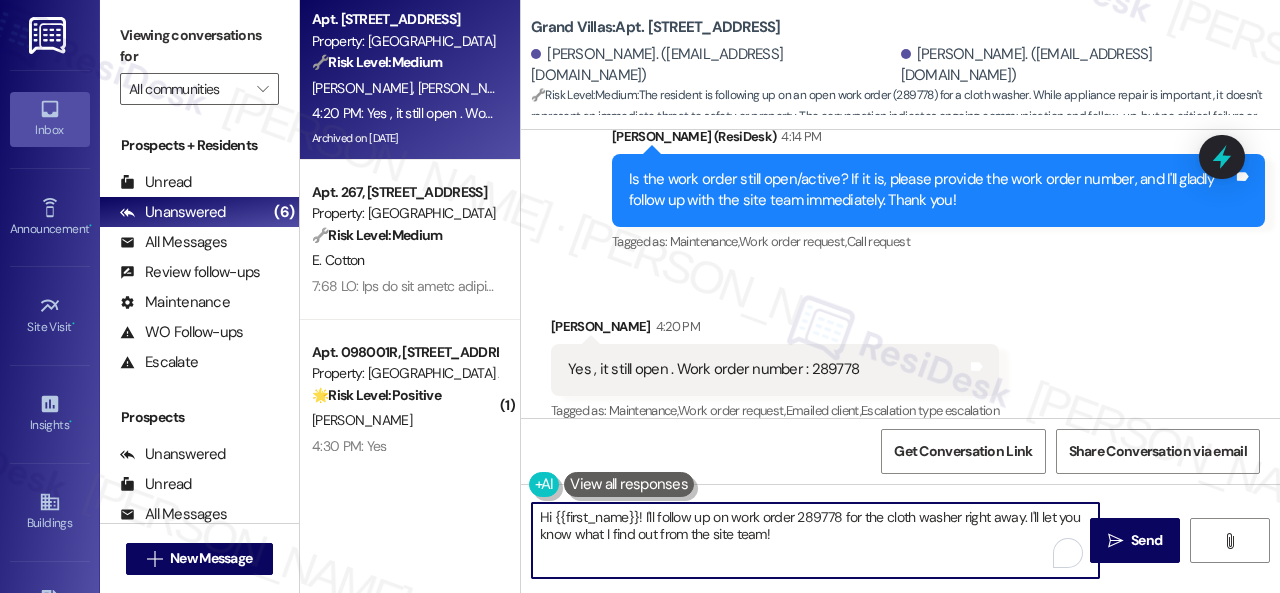 click on "Apt. [STREET_ADDRESS] Property: Grand Villas 🔧  Risk Level:  Medium The resident is following up on an open work order (289778) for a cloth washer. While appliance repair is important, it doesn't represent an immediate threat to safety or property. The conversation indicates ongoing communication and follow-up, but no critical failure or dispute. [PERSON_NAME] [PERSON_NAME] 4:20 PM: Yes , it still open . Work order number : 289778 4:20 PM: Yes , it still open . Work order number : 289778 Archived on [DATE] Apt. 267, [STREET_ADDRESS] Property: The Falls 🔧  Risk Level:  Medium E. Cotton ( 1 ) Apt. [STREET_ADDRESS][PERSON_NAME] Property: London House Apartments & Flats 🌟  Risk Level:  Positive The resident is simply confirming satisfaction with a completed work order and responding positively to a customer satisfaction check. This indicates positive engagement and an opportunity for relationship building. [PERSON_NAME] 4:30 PM: Yes 4:30 PM: Yes Apt. [STREET_ADDRESS][PERSON_NAME] 🔧  Risk Level:  Medium 🔧" at bounding box center [790, 296] 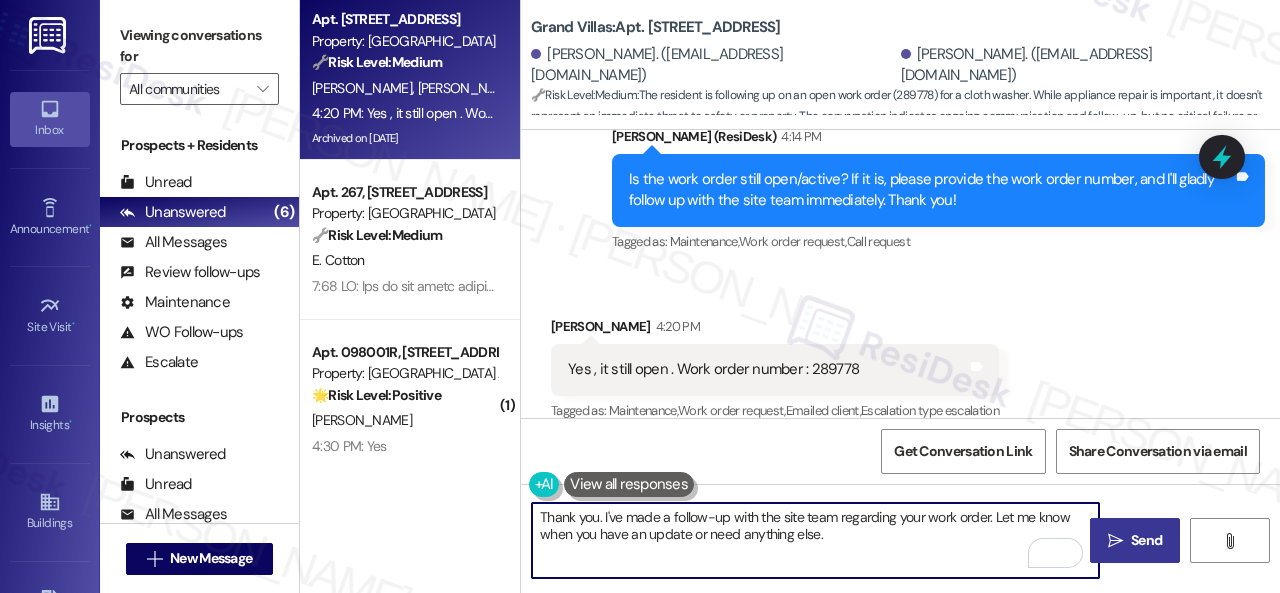 type on "Thank you. I've made a follow-up with the site team regarding your work order. Let me know when you have an update or need anything else." 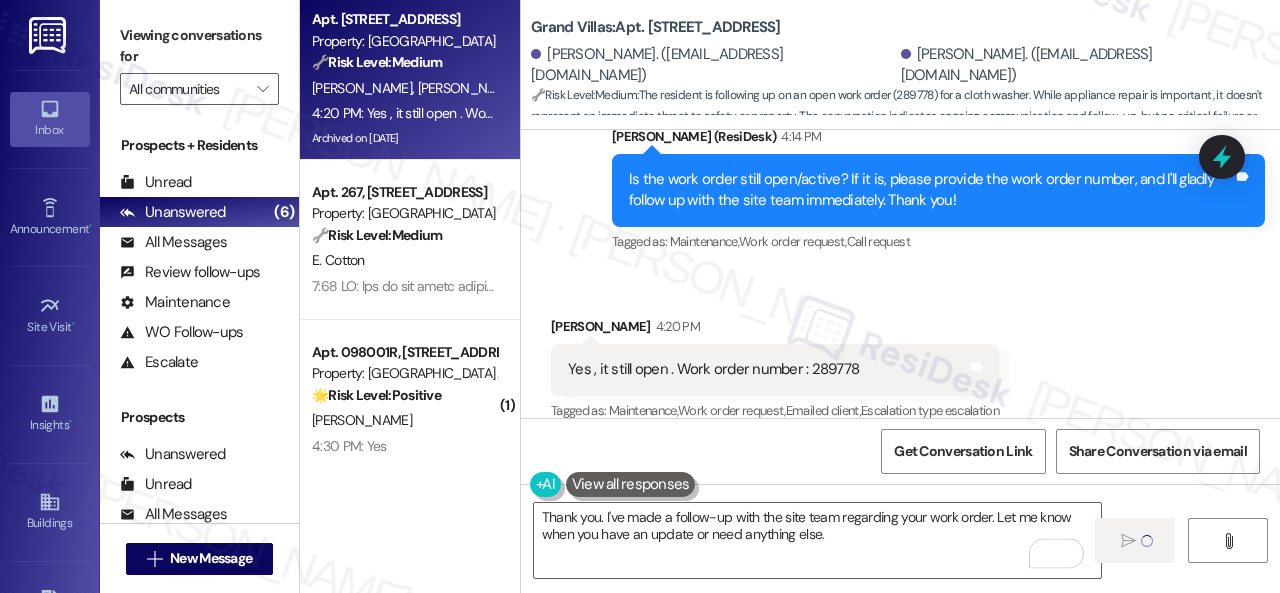 type 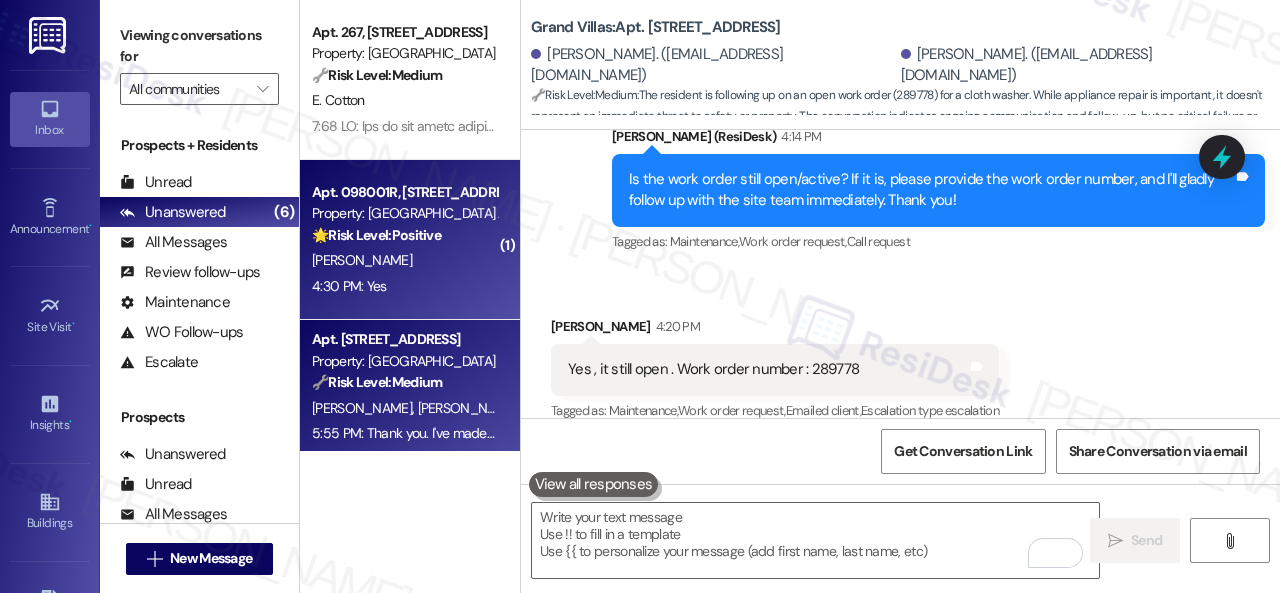 click on "4:30 PM: Yes 4:30 PM: Yes" at bounding box center [404, 286] 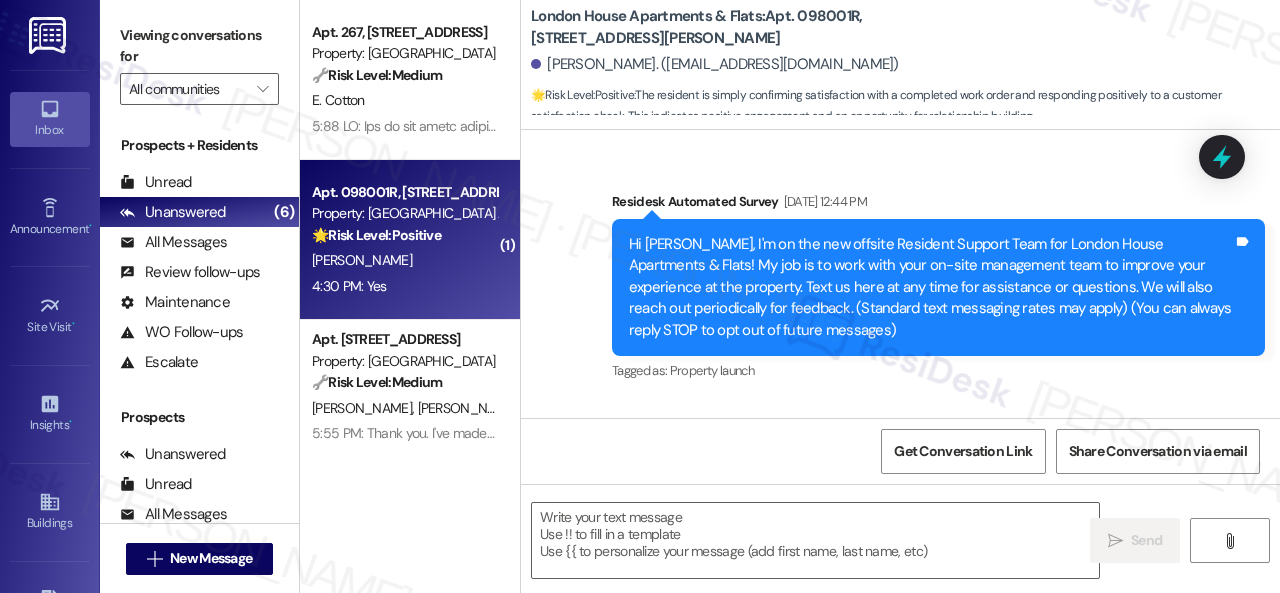 scroll, scrollTop: 0, scrollLeft: 0, axis: both 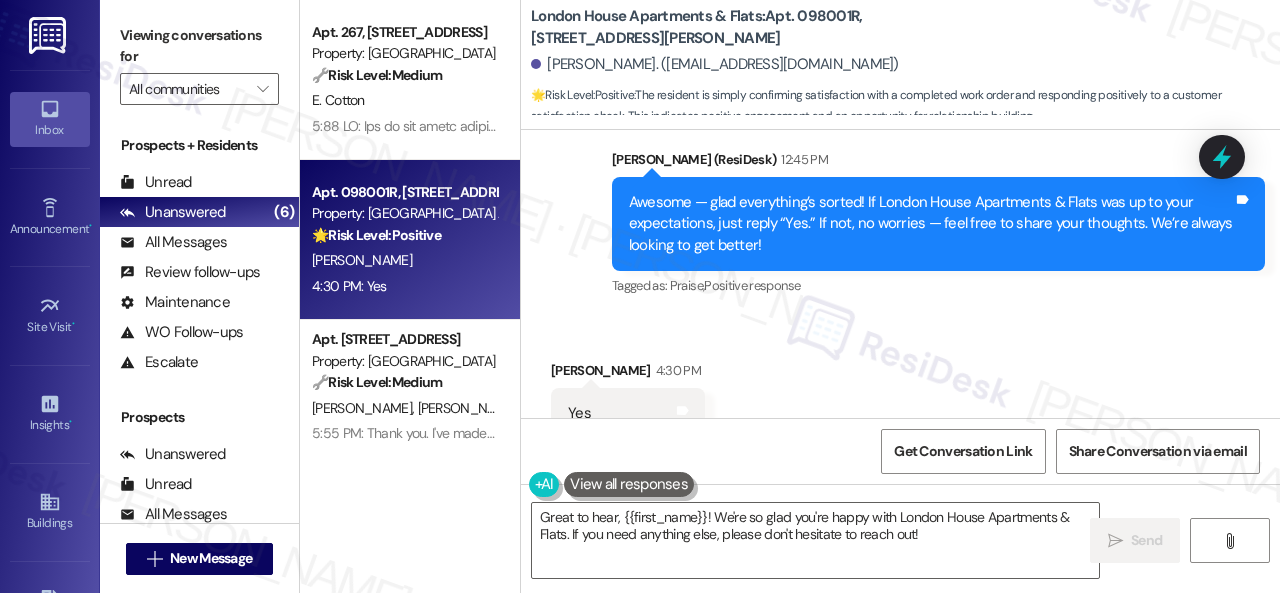 click on "Received via SMS Emily Mitchell 4:30 PM Yes Tags and notes Tagged as:   Positive response Click to highlight conversations about Positive response" at bounding box center (900, 399) 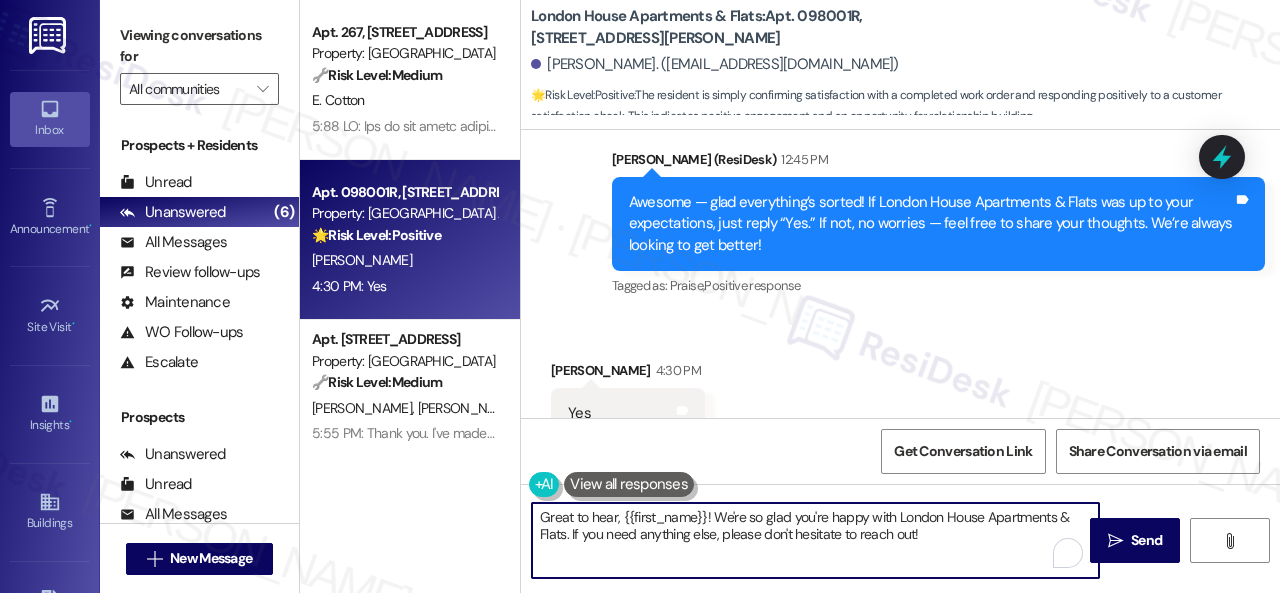 drag, startPoint x: 646, startPoint y: 509, endPoint x: 866, endPoint y: 500, distance: 220.18402 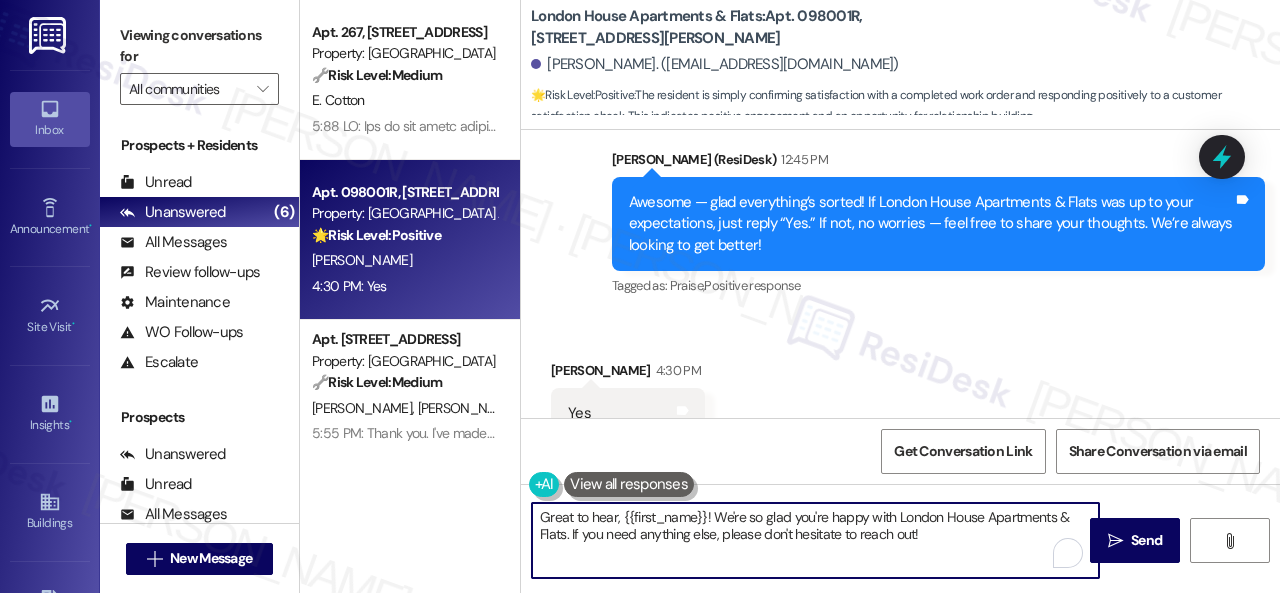 click on "Apt. 267, 6565 W Foxridge Dr Property: The Falls 🔧  Risk Level:  Medium The resident is expressing dissatisfaction with a completed maintenance request (toilet seat replacement), but states they consider the situation final and will not submit another request. While the resident is frustrated and feels the replacement was inadequate, they also acknowledge the maintenance team's professionalism and are choosing not to pursue the issue further. There is no indication of immediate risk, lease violation, or policy failure. The resident is more concerned with the principle of the matter and the perceived value placed on resident satisfaction versus cost savings. The resident's frustration and multiple messages raise the concern to Tier 3. E. Cotton Apt. 098001R, 12901 Lord Nelson Dr Property: London House Apartments & Flats 🌟  Risk Level:  Positive E. Mitchell 4:30 PM: Yes 4:30 PM: Yes Apt. 2406, 1550 Katy Gap Rd Property: Grand Villas 🔧  Risk Level:  Medium S. Sebai S. Sebai Archived on 07/25/2025 🔧 (" at bounding box center (790, 296) 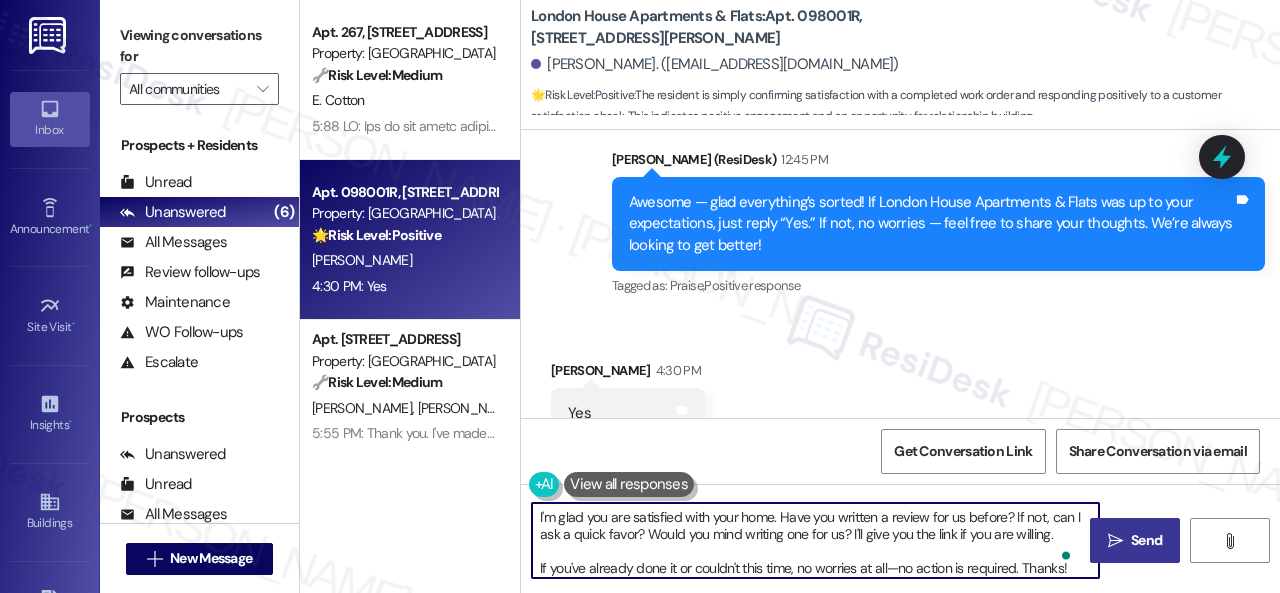 type on "I'm glad you are satisfied with your home. Have you written a review for us before? If not, can I ask a quick favor? Would you mind writing one for us? I'll give you the link if you are willing.
If you've already done it or couldn't this time, no worries at all—no action is required. Thanks!" 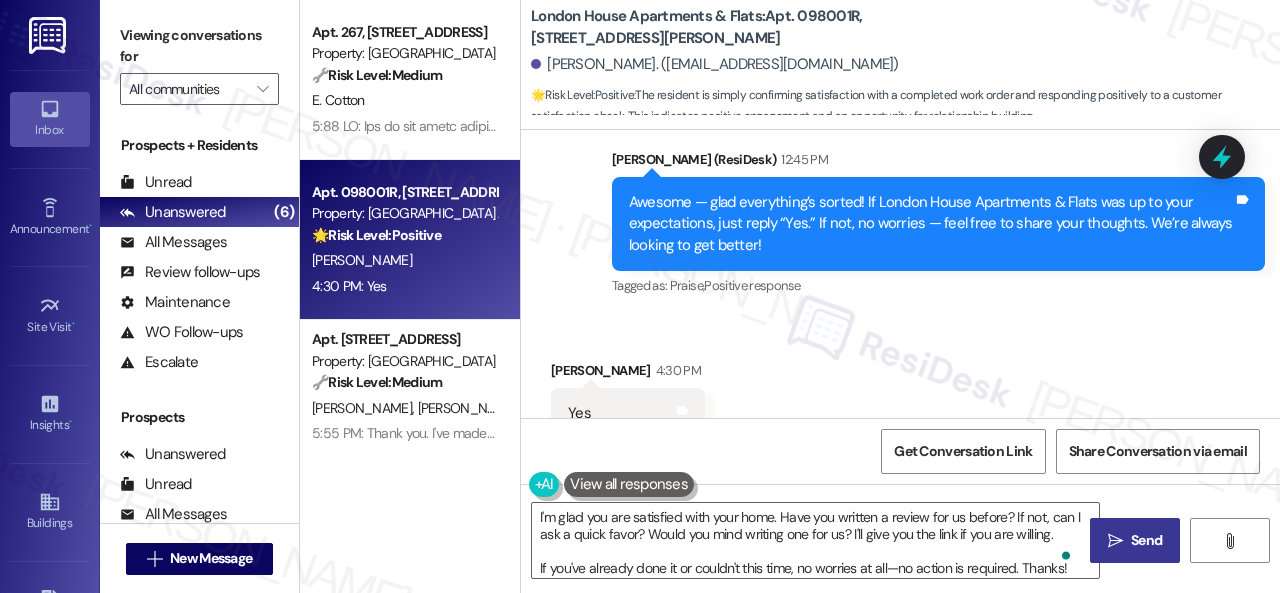click on "Send" at bounding box center [1146, 540] 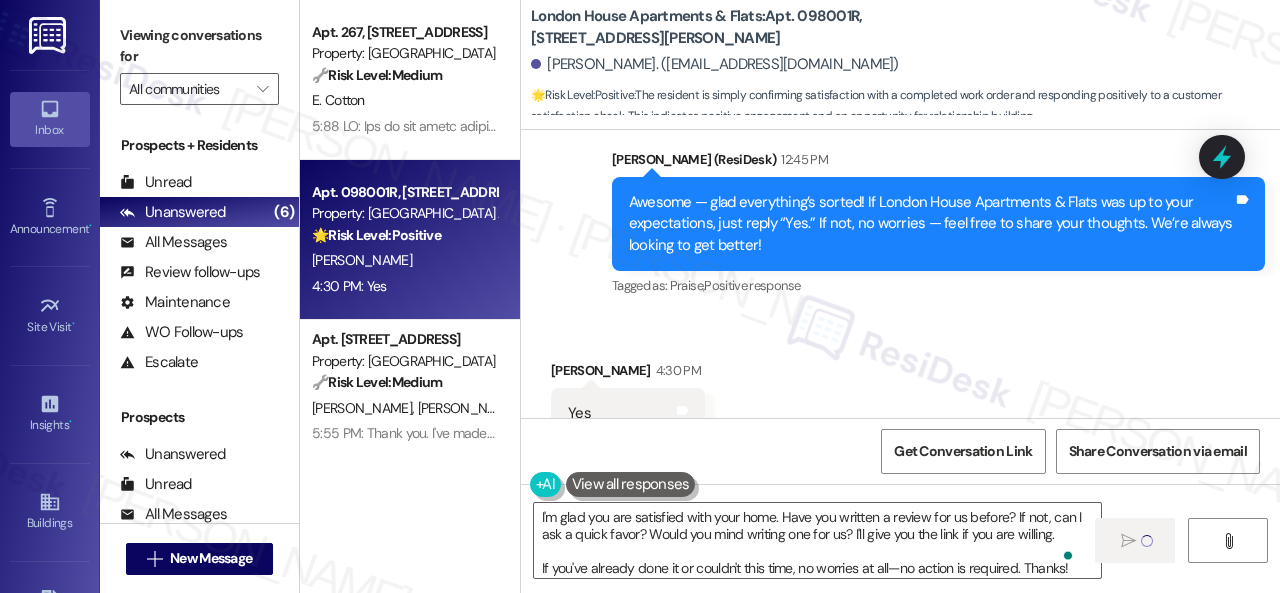 scroll, scrollTop: 100, scrollLeft: 0, axis: vertical 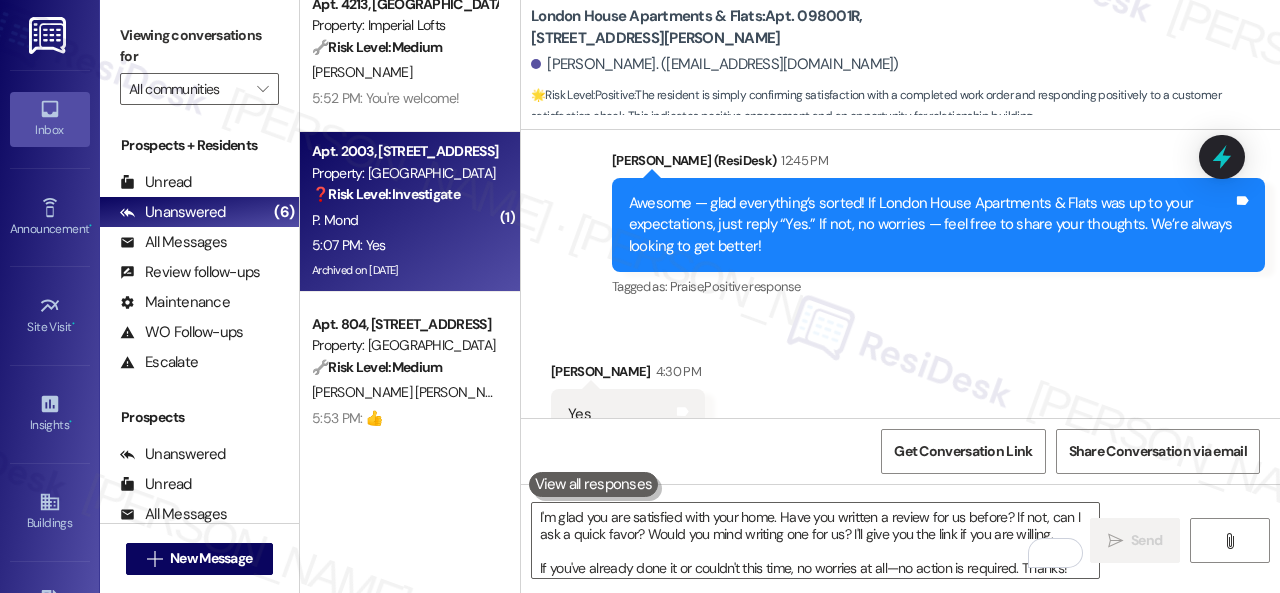 click on "5:07 PM: Yes 5:07 PM: Yes" at bounding box center [404, 245] 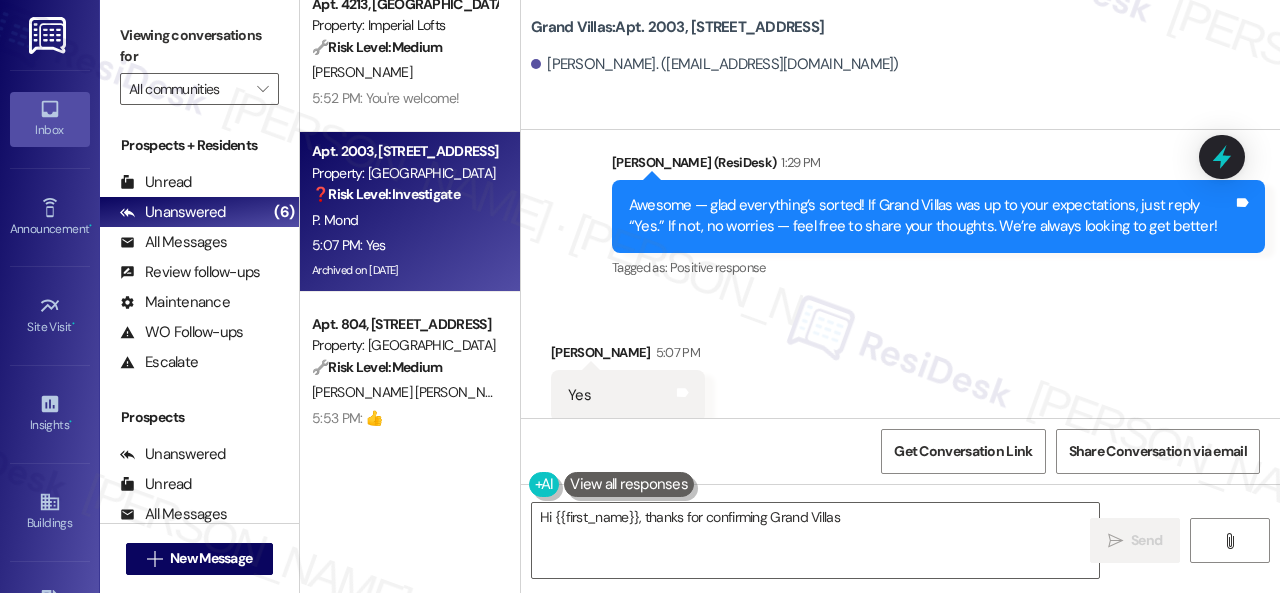 scroll, scrollTop: 14795, scrollLeft: 0, axis: vertical 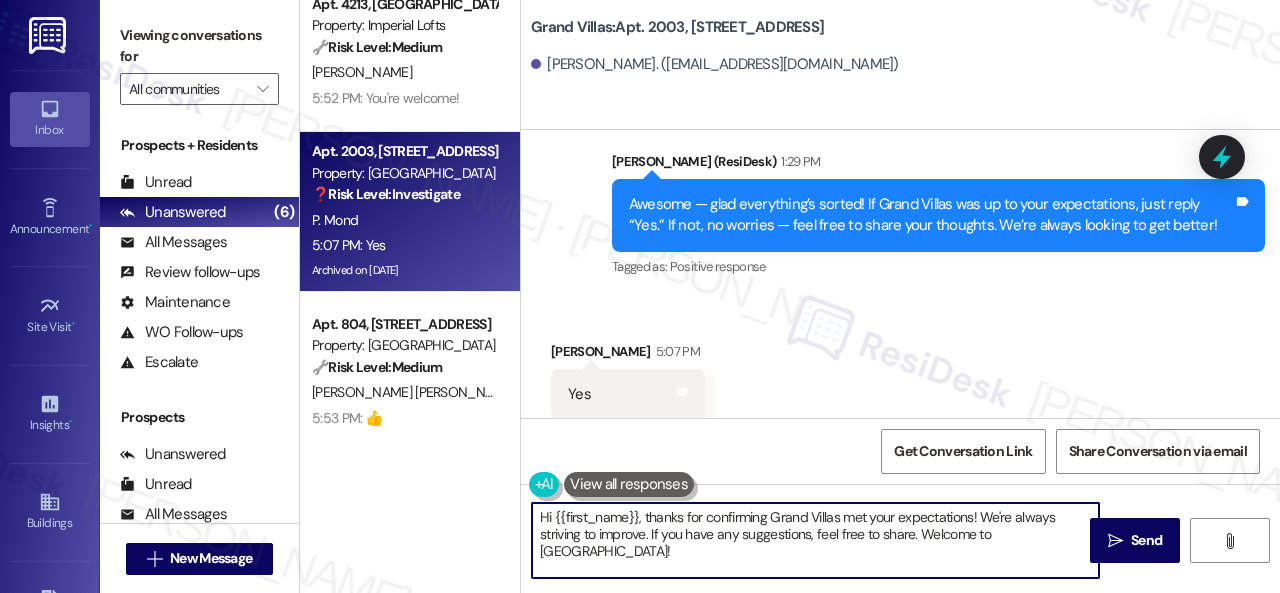 drag, startPoint x: 716, startPoint y: 540, endPoint x: 347, endPoint y: 485, distance: 373.0764 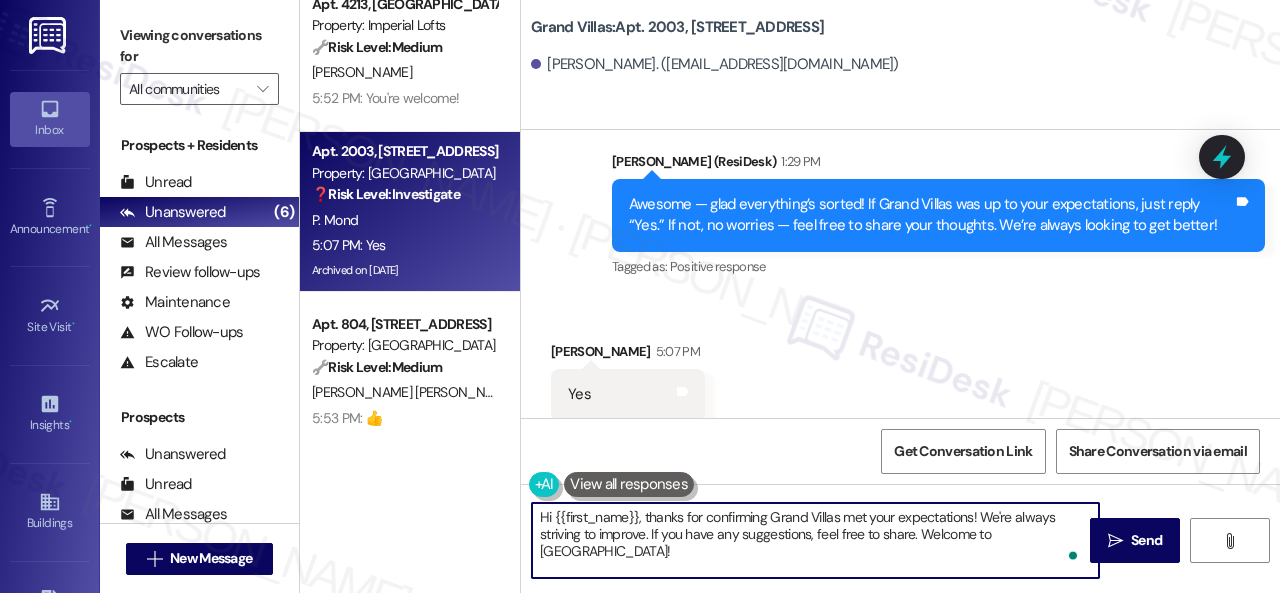 paste on "I'm glad you are satisfied with your home. Have you written a review for us before? If not, can I ask a quick favor? Would you mind writing one for us? I'll give you the link if you are willing.
If you've already done it or couldn't this time, no worries at all—no action is required. Thank" 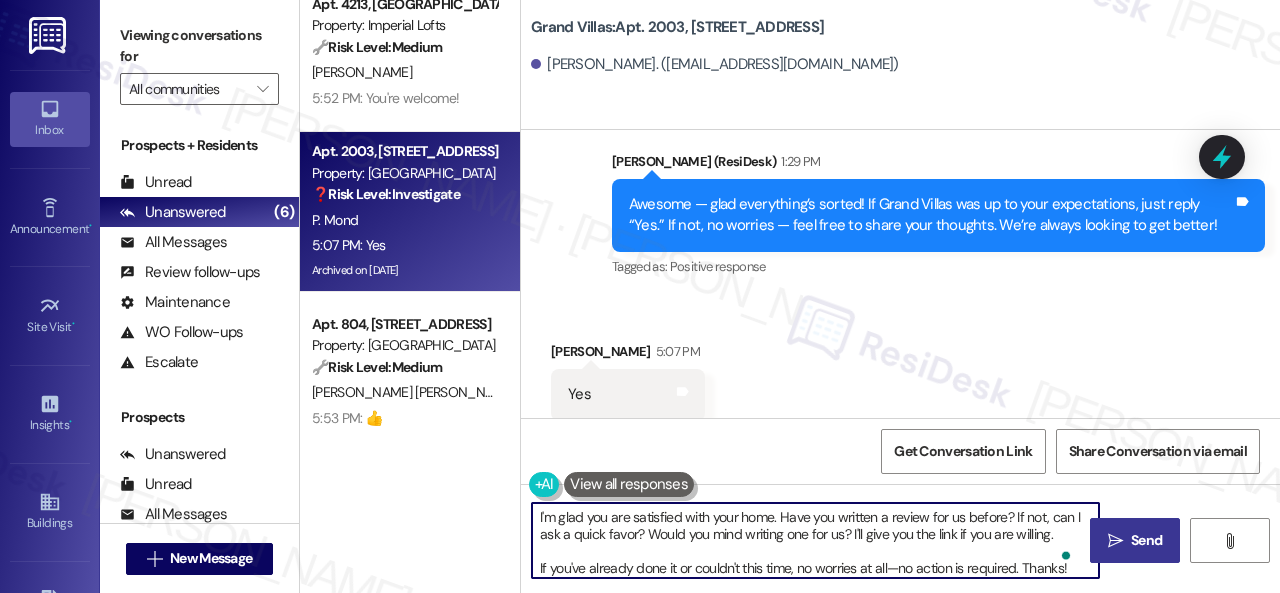 type on "I'm glad you are satisfied with your home. Have you written a review for us before? If not, can I ask a quick favor? Would you mind writing one for us? I'll give you the link if you are willing.
If you've already done it or couldn't this time, no worries at all—no action is required. Thanks!" 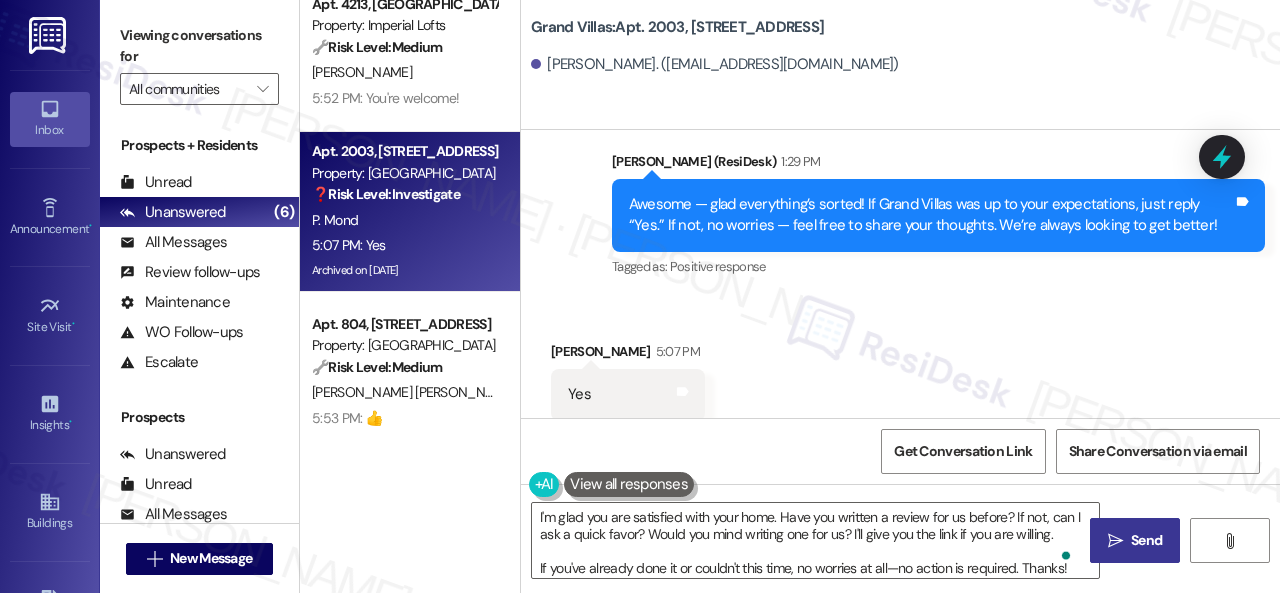 click on "Send" at bounding box center (1146, 540) 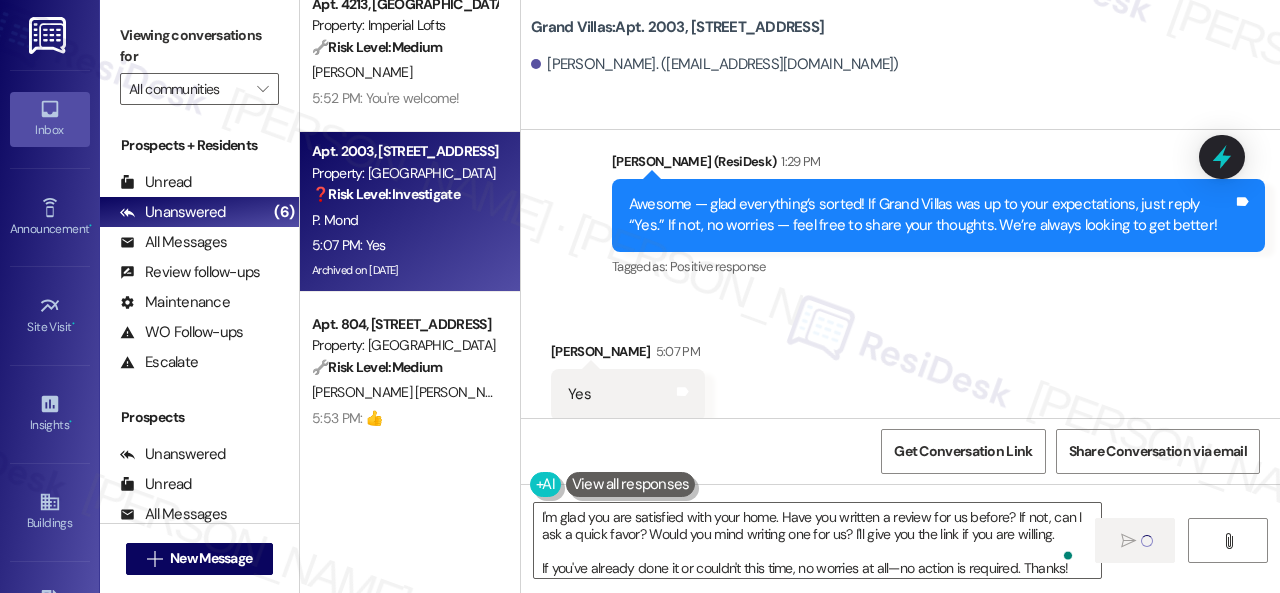 type 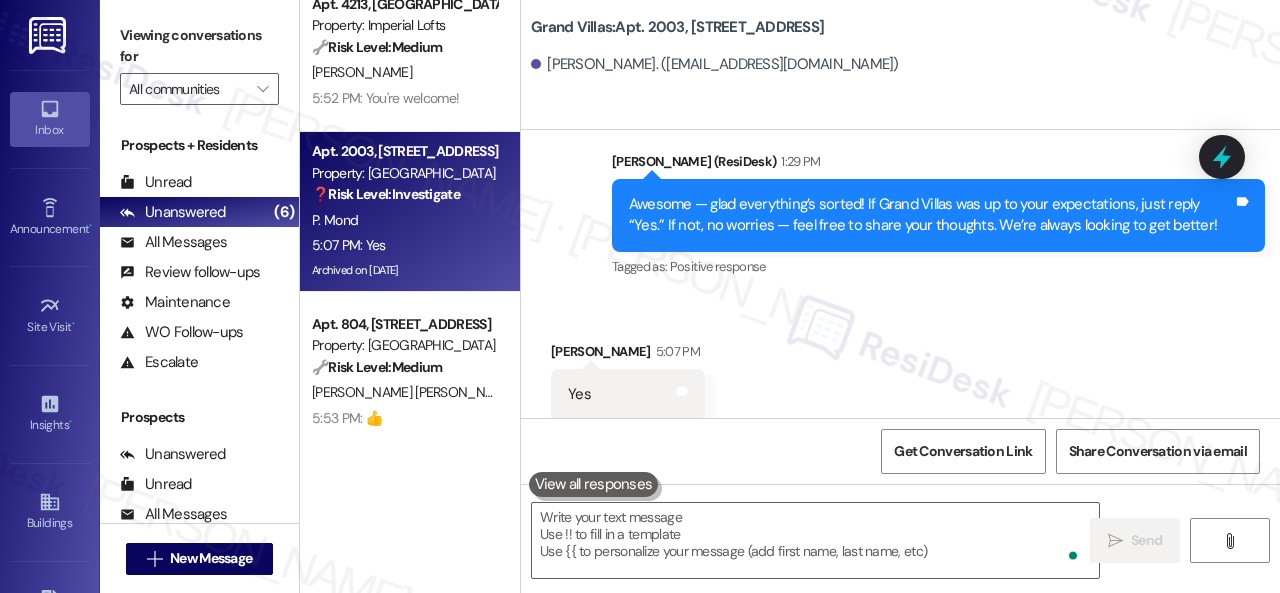 scroll, scrollTop: 14794, scrollLeft: 0, axis: vertical 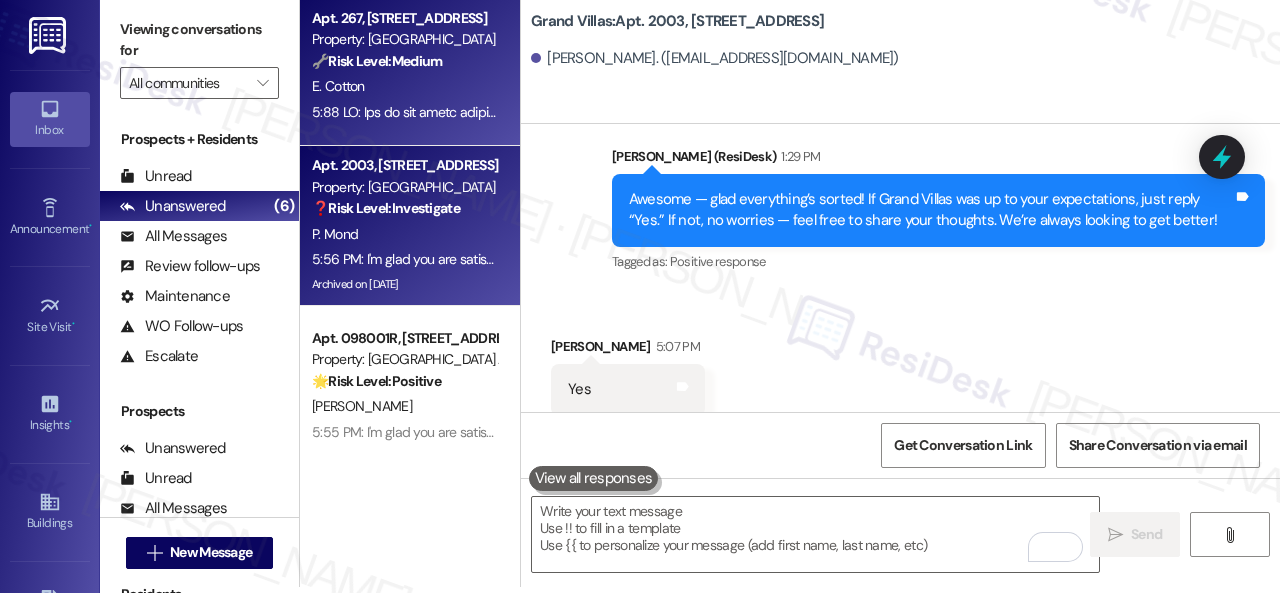 click on "E. Cotton" at bounding box center (404, 86) 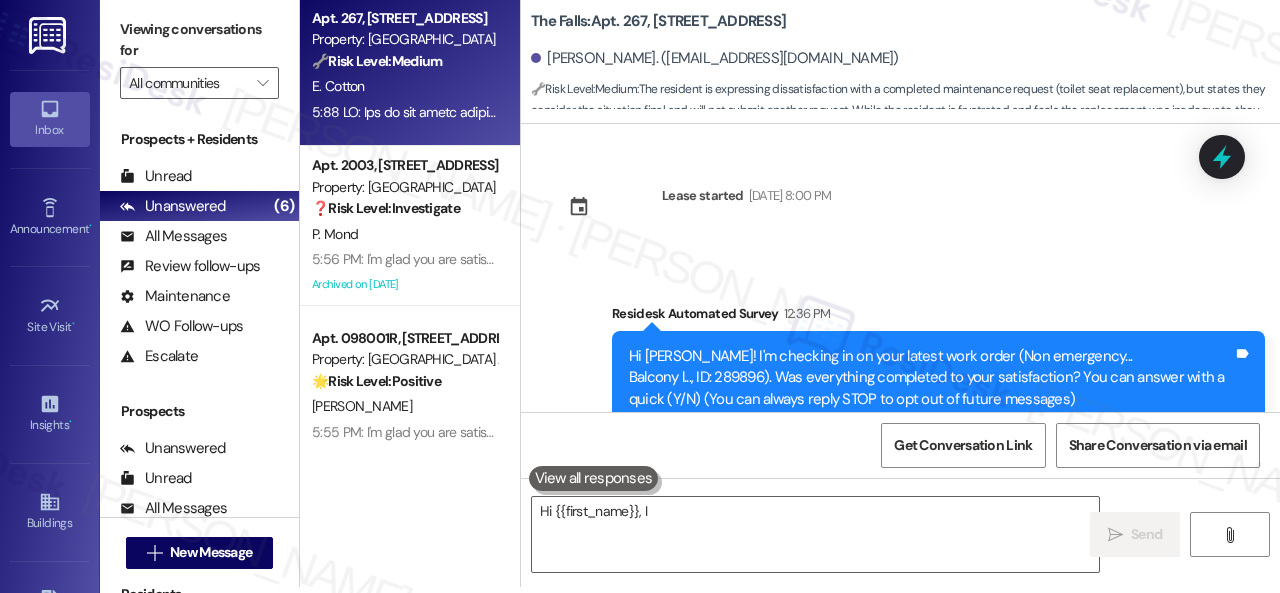 scroll, scrollTop: 0, scrollLeft: 0, axis: both 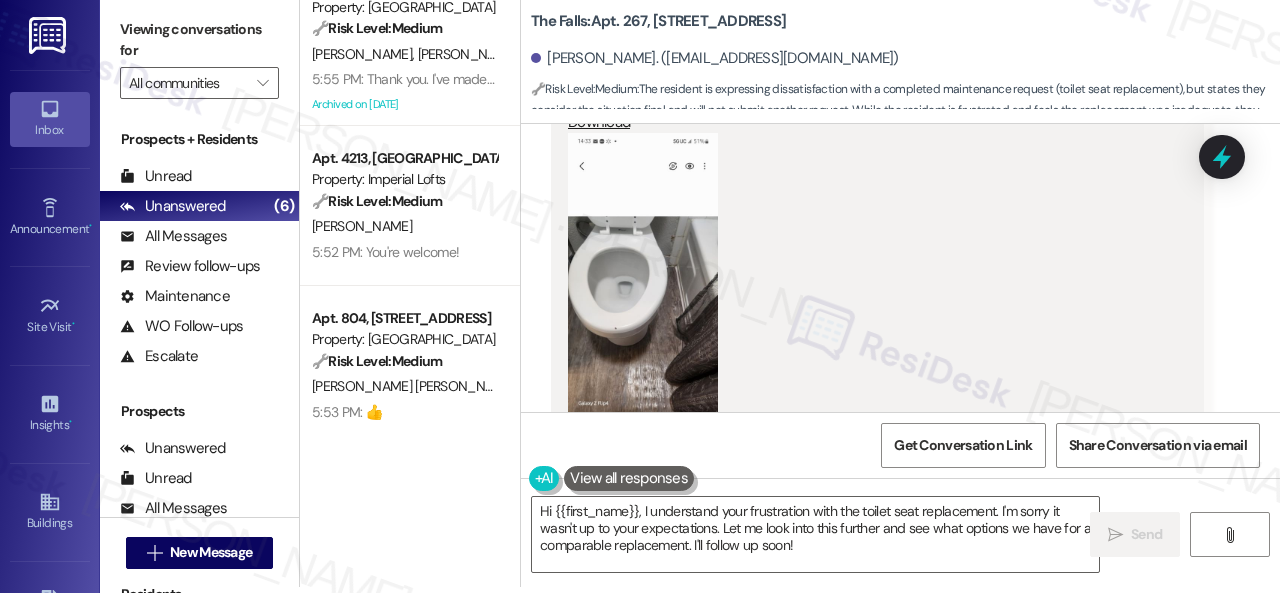 click at bounding box center [643, 316] 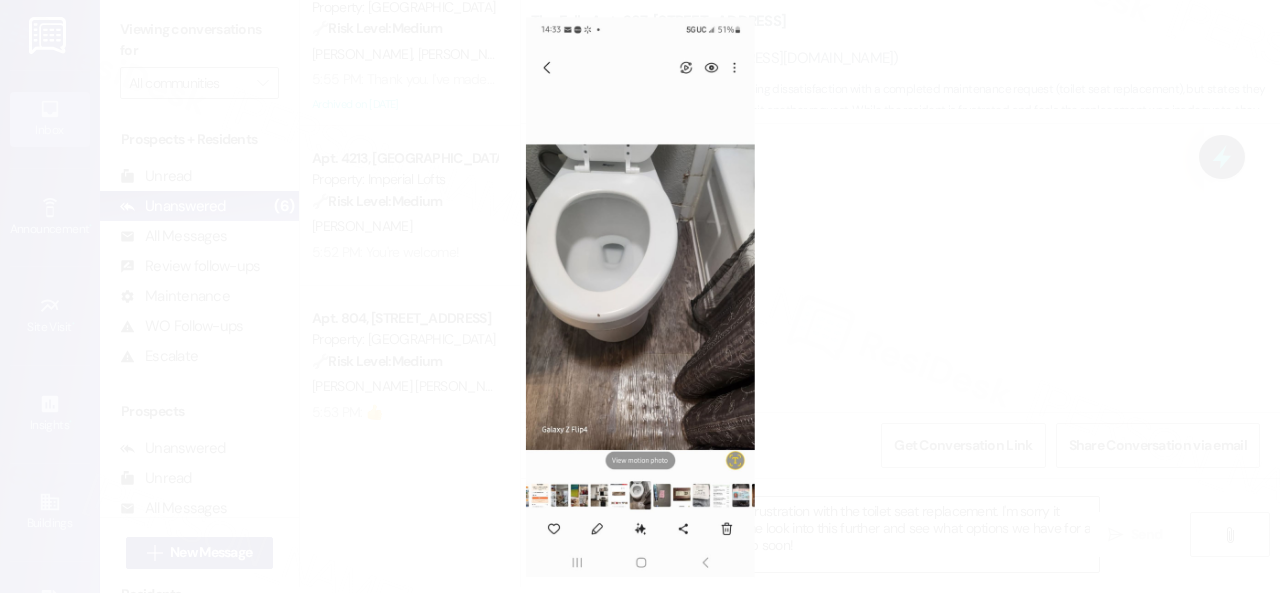 click at bounding box center [640, 296] 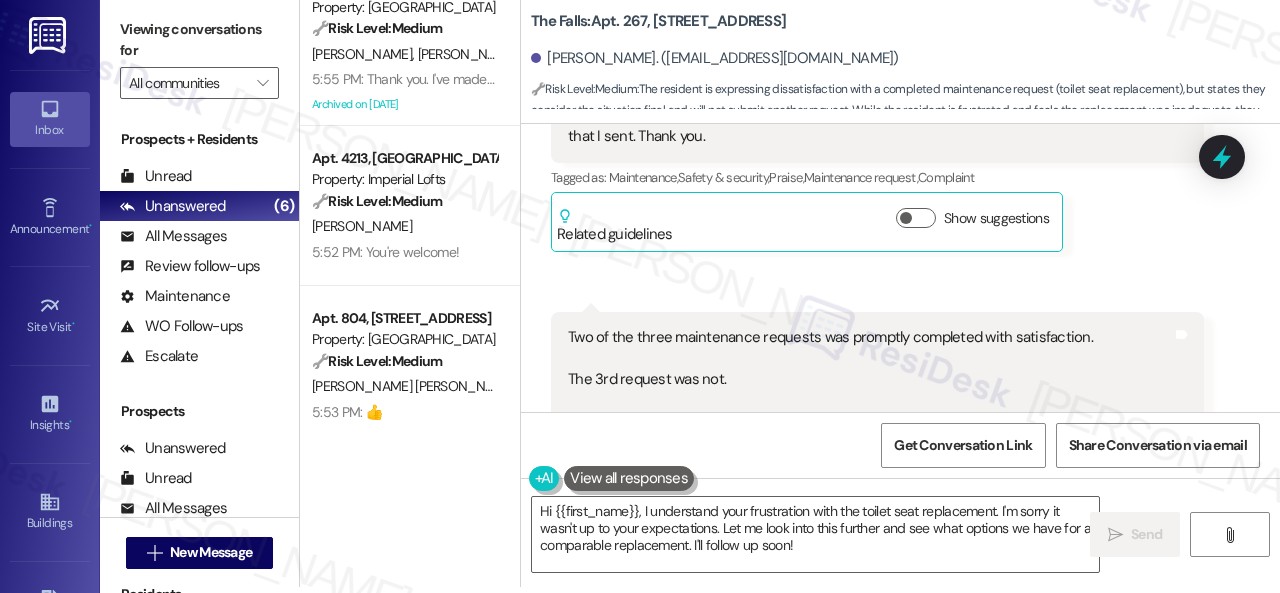 scroll, scrollTop: 2098, scrollLeft: 0, axis: vertical 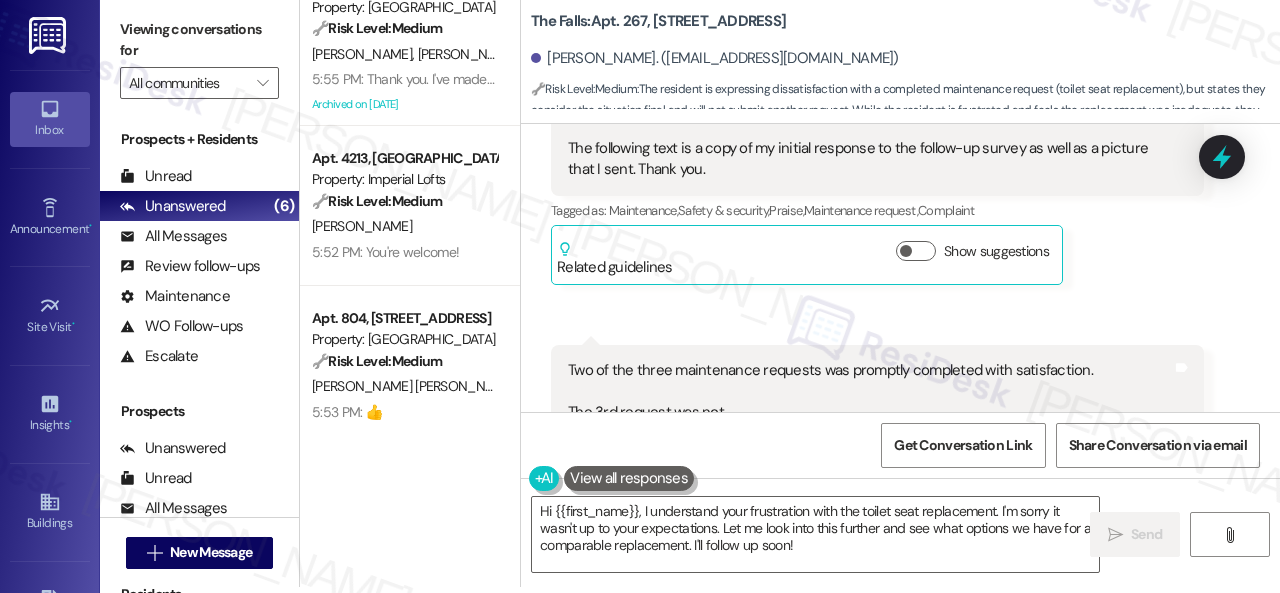 drag, startPoint x: 1155, startPoint y: 285, endPoint x: 1143, endPoint y: 286, distance: 12.0415945 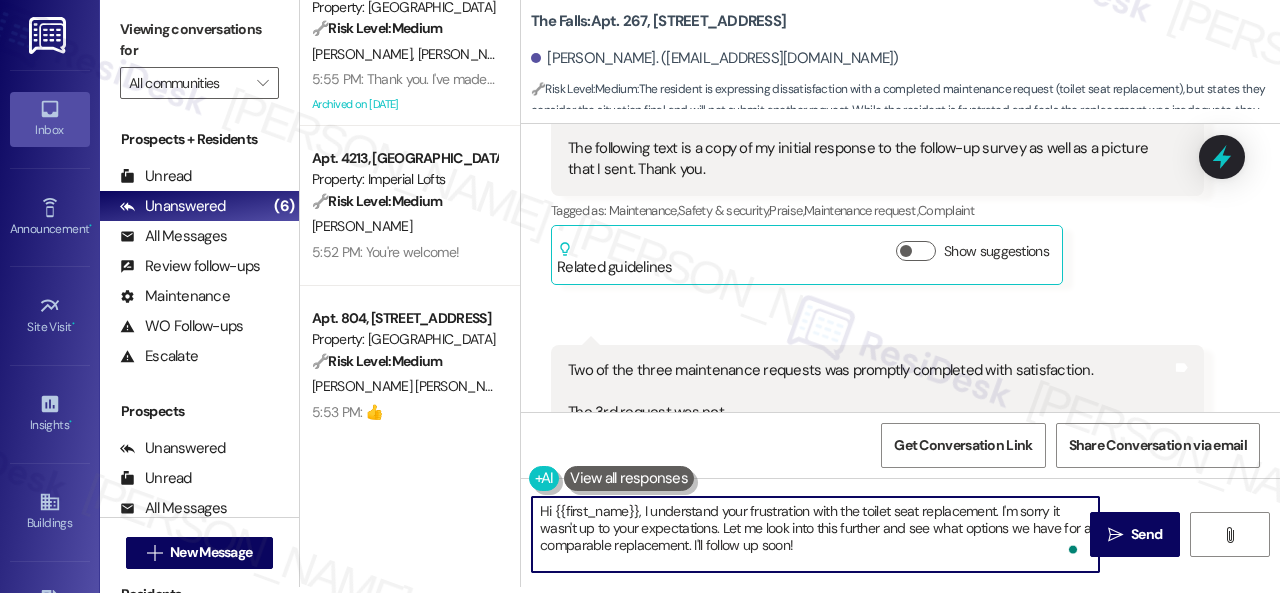 drag, startPoint x: 827, startPoint y: 543, endPoint x: 1003, endPoint y: 510, distance: 179.06703 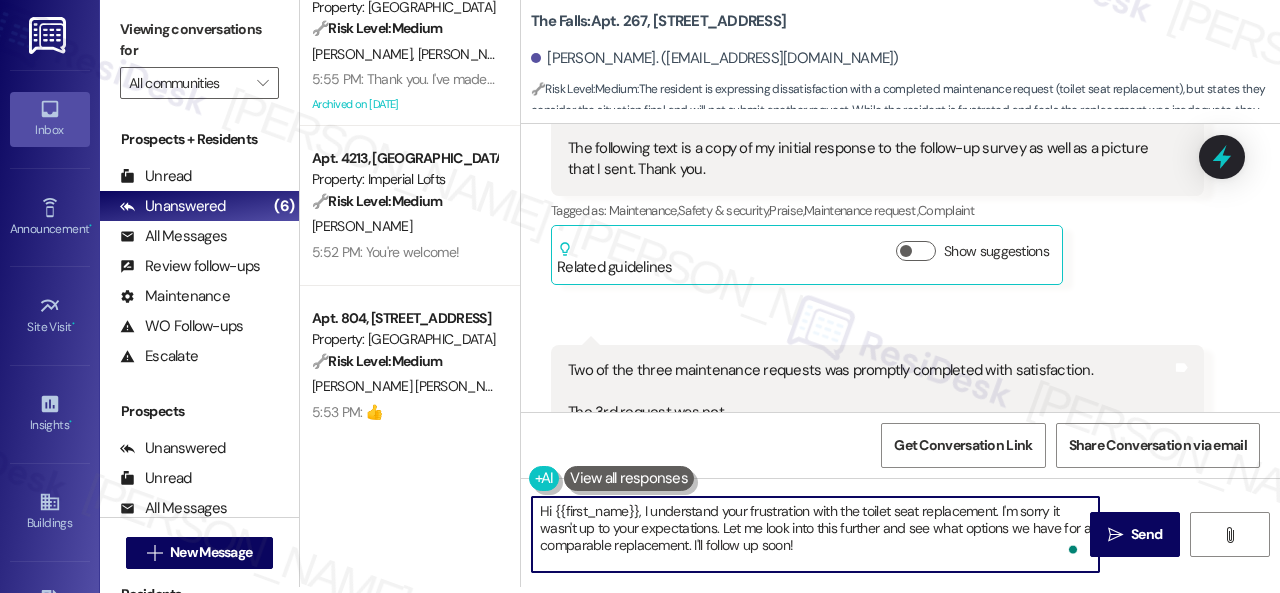click on "Hi {{first_name}}, I understand your frustration with the toilet seat replacement. I'm sorry it wasn't up to your expectations. Let me look into this further and see what options we have for a comparable replacement. I'll follow up soon!" at bounding box center (815, 534) 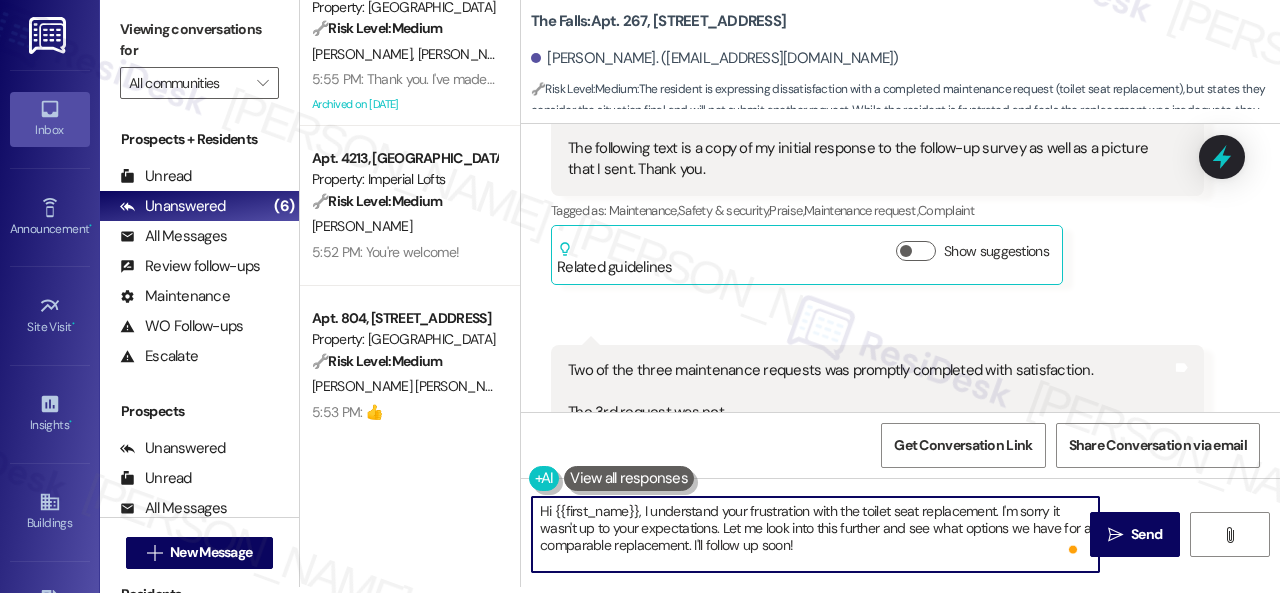 click on "Hi {{first_name}}, I understand your frustration with the toilet seat replacement. I'm sorry it wasn't up to your expectations. Let me look into this further and see what options we have for a comparable replacement. I'll follow up soon!" at bounding box center [815, 534] 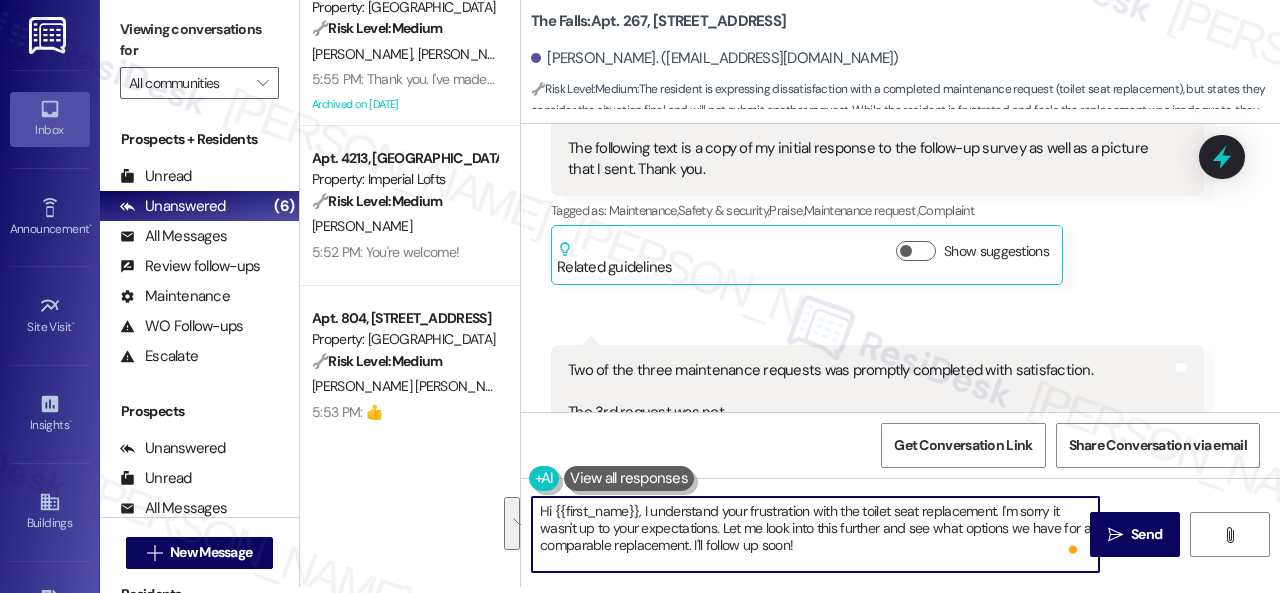 click on "Hi {{first_name}}, I understand your frustration with the toilet seat replacement. I'm sorry it wasn't up to your expectations. Let me look into this further and see what options we have for a comparable replacement. I'll follow up soon!" at bounding box center [815, 534] 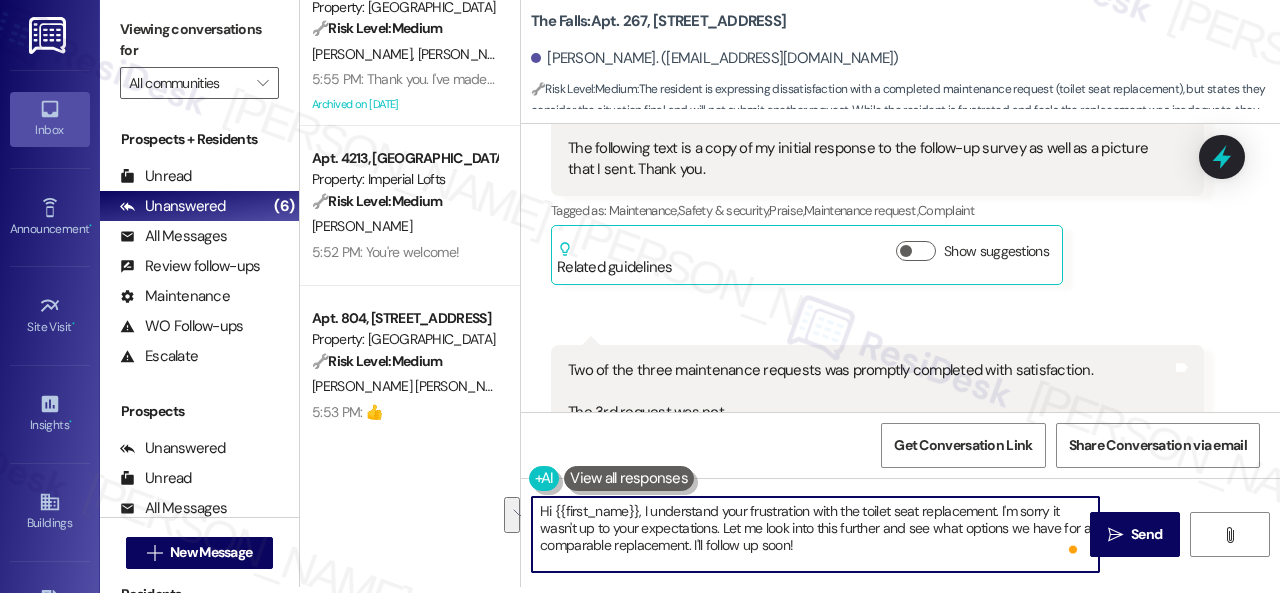 drag, startPoint x: 722, startPoint y: 532, endPoint x: 858, endPoint y: 562, distance: 139.26952 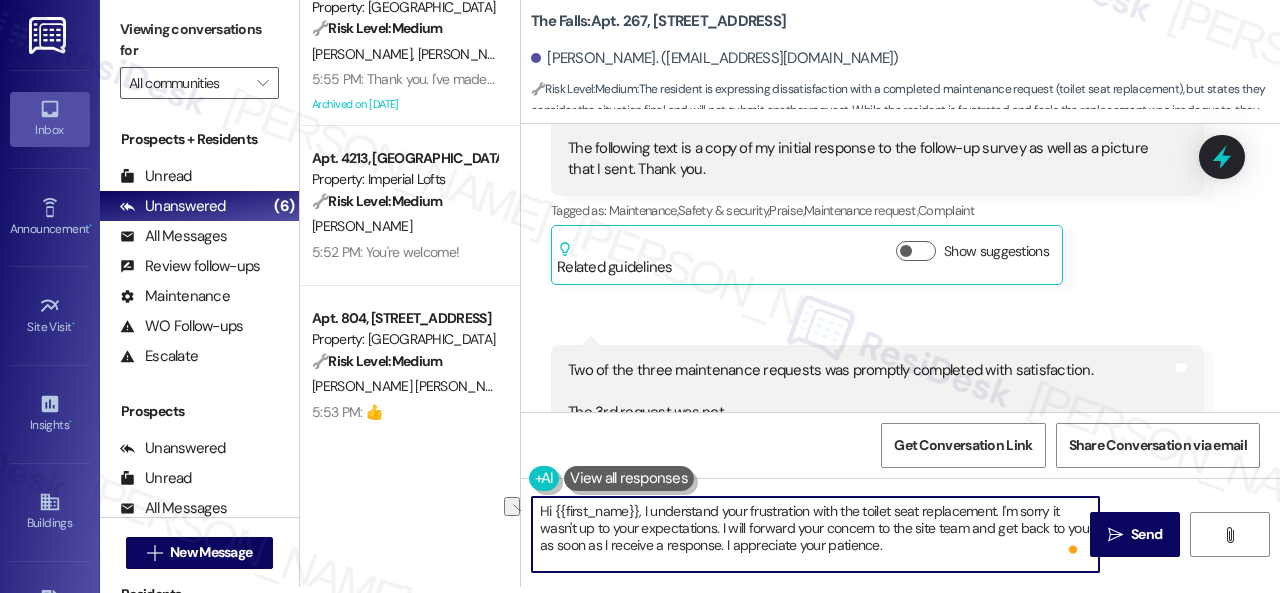 drag, startPoint x: 642, startPoint y: 513, endPoint x: 464, endPoint y: 512, distance: 178.0028 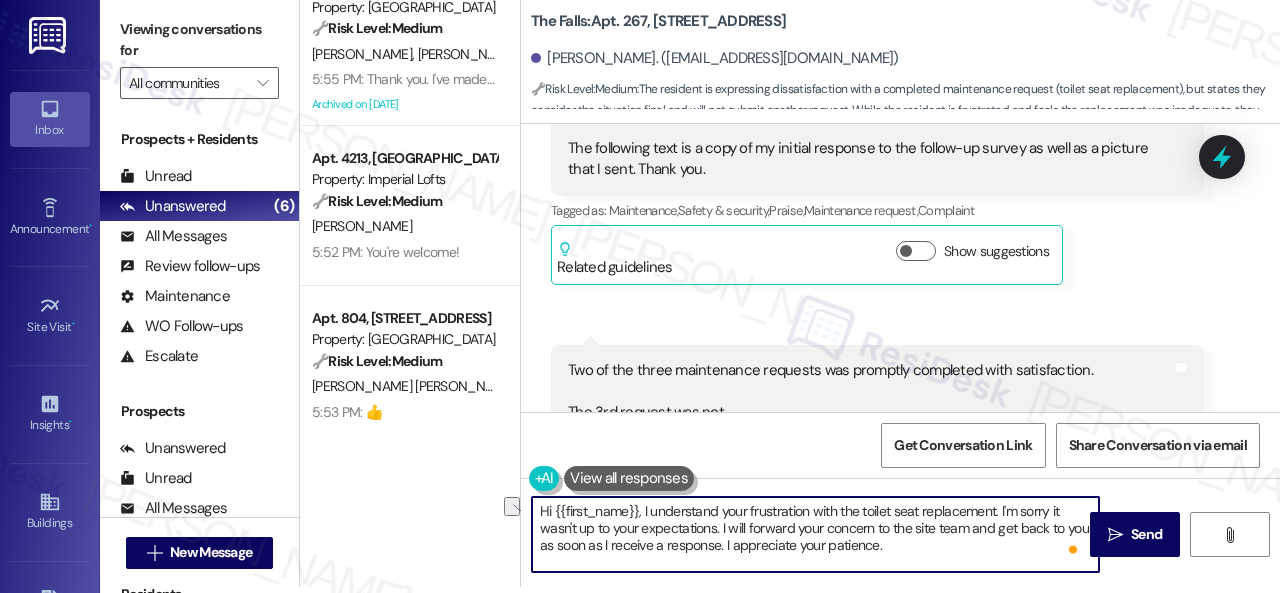 click on "Apt. 2003, 1550 Katy Gap Rd Property: Grand Villas ❓  Risk Level:  Investigate P. Mond 5:56 PM: I'm glad you are satisfied with your home. Have you written a review for us before? If not, can I ask a quick favor? Would you mind writing one for us? I'll give you the link if you are willing.
If you've already done it or couldn't this time, no worries at all—no action is required. Thanks! 5:56 PM: I'm glad you are satisfied with your home. Have you written a review for us before? If not, can I ask a quick favor? Would you mind writing one for us? I'll give you the link if you are willing.
If you've already done it or couldn't this time, no worries at all—no action is required. Thanks! Archived on 11/29/2024 Apt. 098001R, 12901 Lord Nelson Dr Property: London House Apartments & Flats 🌟  Risk Level:  Positive E. Mitchell Apt. 2406, 1550 Katy Gap Rd Property: Grand Villas 🔧  Risk Level:  Medium S. Sebai S. Sebai Archived on 07/25/2025 Apt. 4213, 2 Stadium Dr Property: Imperial Lofts 🔧  Risk Level:" at bounding box center [790, 290] 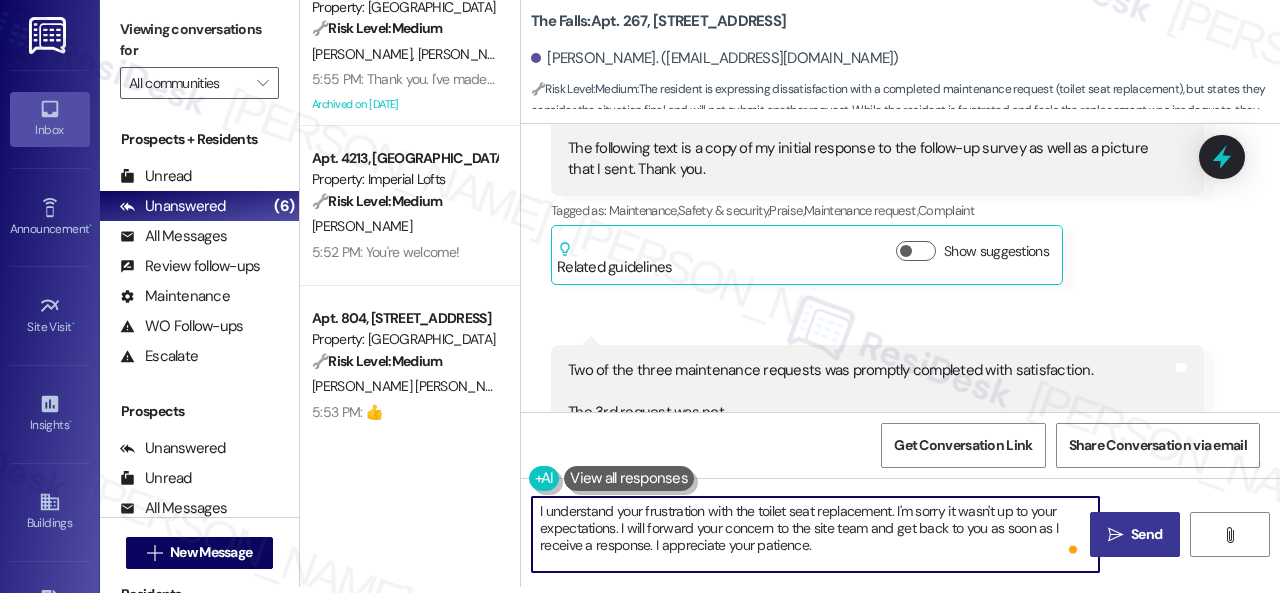 type on "I understand your frustration with the toilet seat replacement. I'm sorry it wasn't up to your expectations. I will forward your concern to the site team and get back to you as soon as I receive a response. I appreciate your patience." 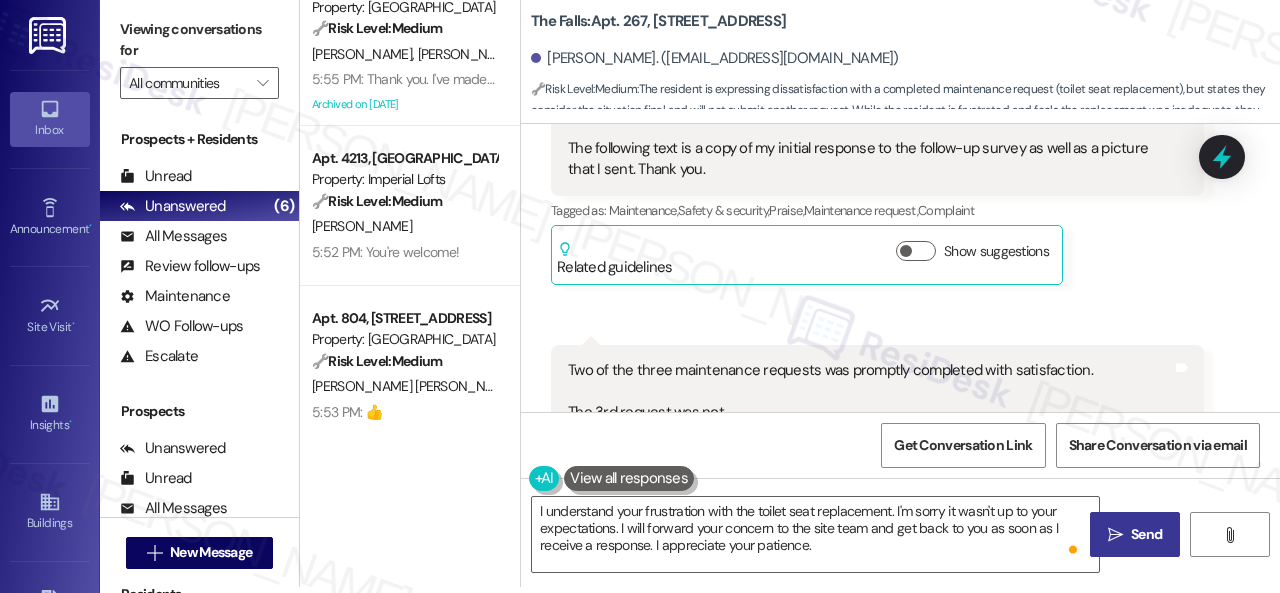 click on " Send" at bounding box center [1135, 534] 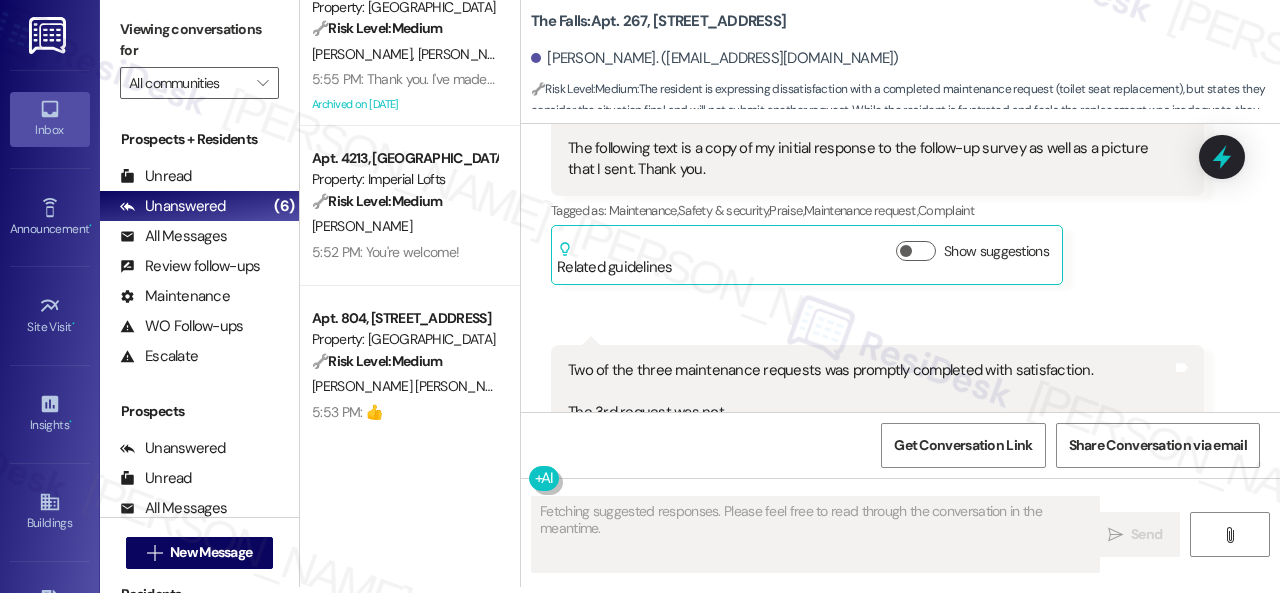scroll, scrollTop: 0, scrollLeft: 0, axis: both 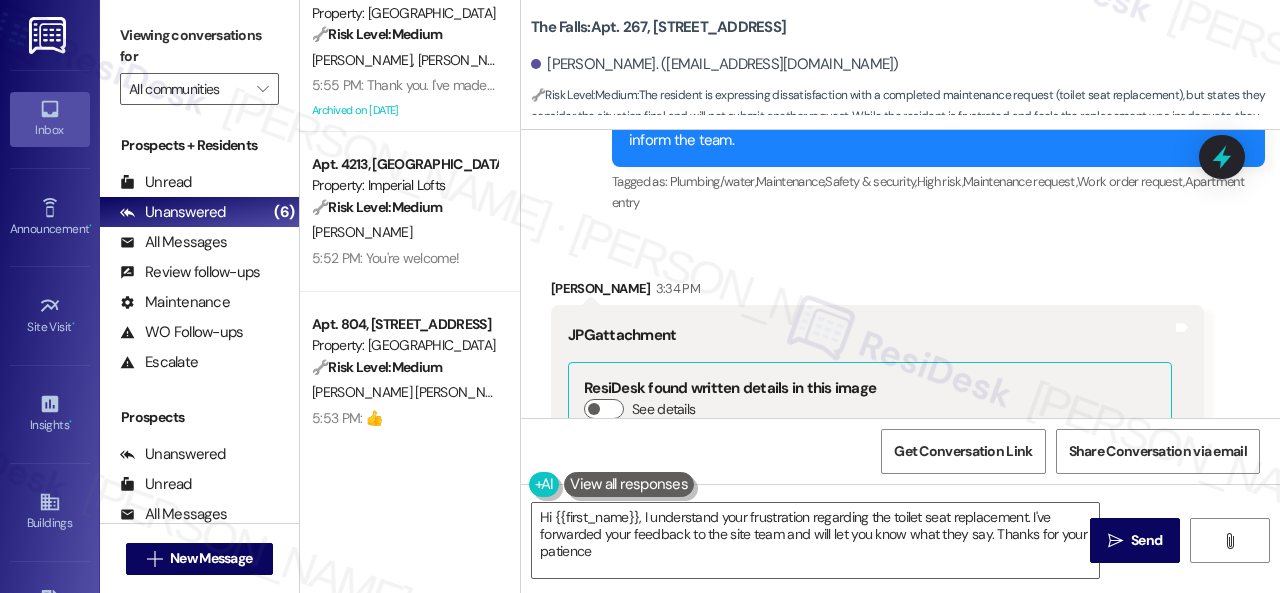 type on "Hi {{first_name}}, I understand your frustration regarding the toilet seat replacement. I've forwarded your feedback to the site team and will let you know what they say. Thanks for your patience!" 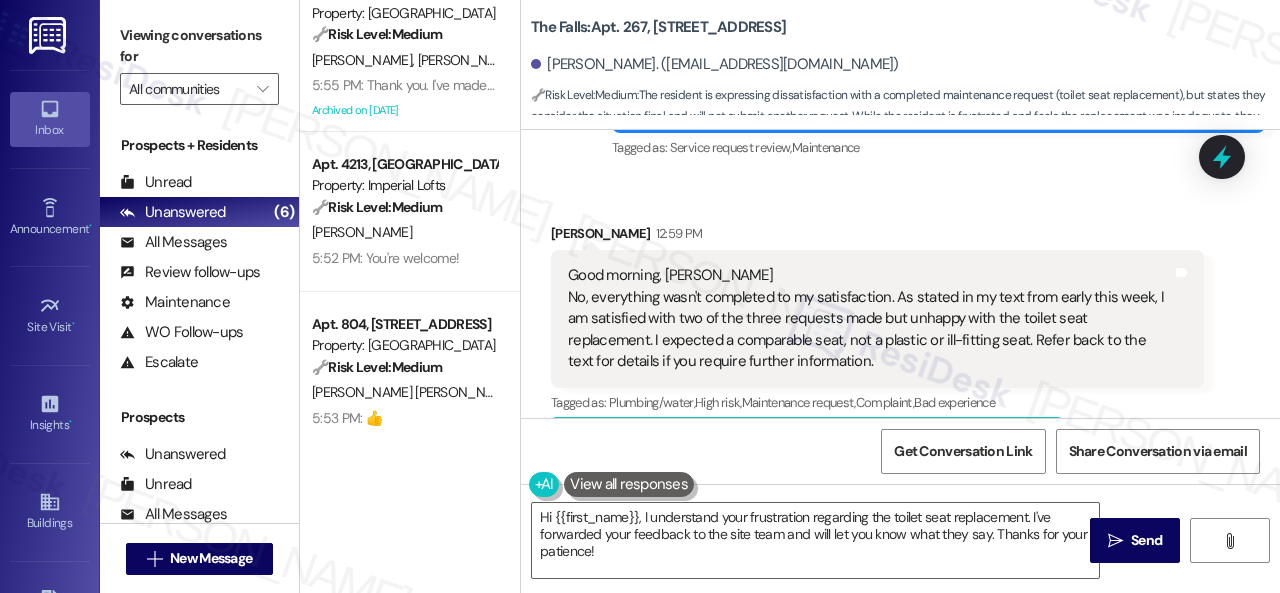 scroll, scrollTop: 297, scrollLeft: 0, axis: vertical 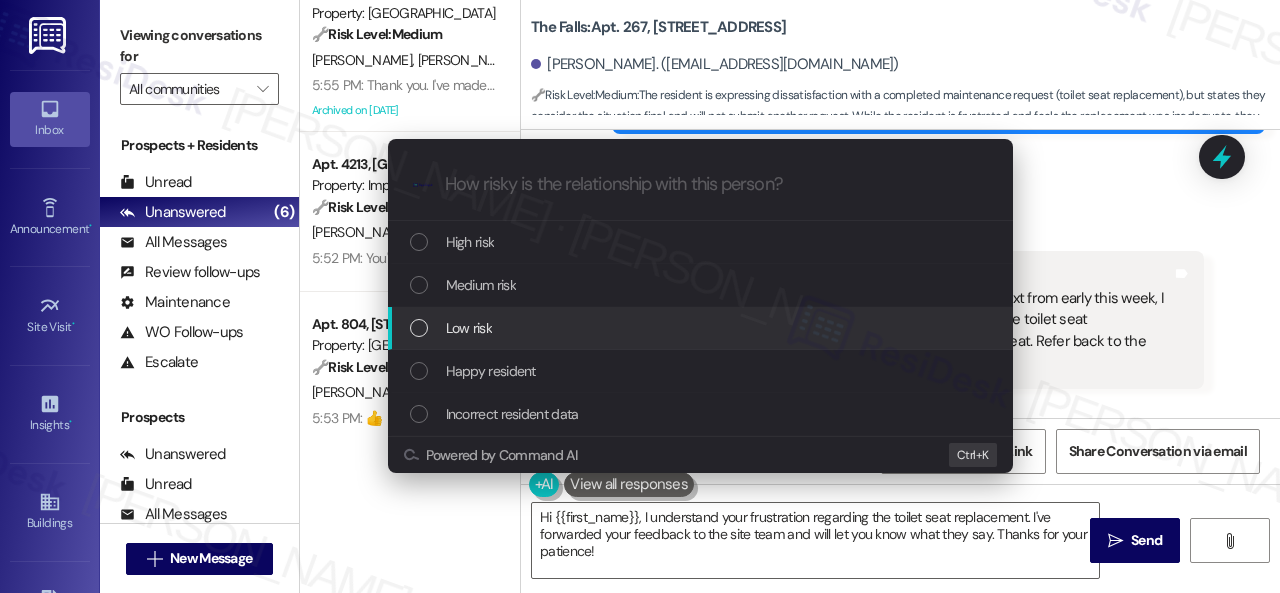 click on "Low risk" at bounding box center [469, 328] 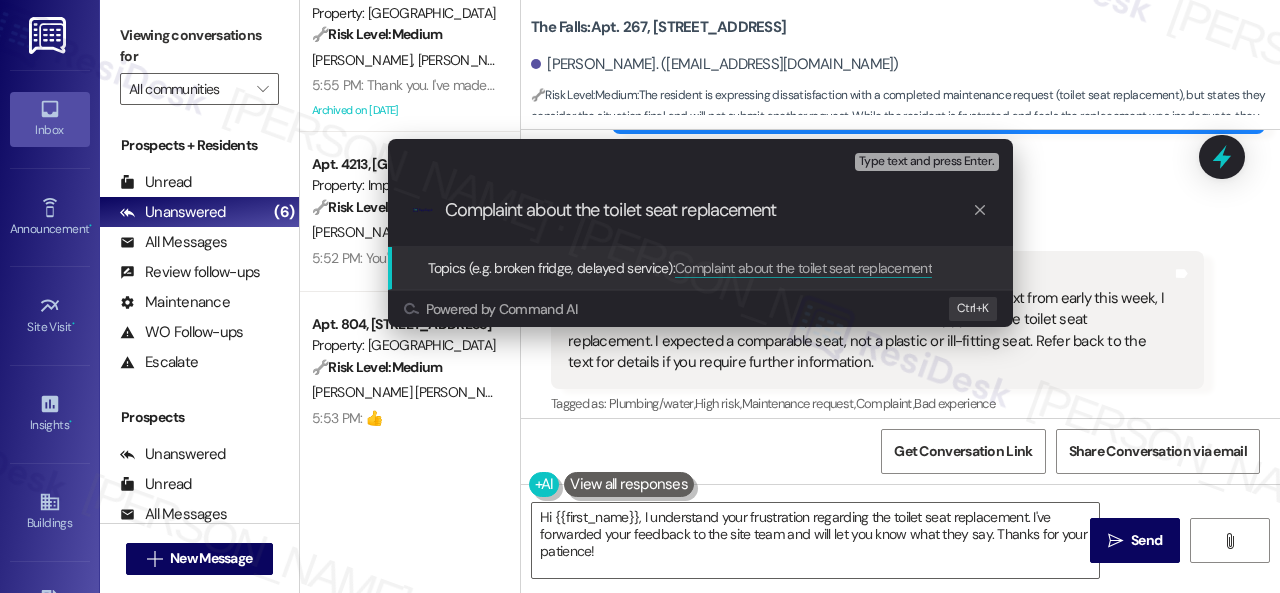 type on "Complaint about the toilet seat replacement." 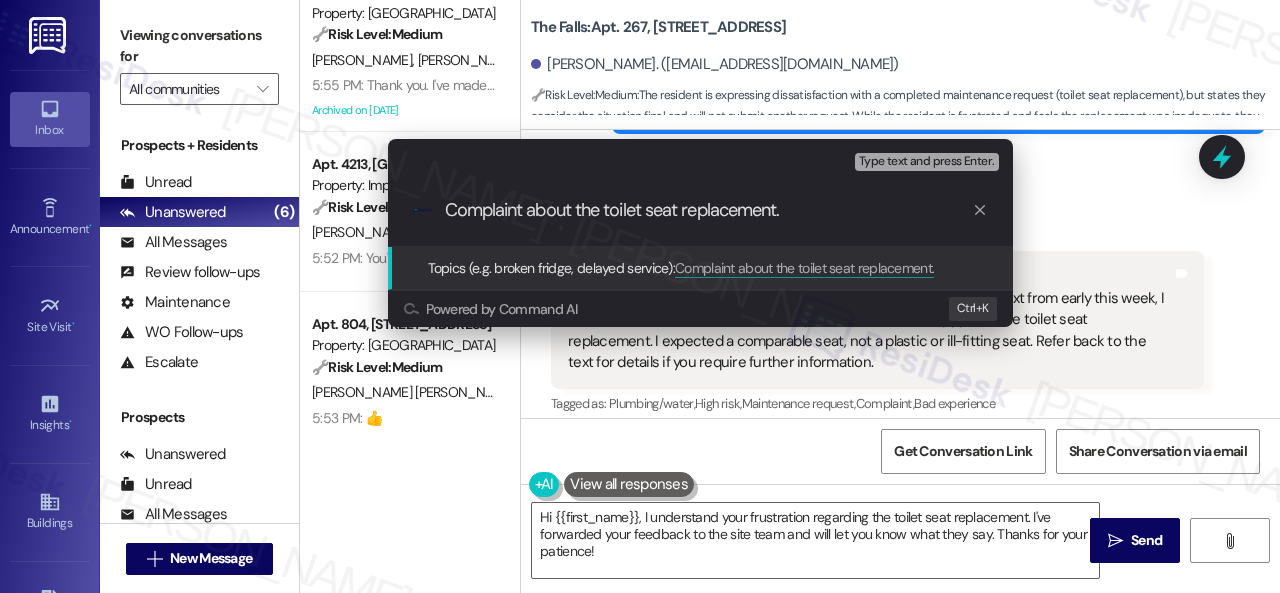type 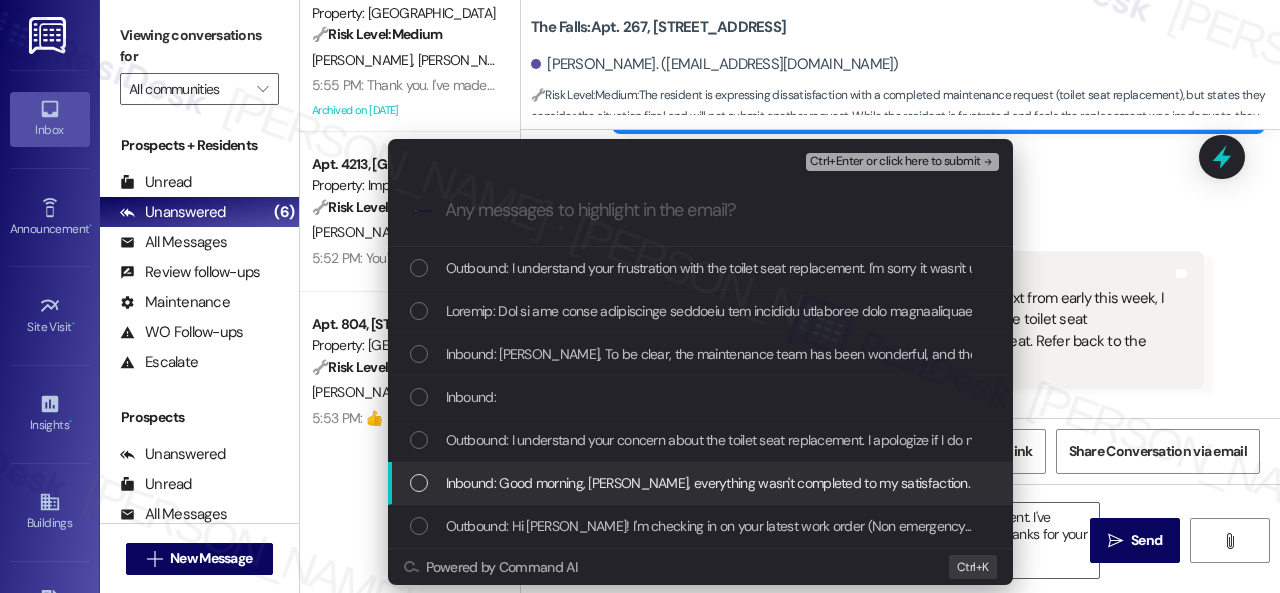 click on "Inbound: Good morning, Sarah
No, everything wasn't completed to my satisfaction. As stated in my  text from early this week, I am satisfied with two of the three requests made but unhappy with the toilet seat replacement. I expected a comparable seat, not a plastic or ill-fitting seat. Refer back to the text for details if you require  further information." at bounding box center (1477, 483) 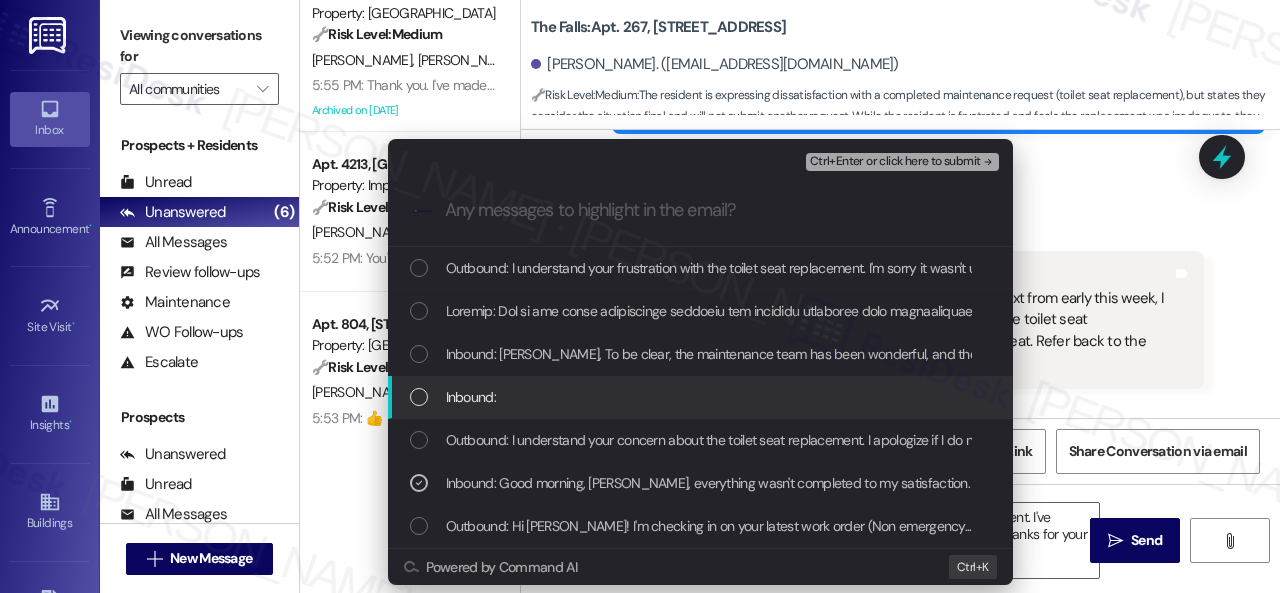 click on "Inbound:" at bounding box center (471, 397) 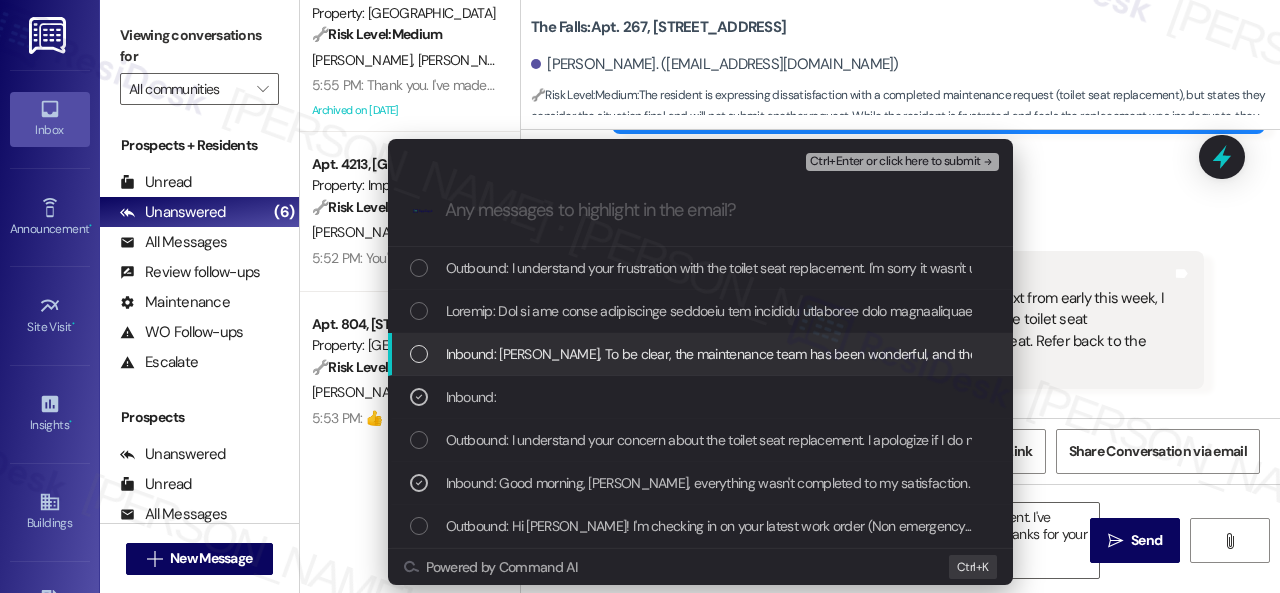 click on "Inbound: Sarah,
To be clear, the maintenance team has been wonderful, and the survey follow-up gives each 5 stars for their professional work.
Below is the 3rd and final time I'll address something that has now become petty. I won't put in another maintenance request for something that should've been a one and done solution the first time. And I don't want to be that whining, difficult tenant complaining. Therefore, I have considered the situation final.
As stated before, a Comparable replacement would have been sufficient, not the downgrade plastic seat or the seat that doesn't fit, or buy my own, and The Falls will install. Even retail stores do better.  The keyword here is comparable.
I appreciate your follow-up and concern in regard to this issue.
The following text is a copy of my initial response to the follow-up survey as well as a picture that I sent. Thank you." at bounding box center [3018, 354] 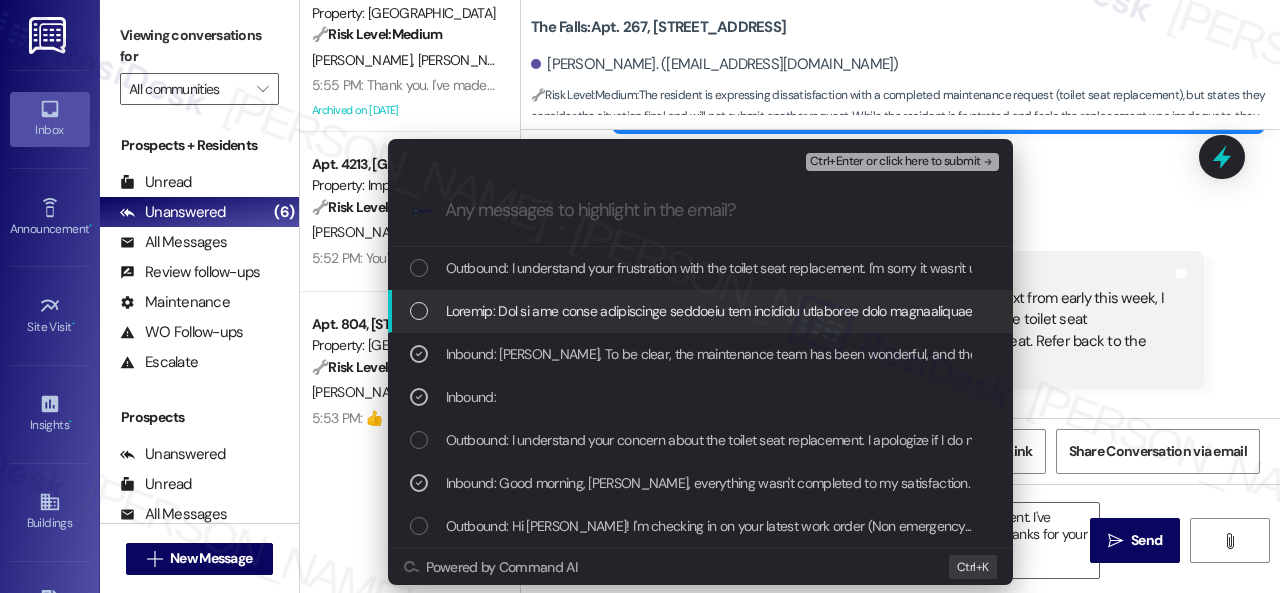 click at bounding box center [3681, 311] 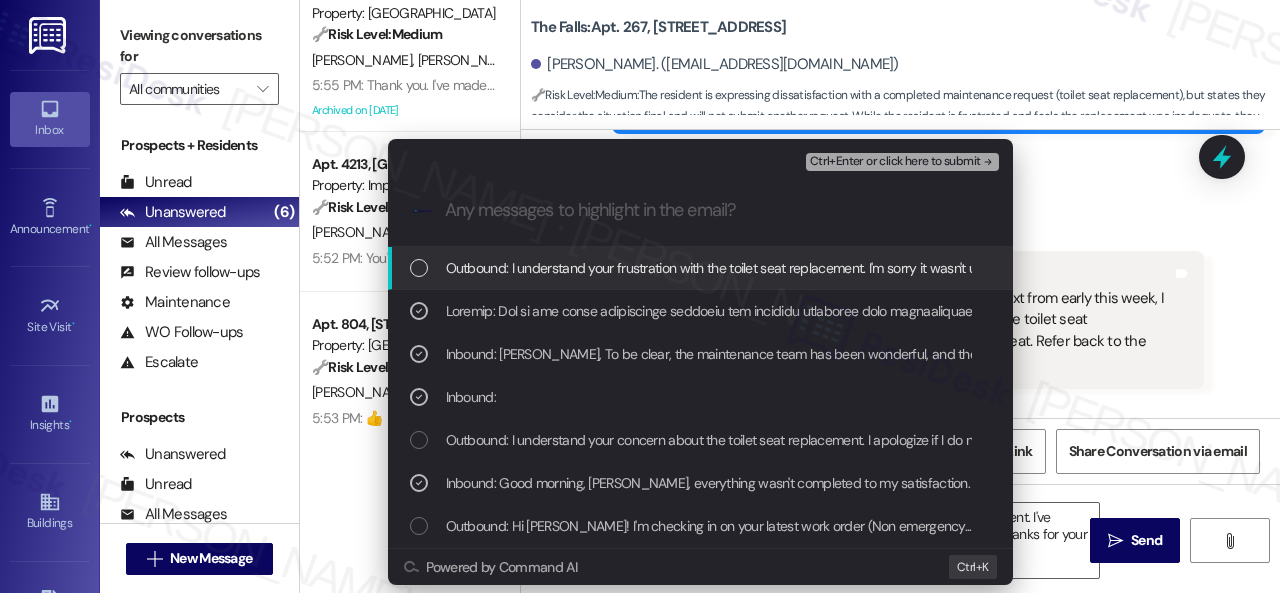 click on "Ctrl+Enter or click here to submit" at bounding box center (902, 162) 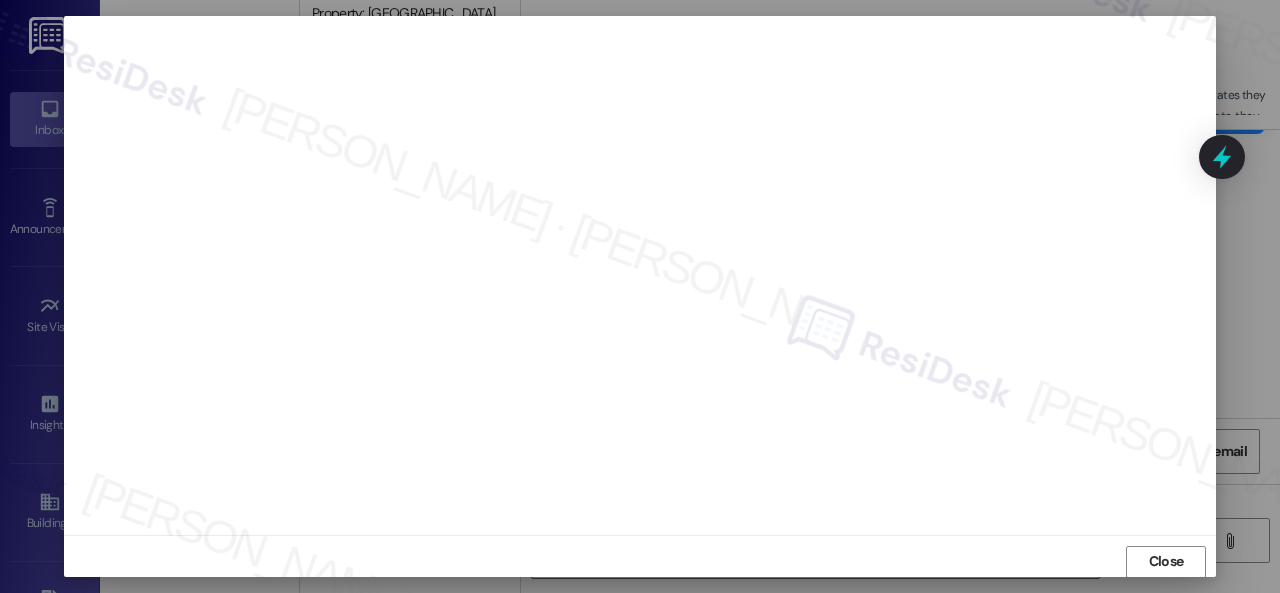 scroll, scrollTop: 25, scrollLeft: 0, axis: vertical 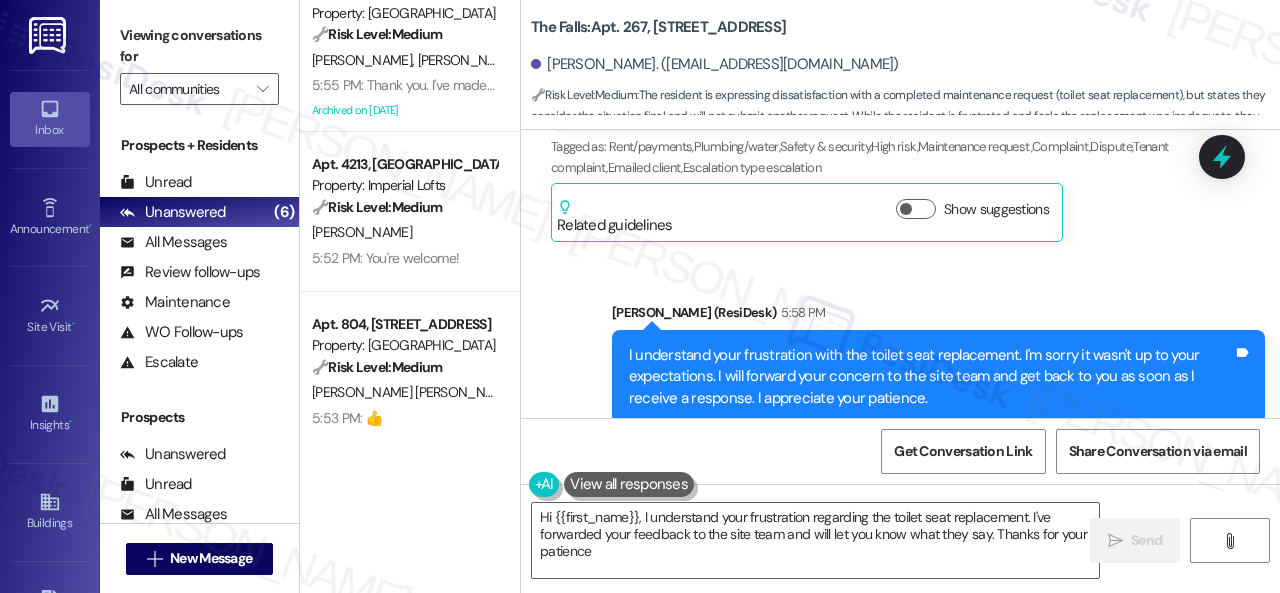 type on "Hi {{first_name}}, I understand your frustration regarding the toilet seat replacement. I've forwarded your feedback to the site team and will let you know what they say. Thanks for your patience!" 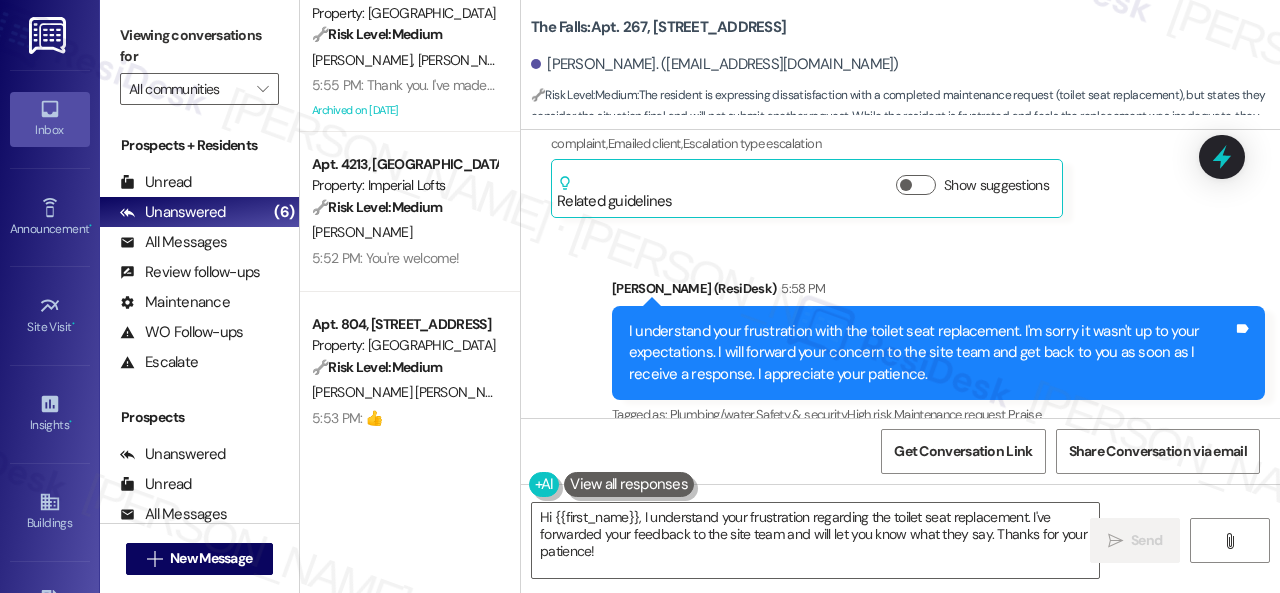 scroll, scrollTop: 2910, scrollLeft: 0, axis: vertical 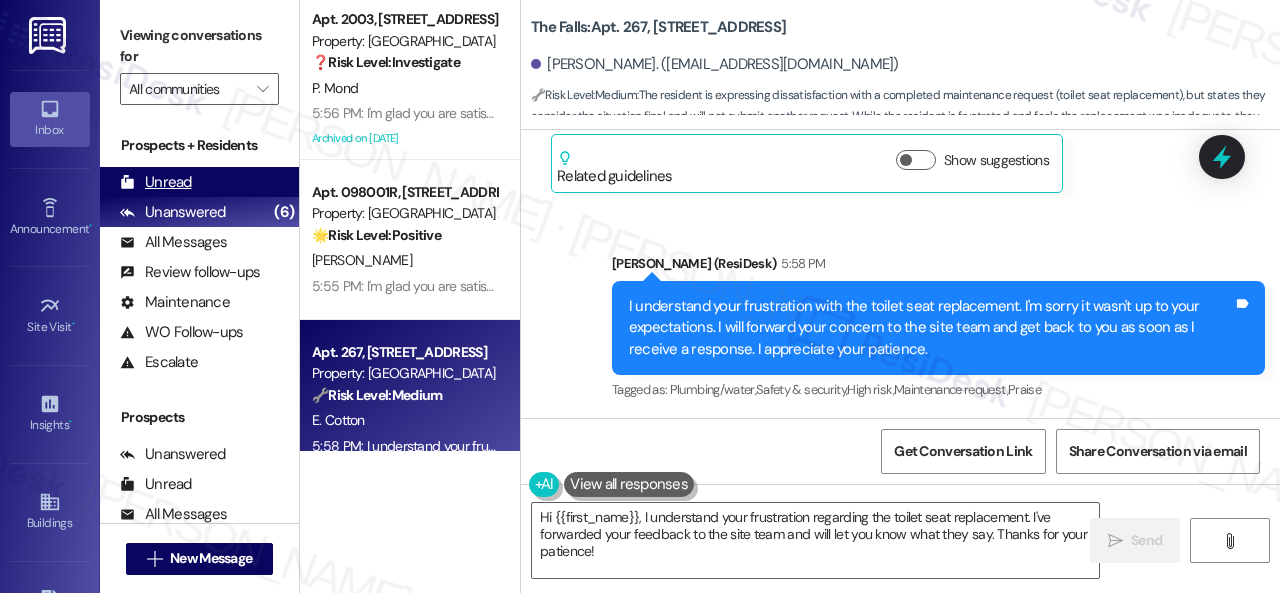 click on "Unread" at bounding box center [156, 182] 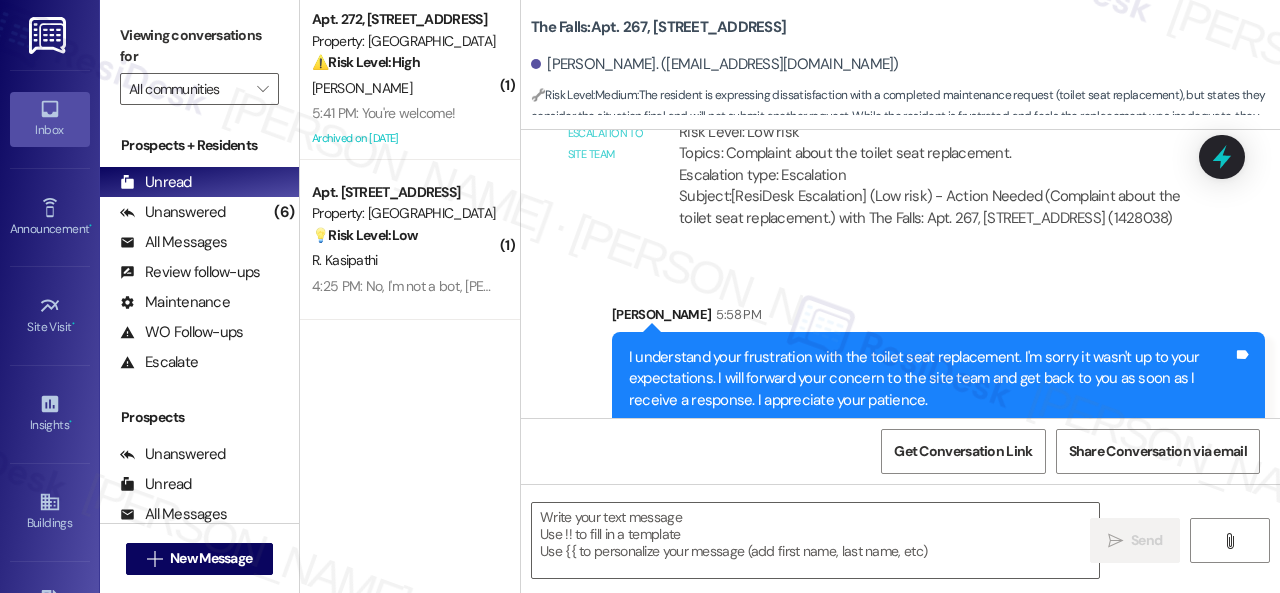 type on "Fetching suggested responses. Please feel free to read through the conversation in the meantime." 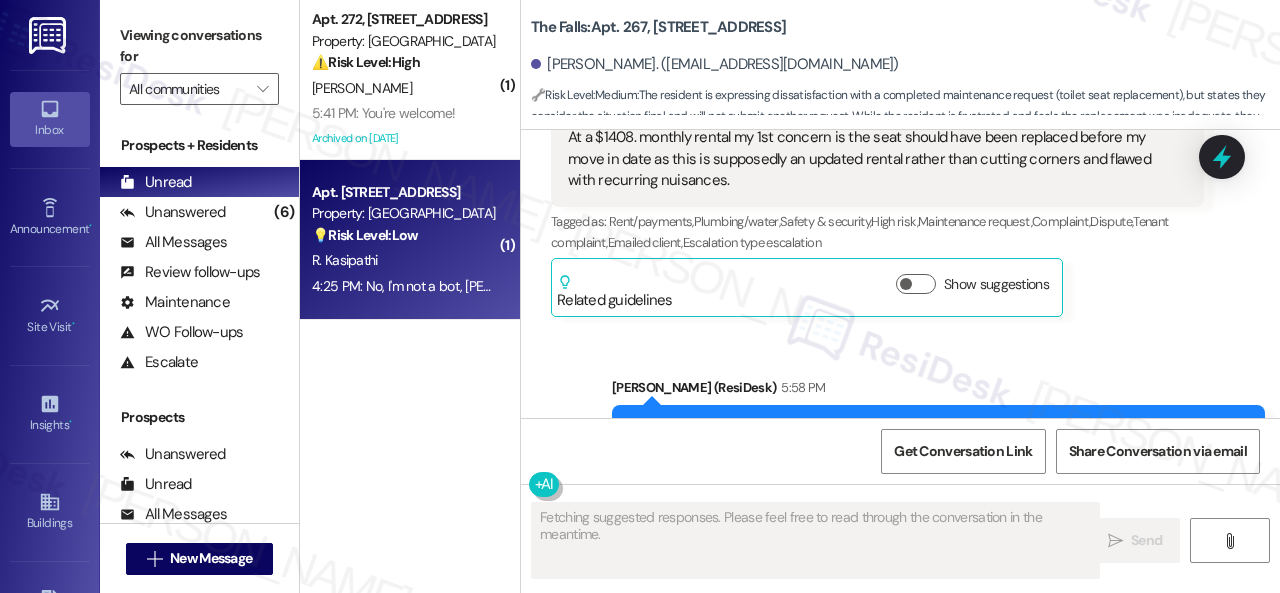 scroll, scrollTop: 2697, scrollLeft: 0, axis: vertical 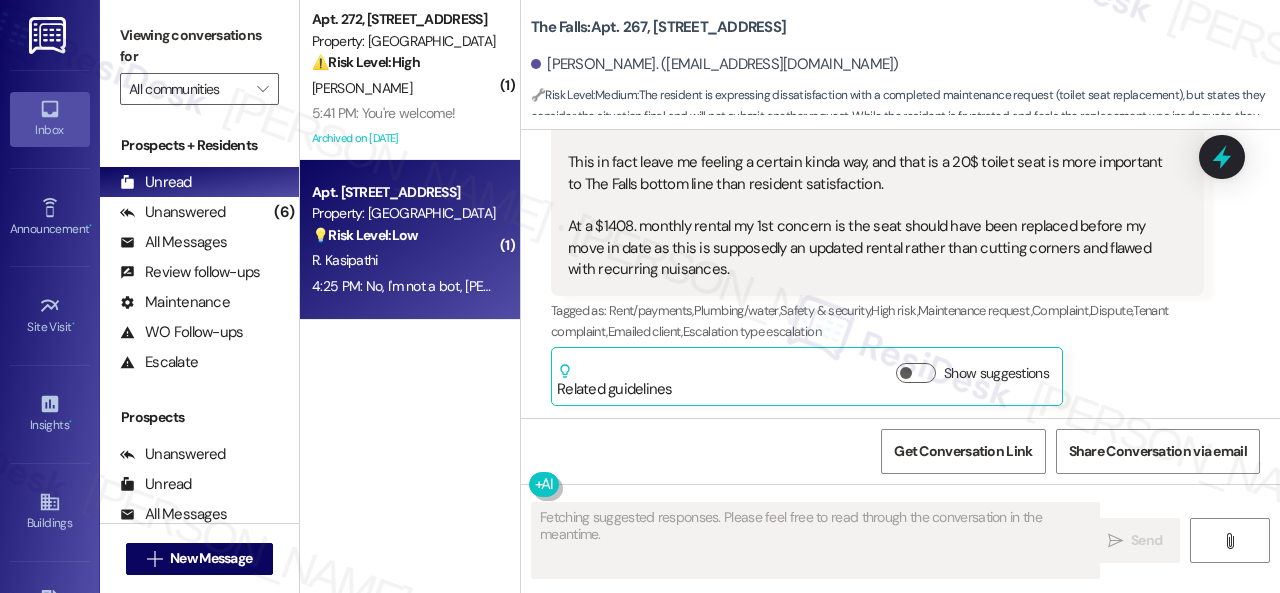 click on "💡  Risk Level:  Low The resident is asking if the agent is a bot or human. This is a non-essential request and does not require immediate attention." at bounding box center [404, 235] 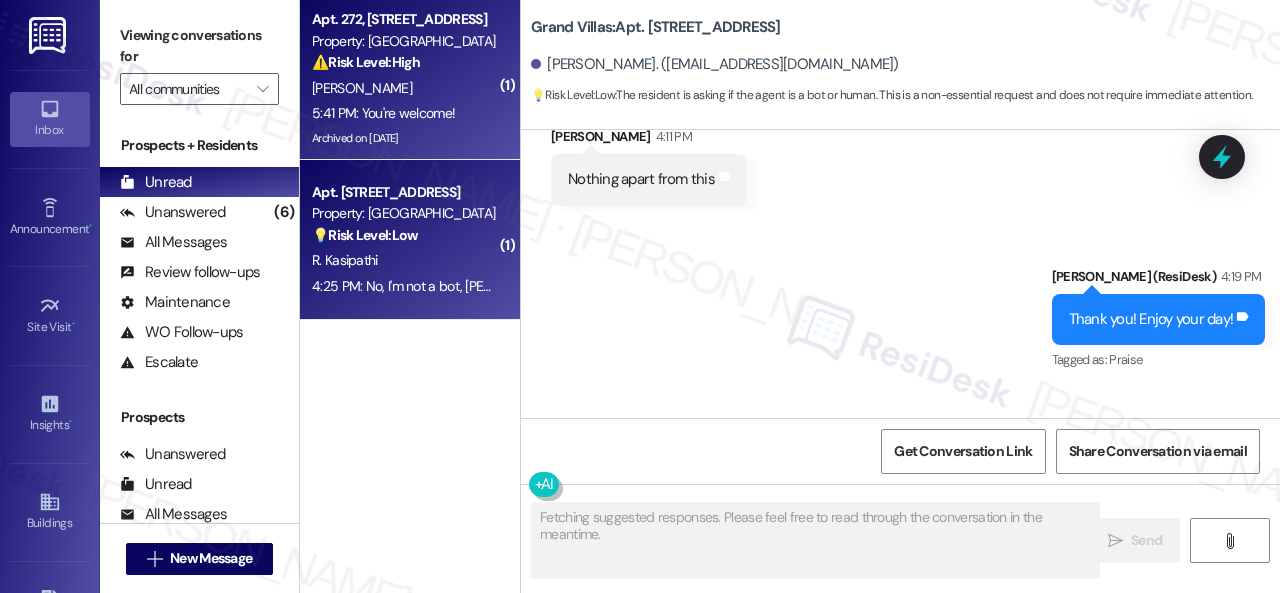 scroll, scrollTop: 2763, scrollLeft: 0, axis: vertical 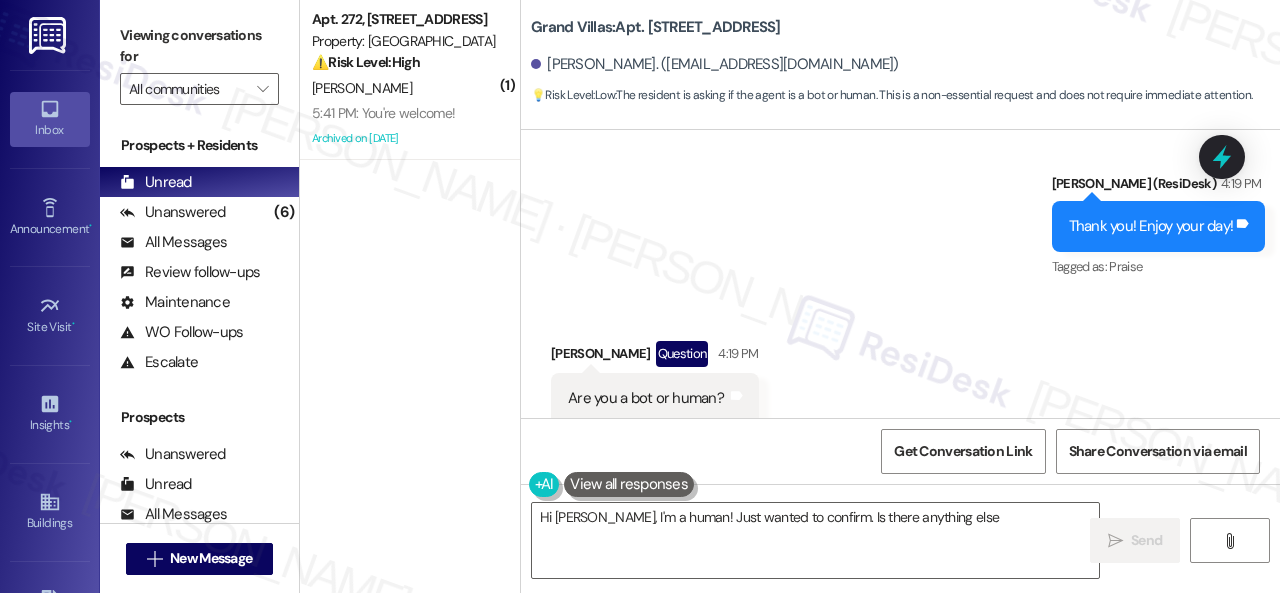 type on "Hi Rajasekhar, I'm a human! Just wanted to confirm. Is there anything else I" 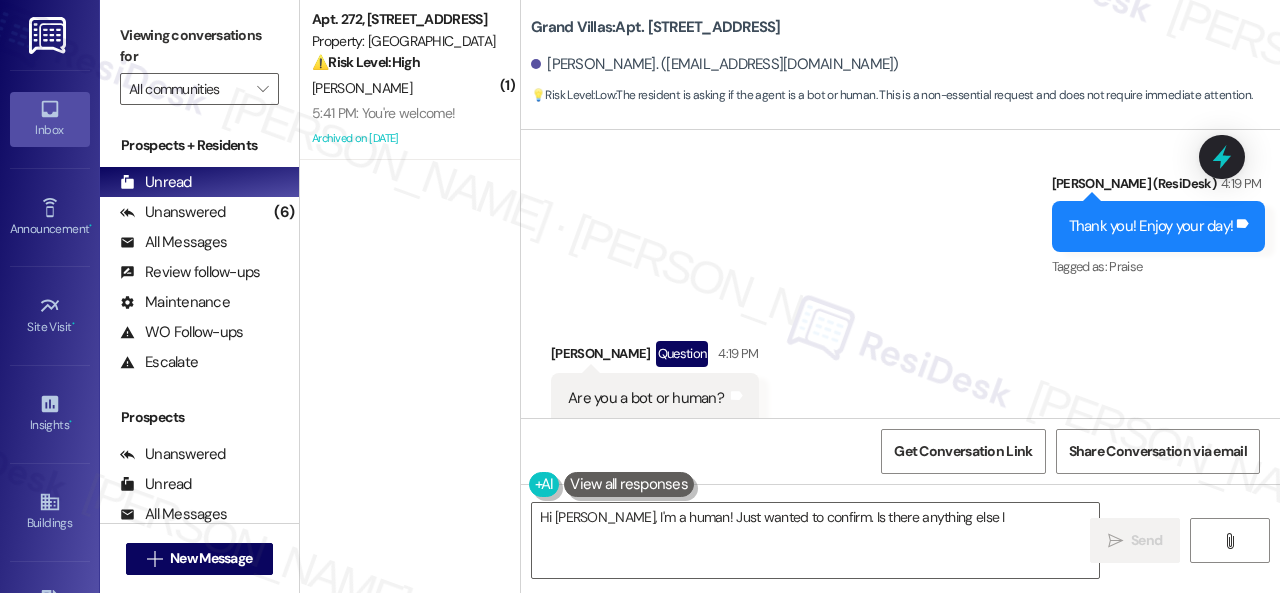 click on "D. Brown" at bounding box center [404, 88] 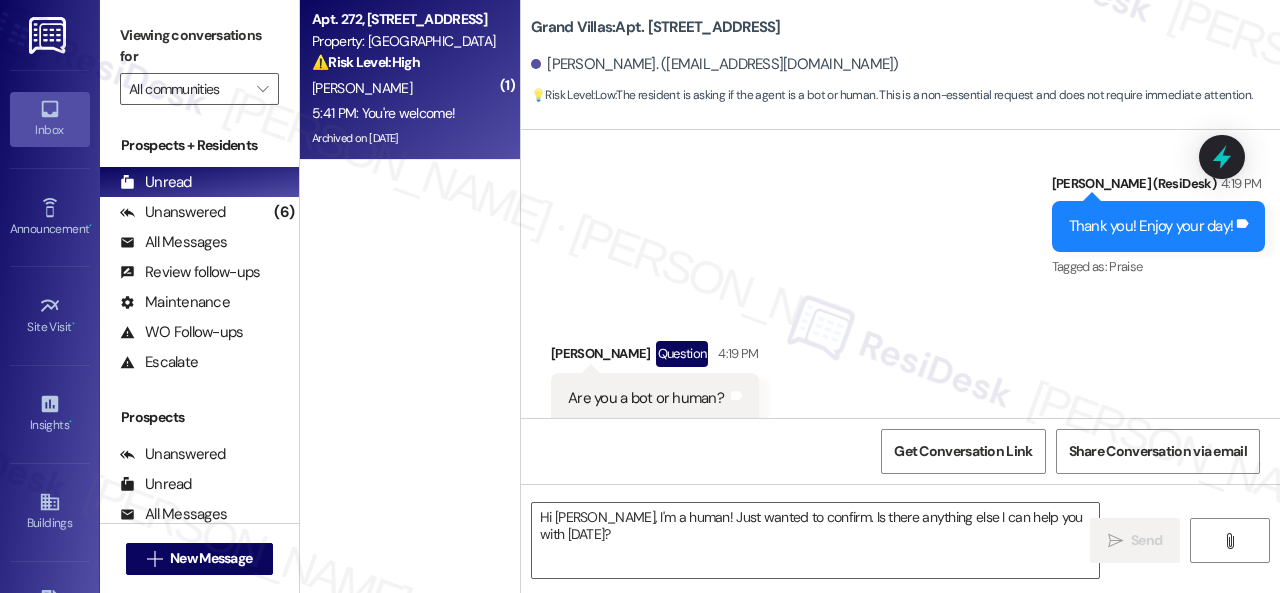 type on "Fetching suggested responses. Please feel free to read through the conversation in the meantime." 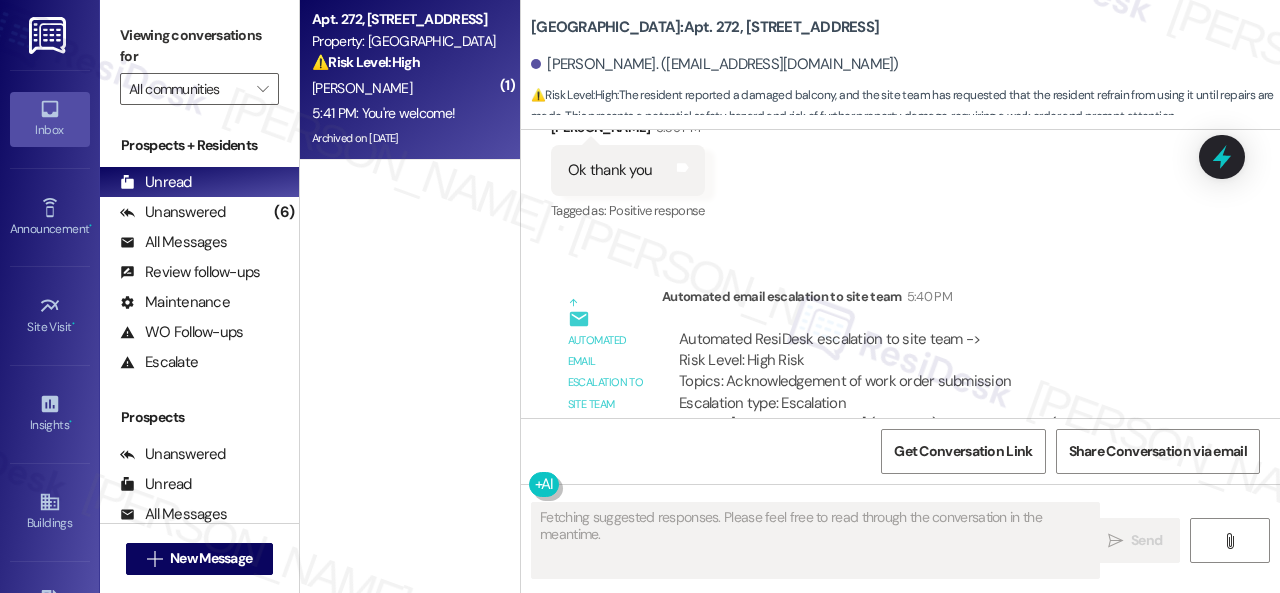 scroll, scrollTop: 33452, scrollLeft: 0, axis: vertical 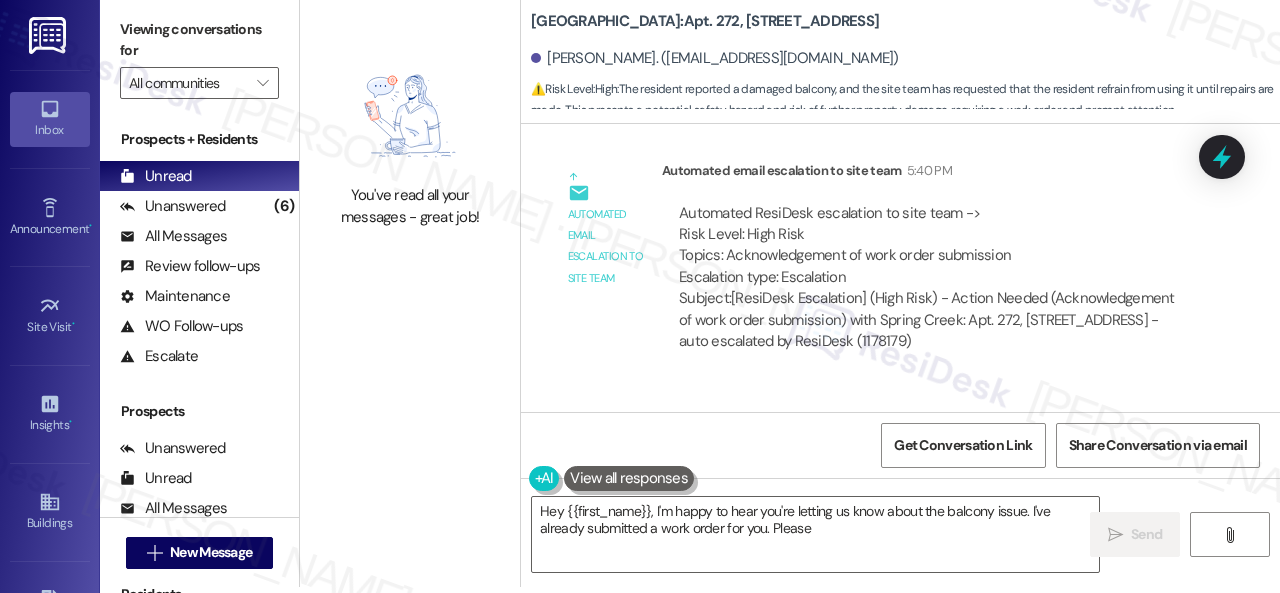 type on "Hey {{first_name}}, I'm happy to hear you're letting us know about the balcony issue. I've already submitted a work order for you. Please" 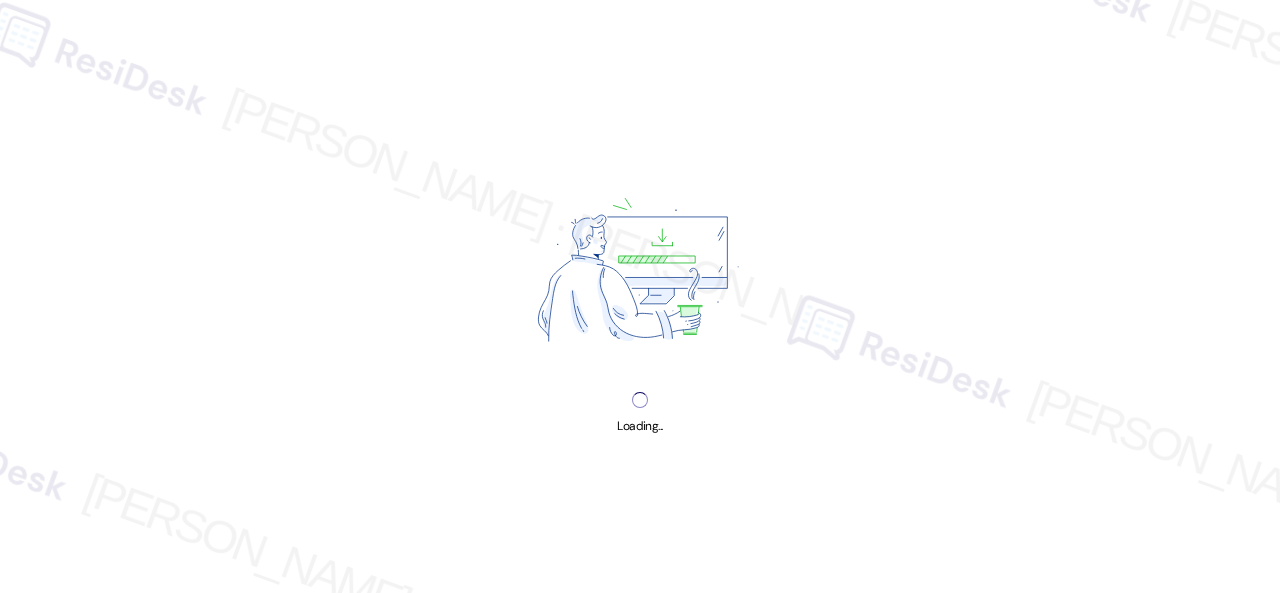 scroll, scrollTop: 0, scrollLeft: 0, axis: both 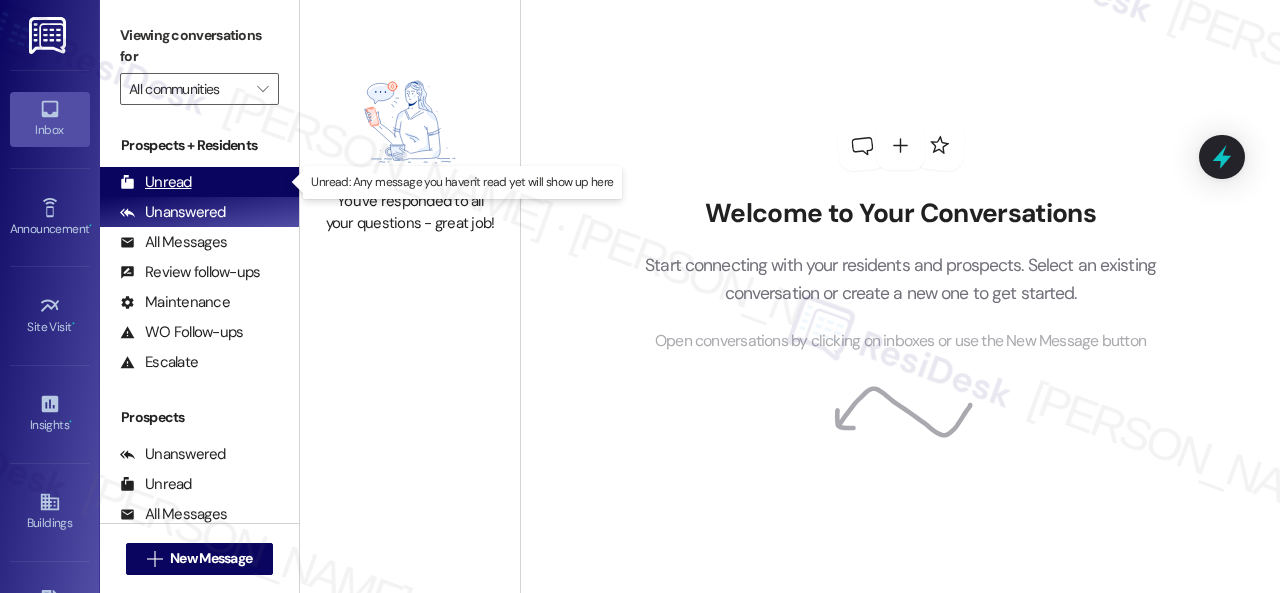 click on "Unread" at bounding box center (156, 182) 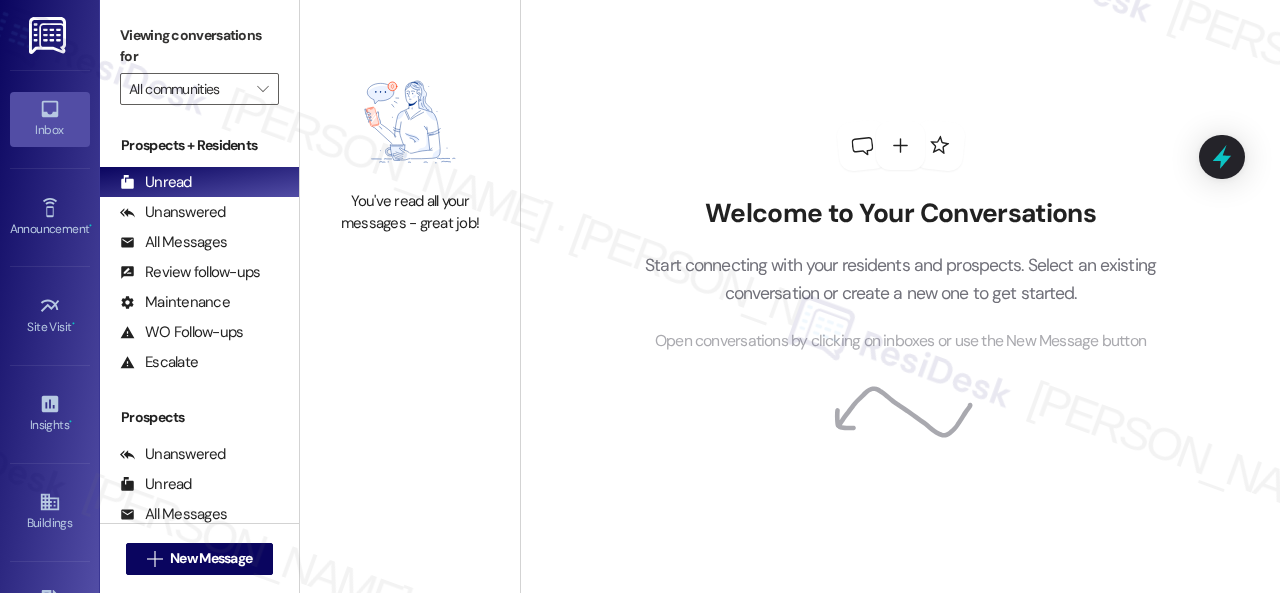 click on "Welcome to Your Conversations Start connecting with your residents and prospects. Select an existing conversation or create a new one to get started. Open conversations by clicking on inboxes or use the New Message button" at bounding box center [901, 237] 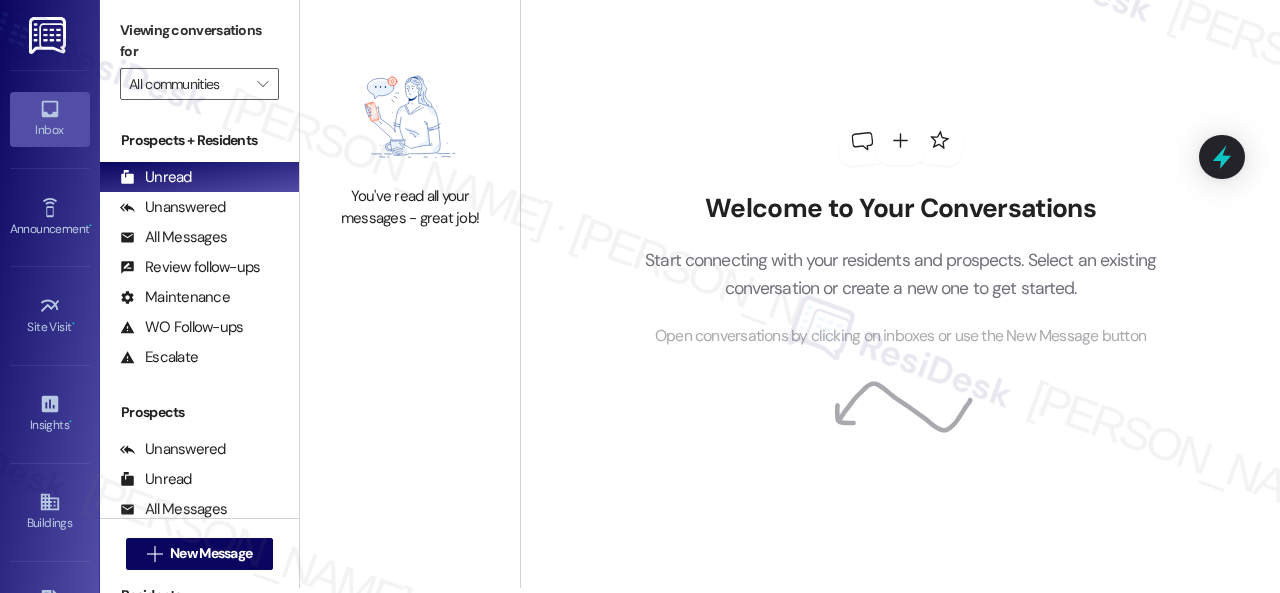 scroll, scrollTop: 6, scrollLeft: 0, axis: vertical 